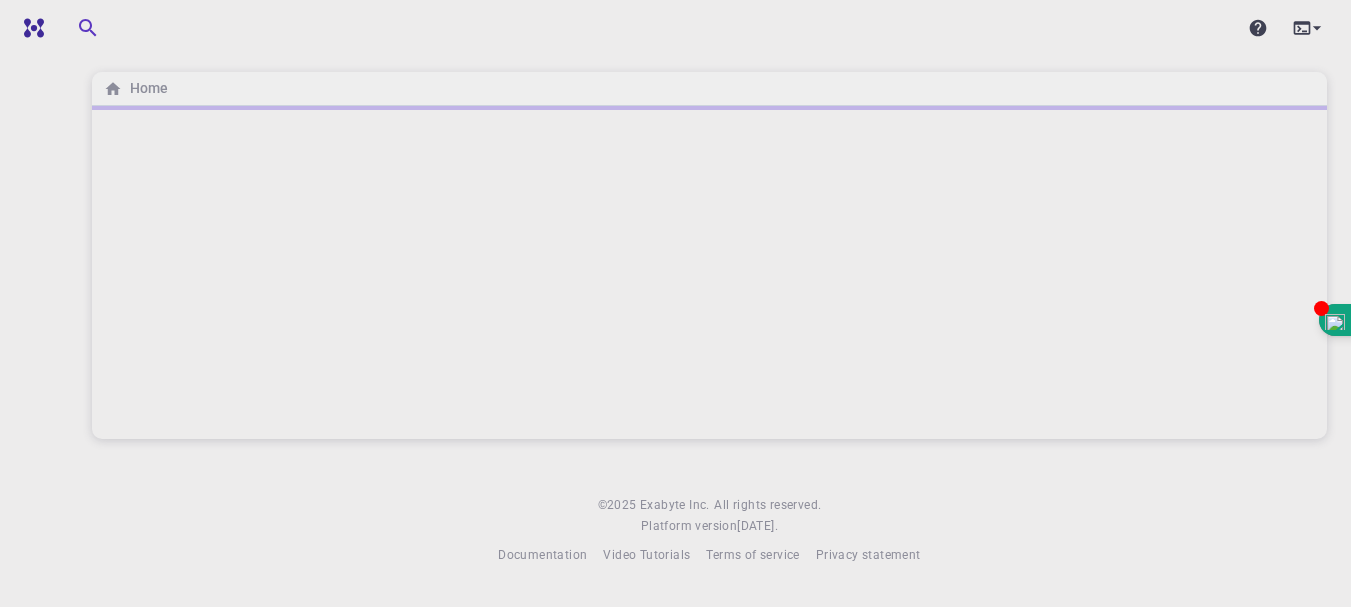 scroll, scrollTop: 7, scrollLeft: 0, axis: vertical 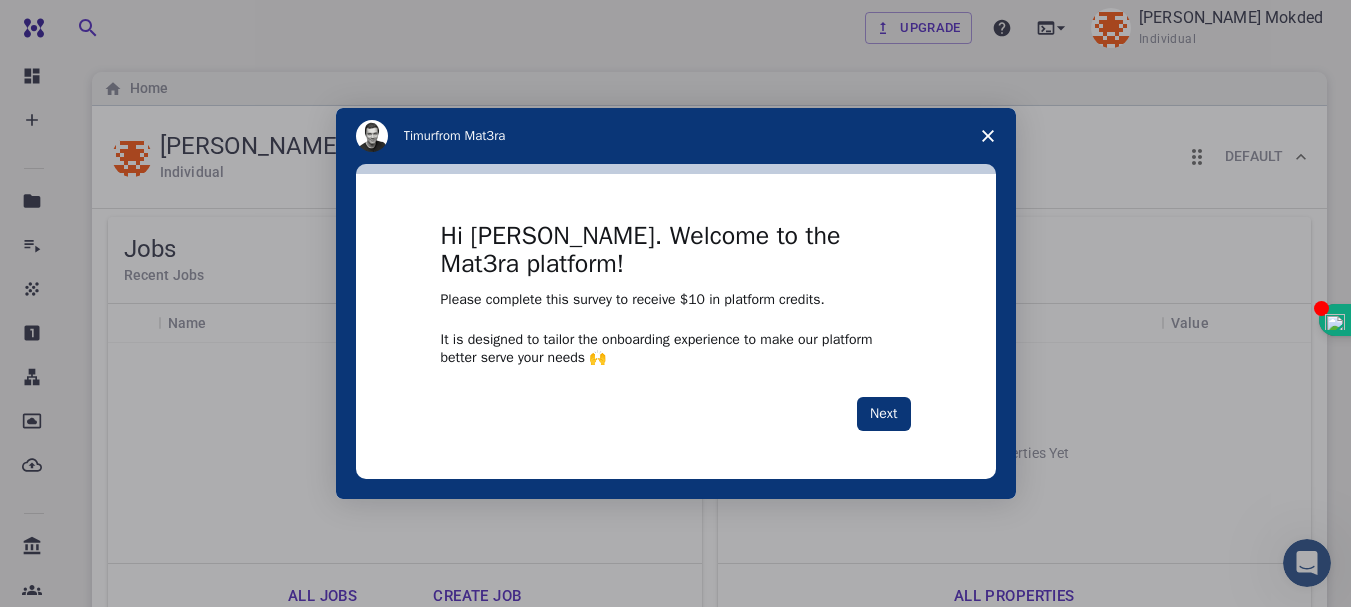 click at bounding box center (675, 303) 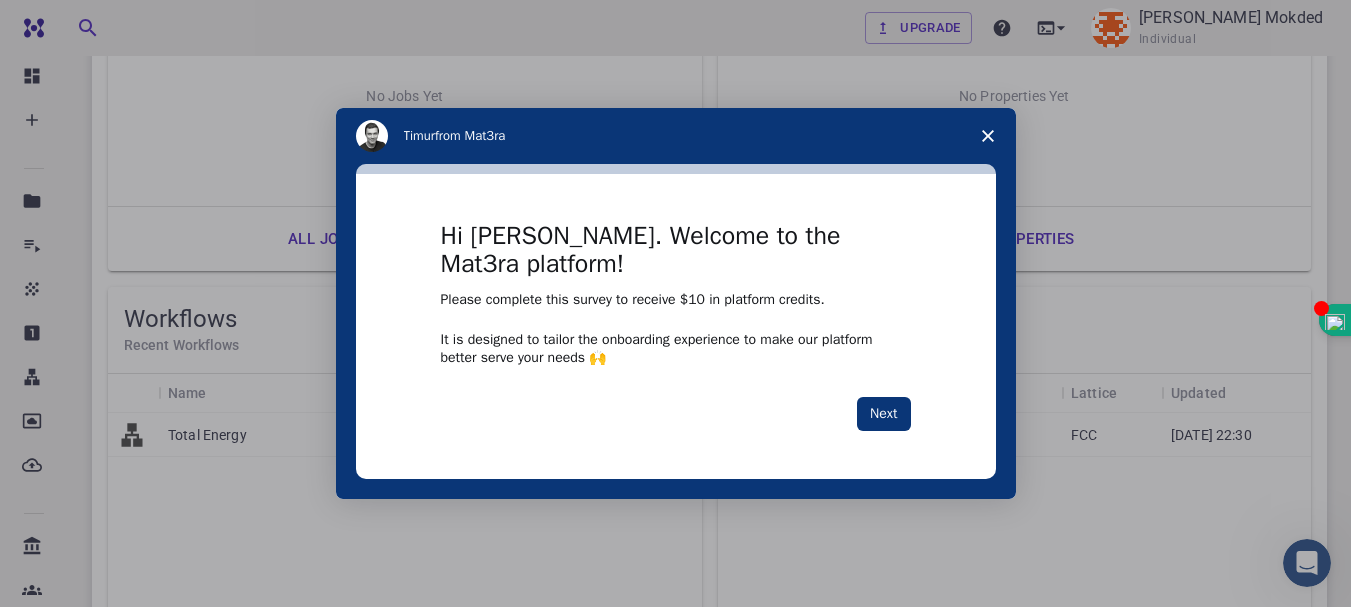 scroll, scrollTop: 651, scrollLeft: 0, axis: vertical 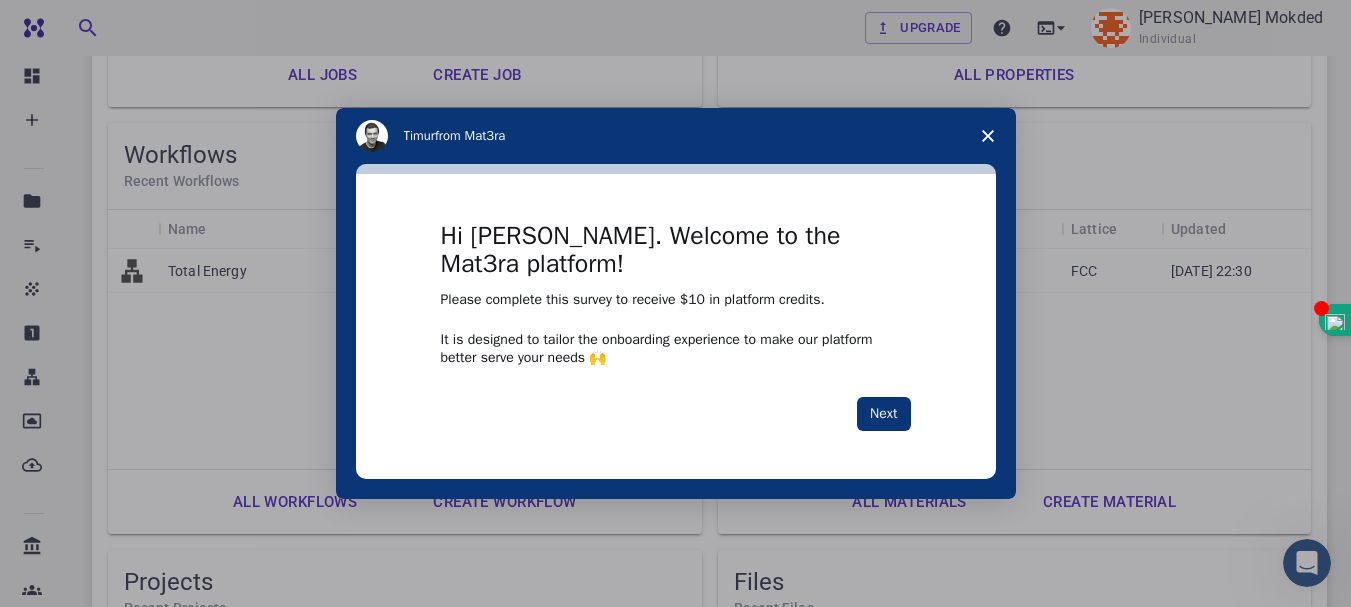 click at bounding box center [675, 303] 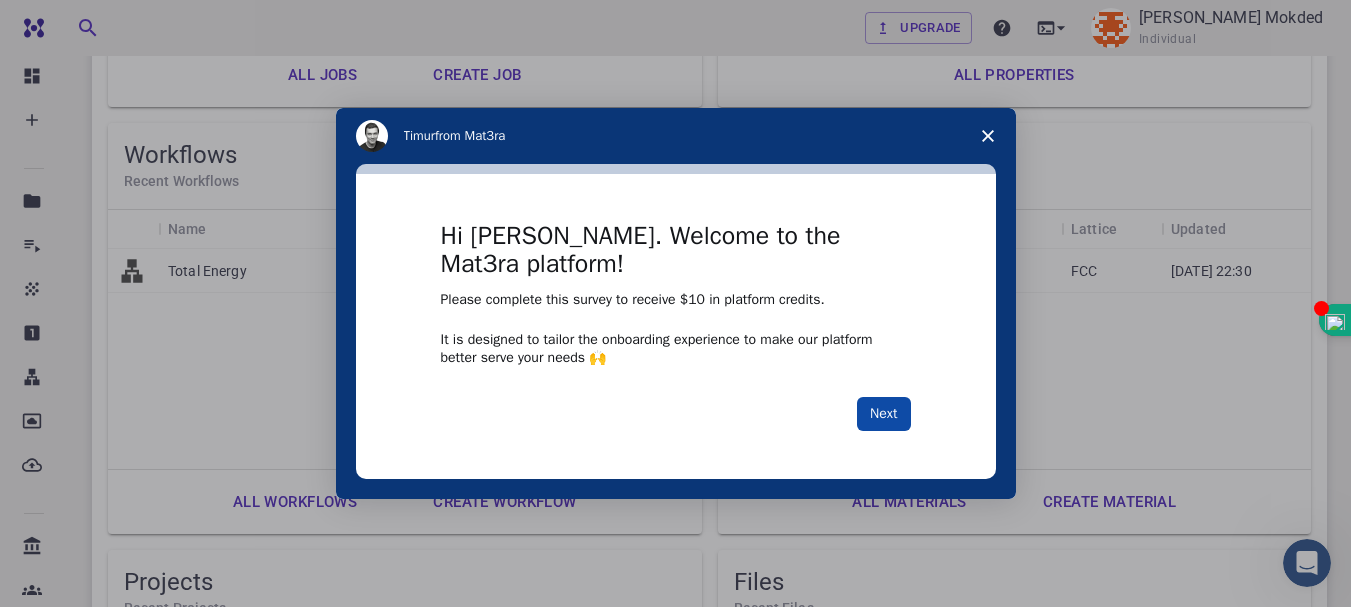 click on "Next" at bounding box center [883, 414] 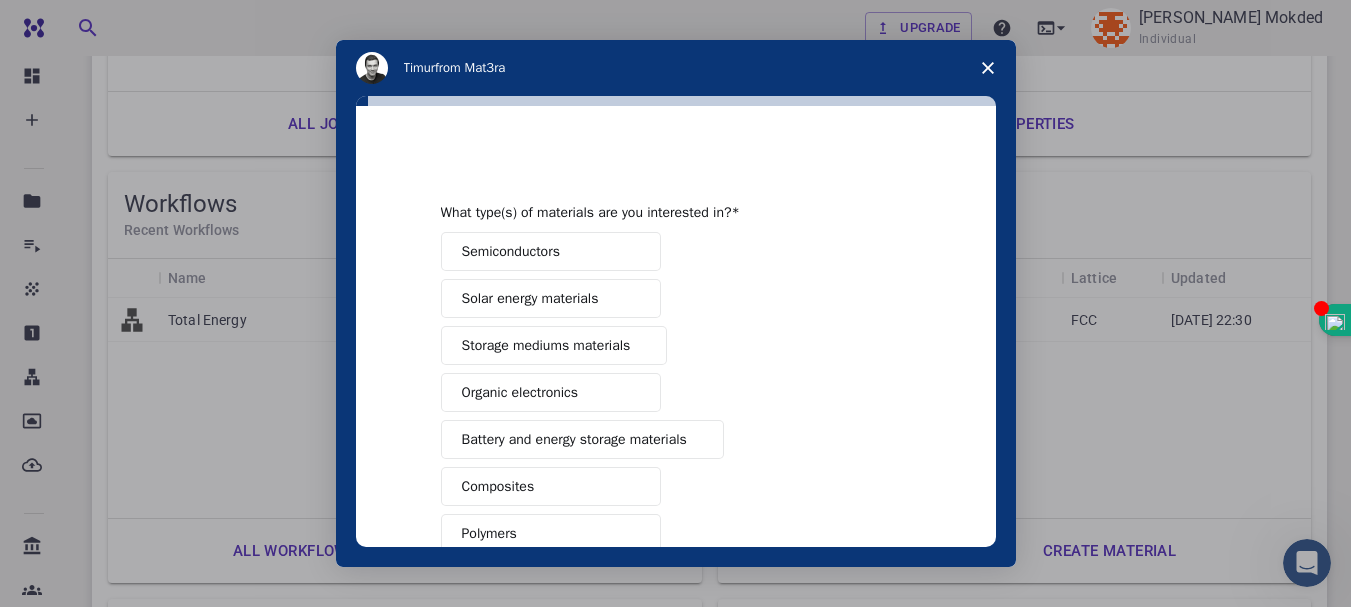 scroll, scrollTop: 487, scrollLeft: 0, axis: vertical 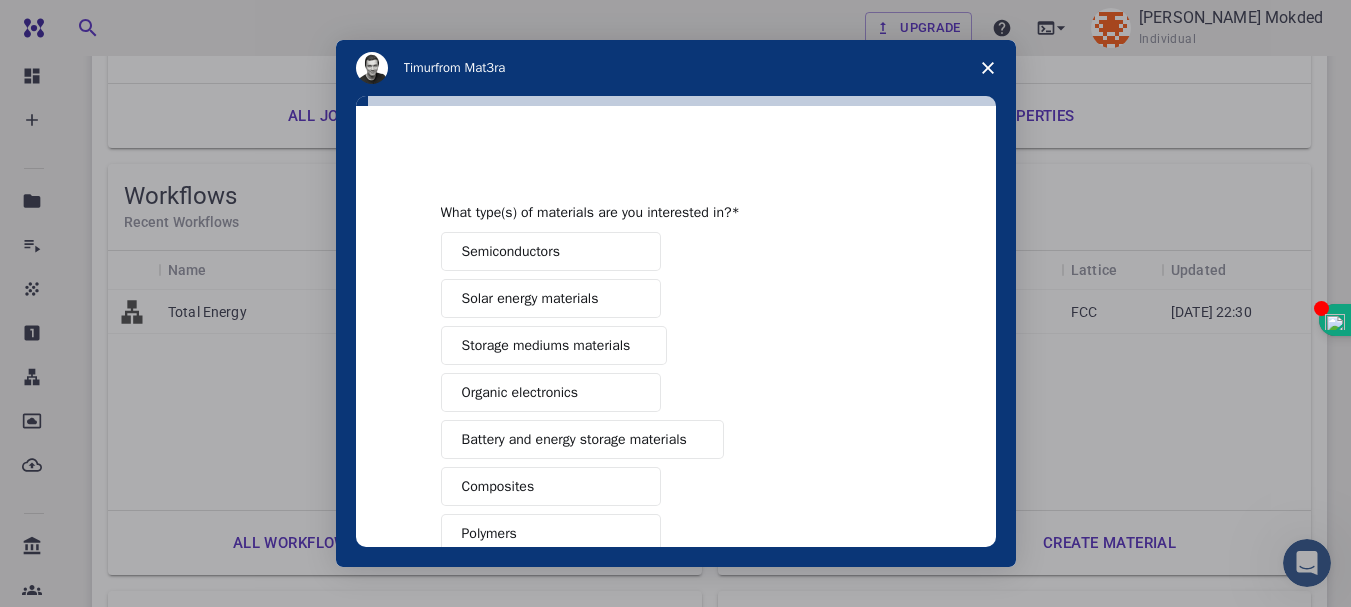 click on "Semiconductors" at bounding box center (551, 251) 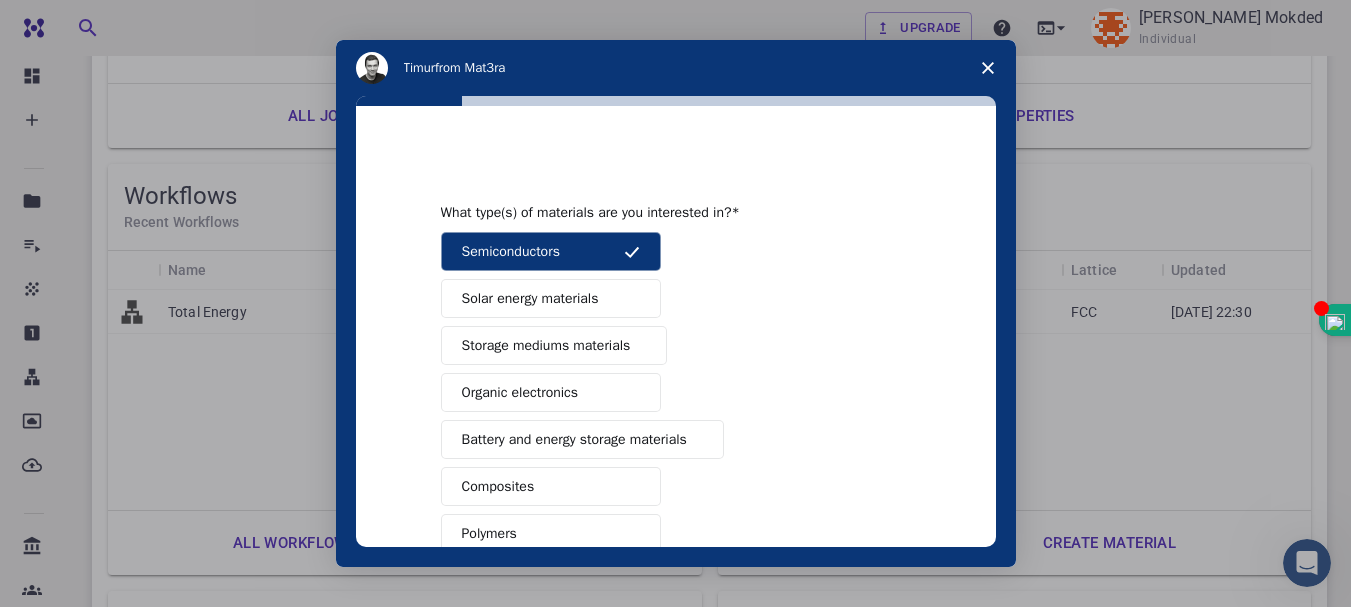 click on "Solar energy materials" at bounding box center [530, 298] 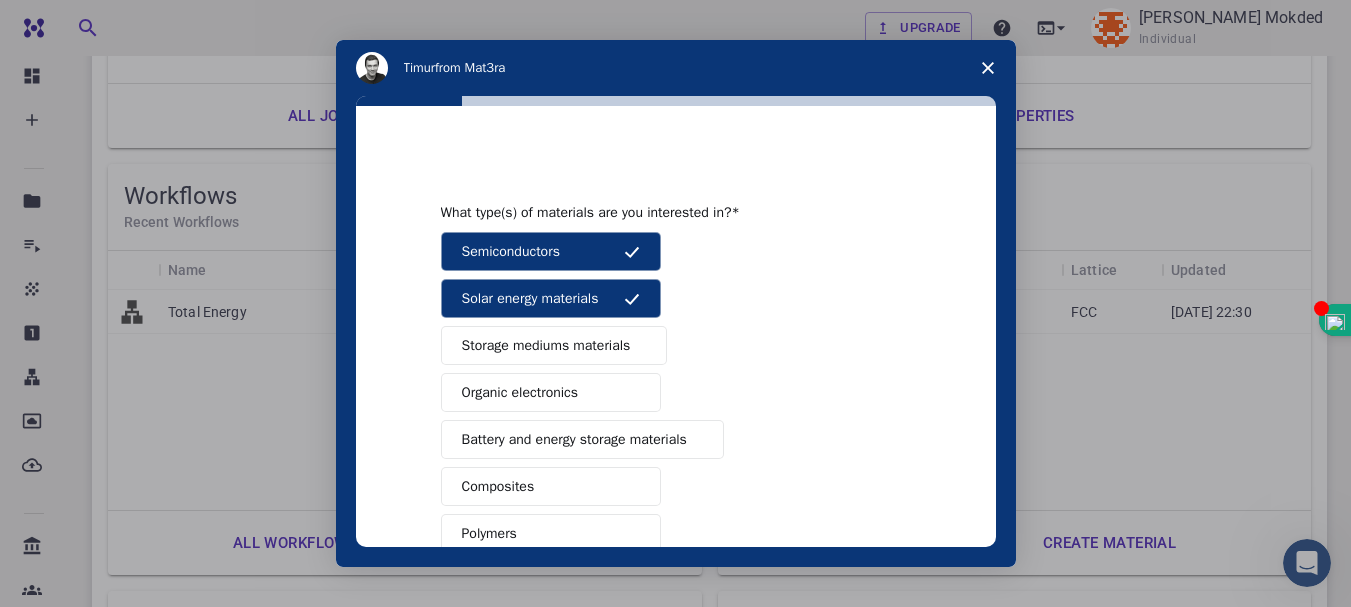 click on "Battery and energy storage materials" at bounding box center [574, 439] 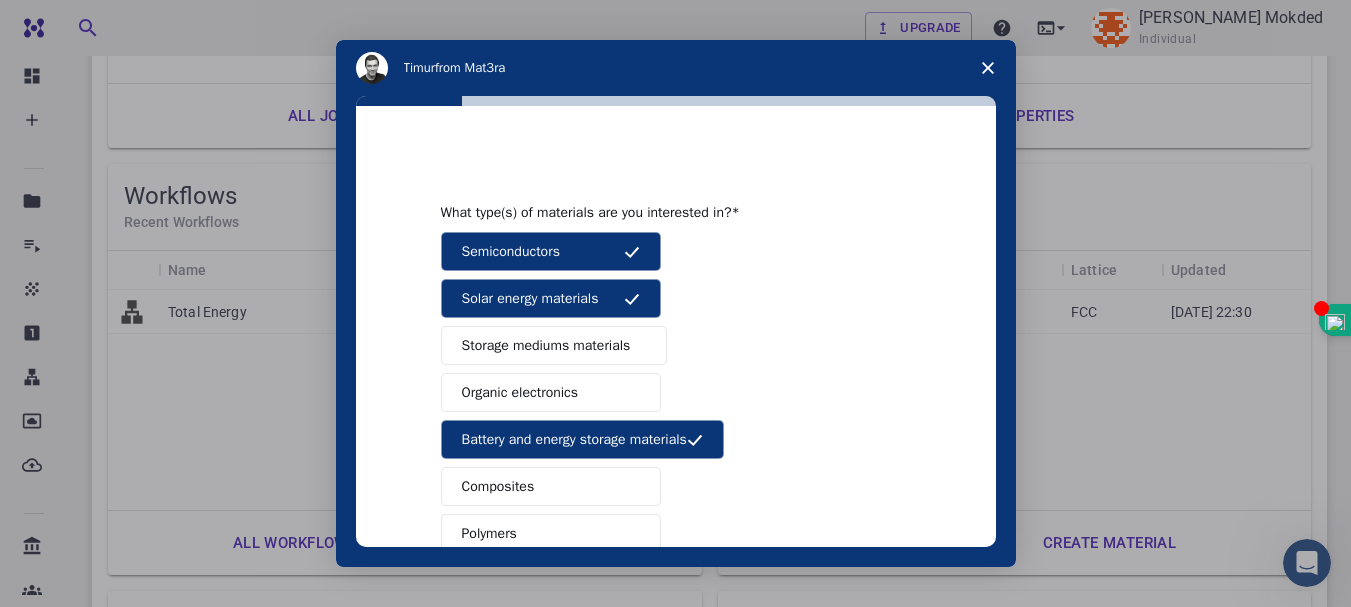 click on "Polymers" at bounding box center (551, 533) 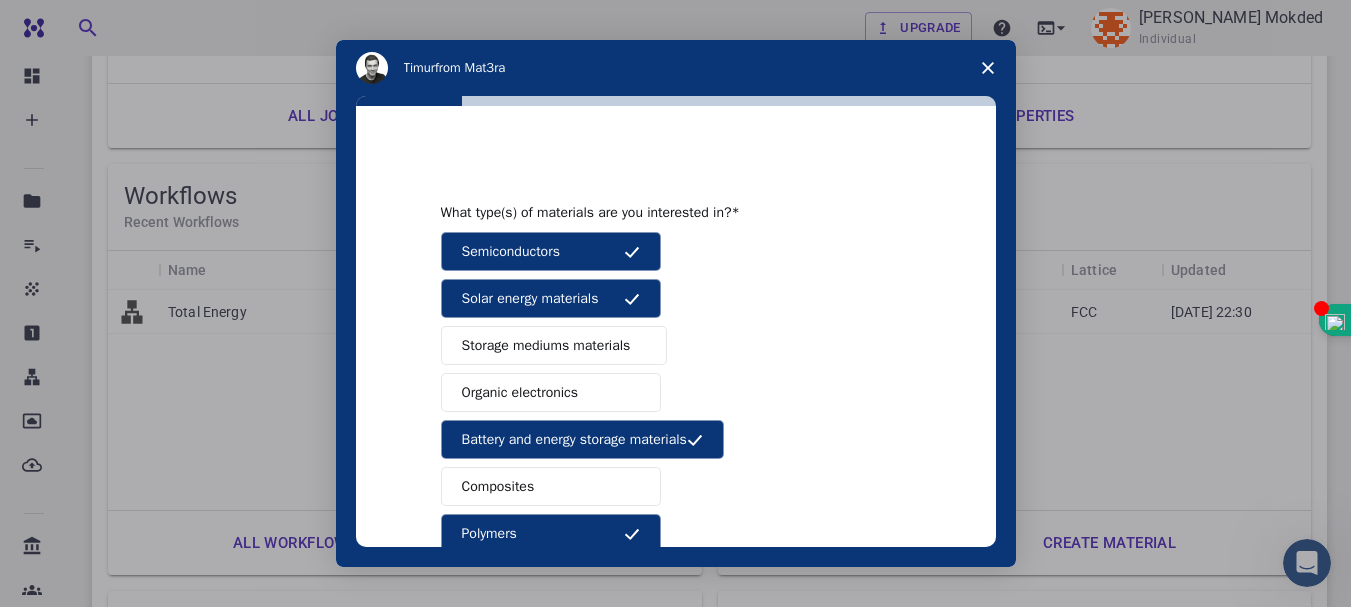 click on "Metals & Alloys" at bounding box center (509, 580) 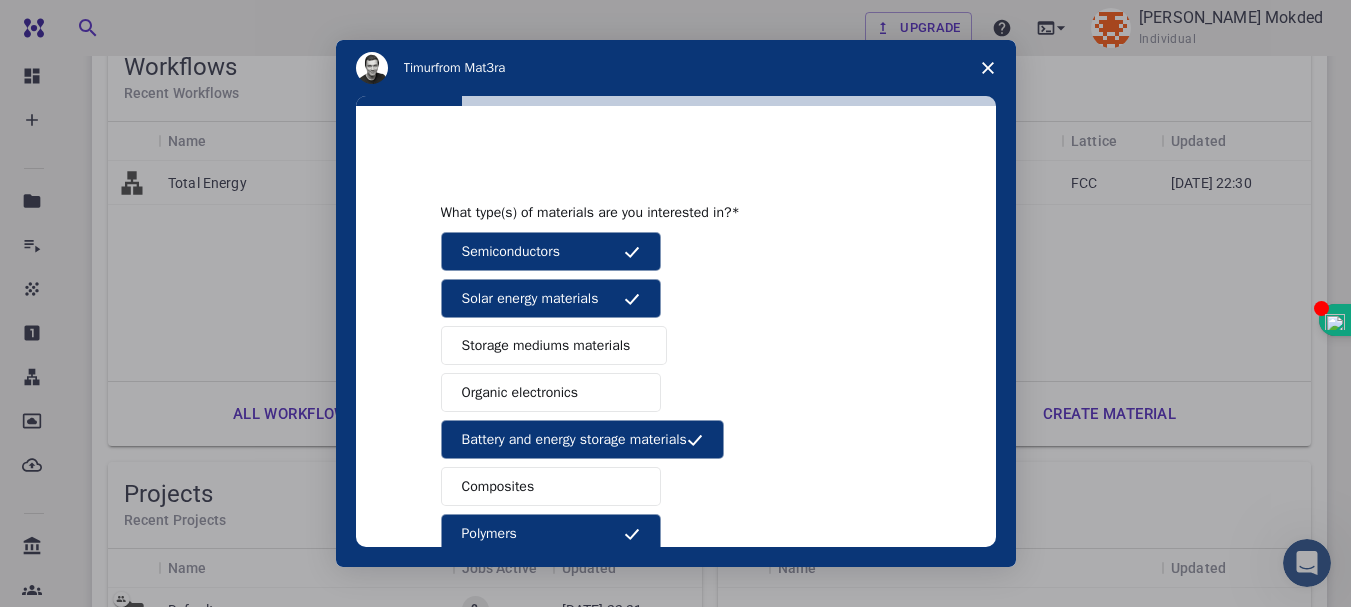 scroll, scrollTop: 692, scrollLeft: 0, axis: vertical 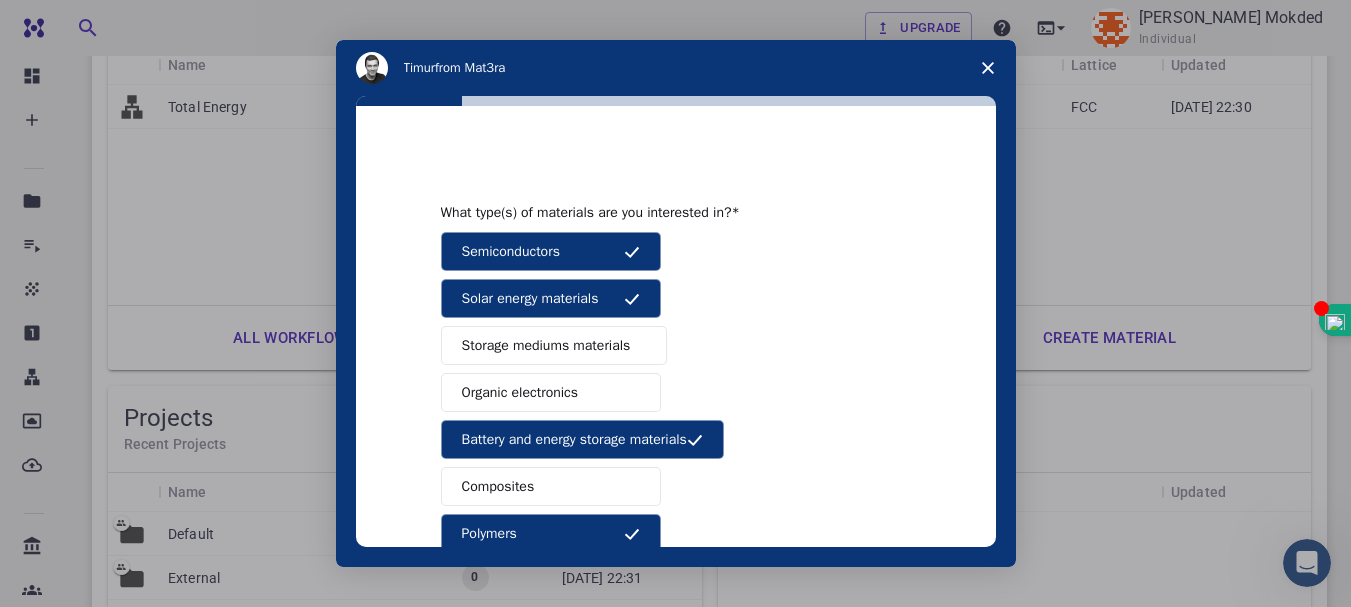 drag, startPoint x: 1361, startPoint y: 303, endPoint x: 1348, endPoint y: 1064, distance: 761.111 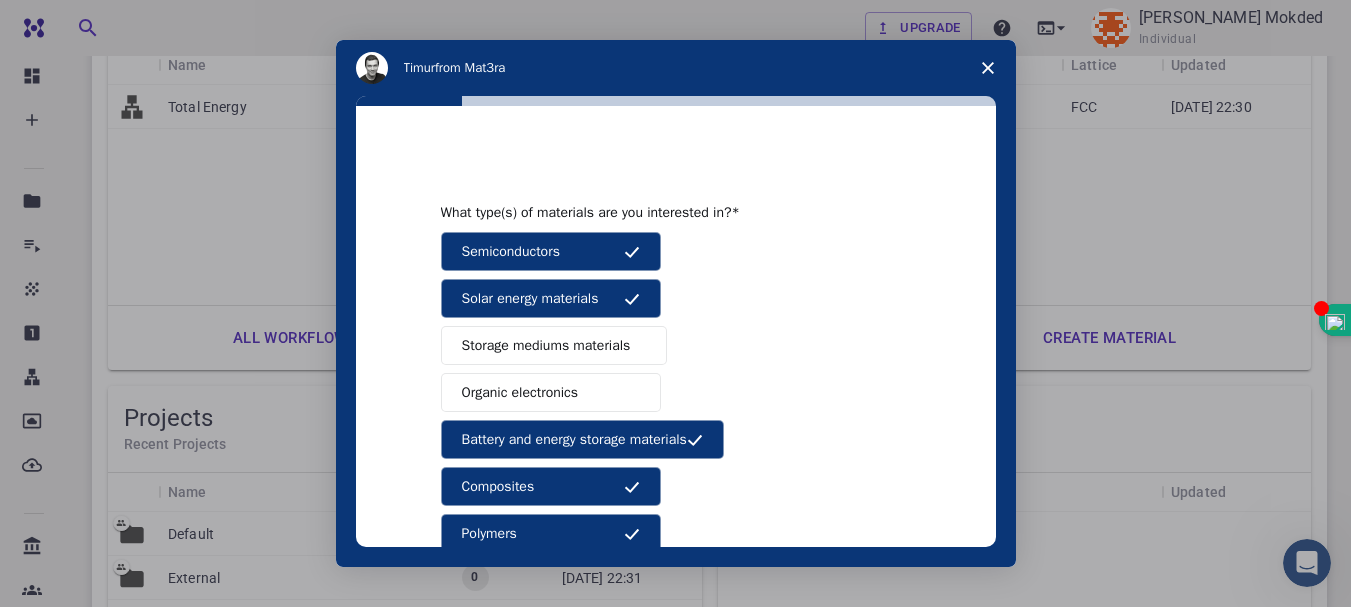 click on "Other (Please specify)" at bounding box center [529, 768] 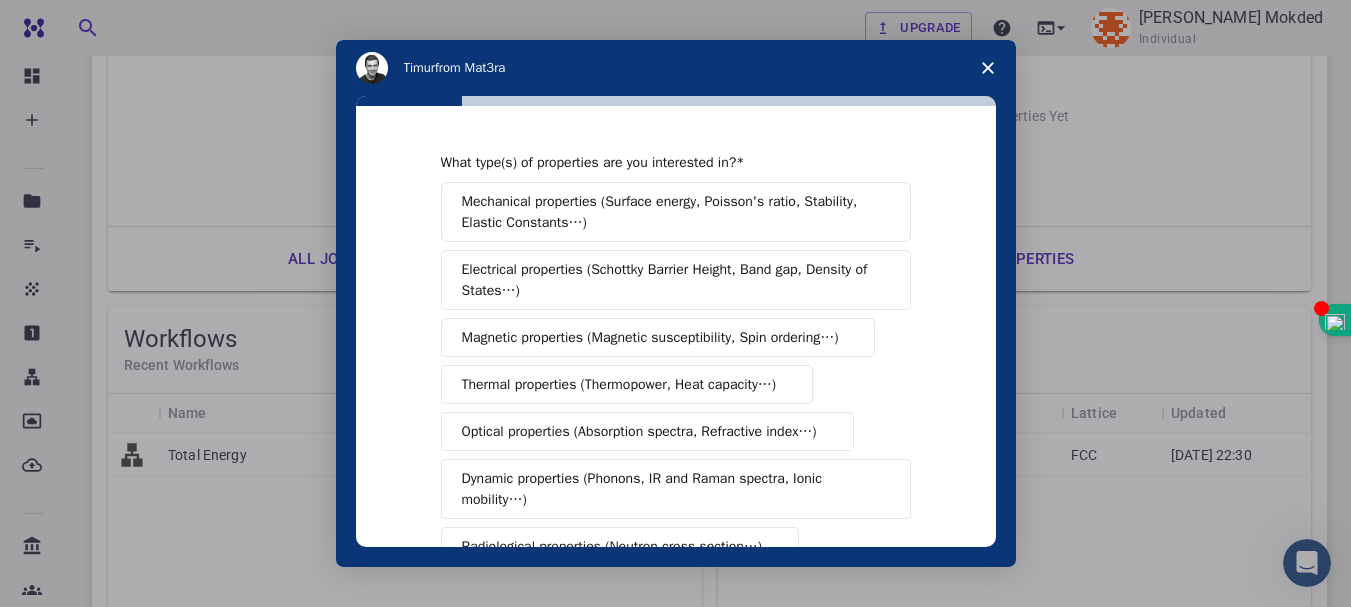 scroll, scrollTop: 350, scrollLeft: 0, axis: vertical 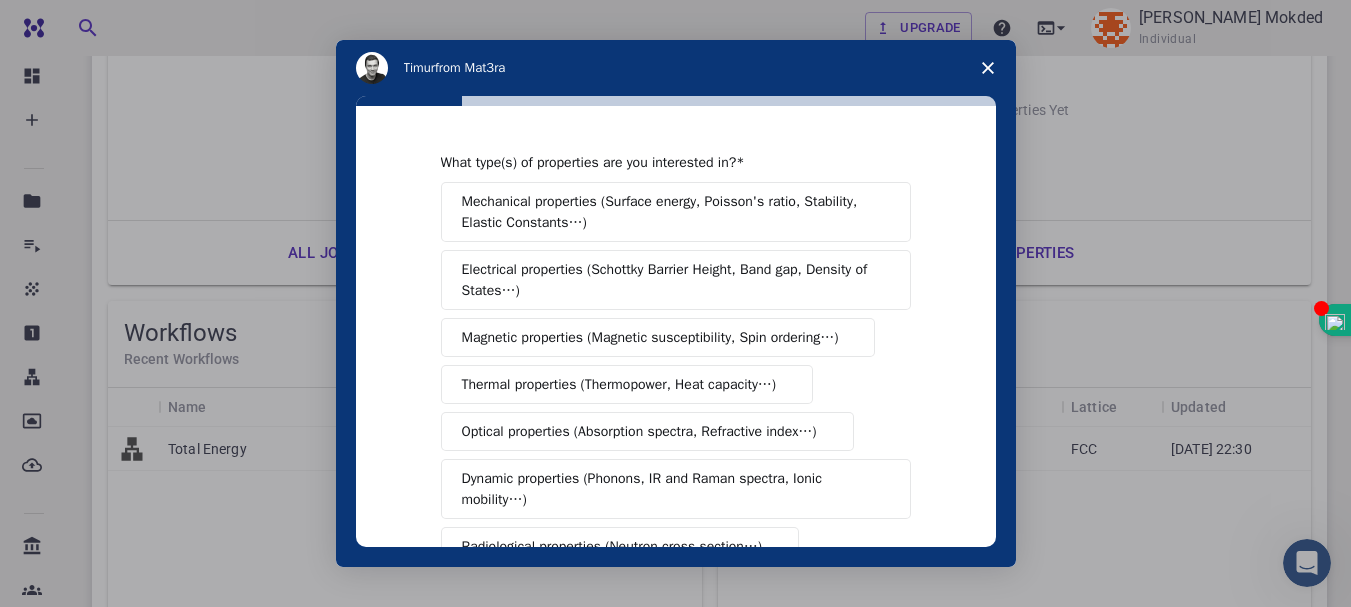 drag, startPoint x: 1363, startPoint y: 301, endPoint x: 1341, endPoint y: 526, distance: 226.073 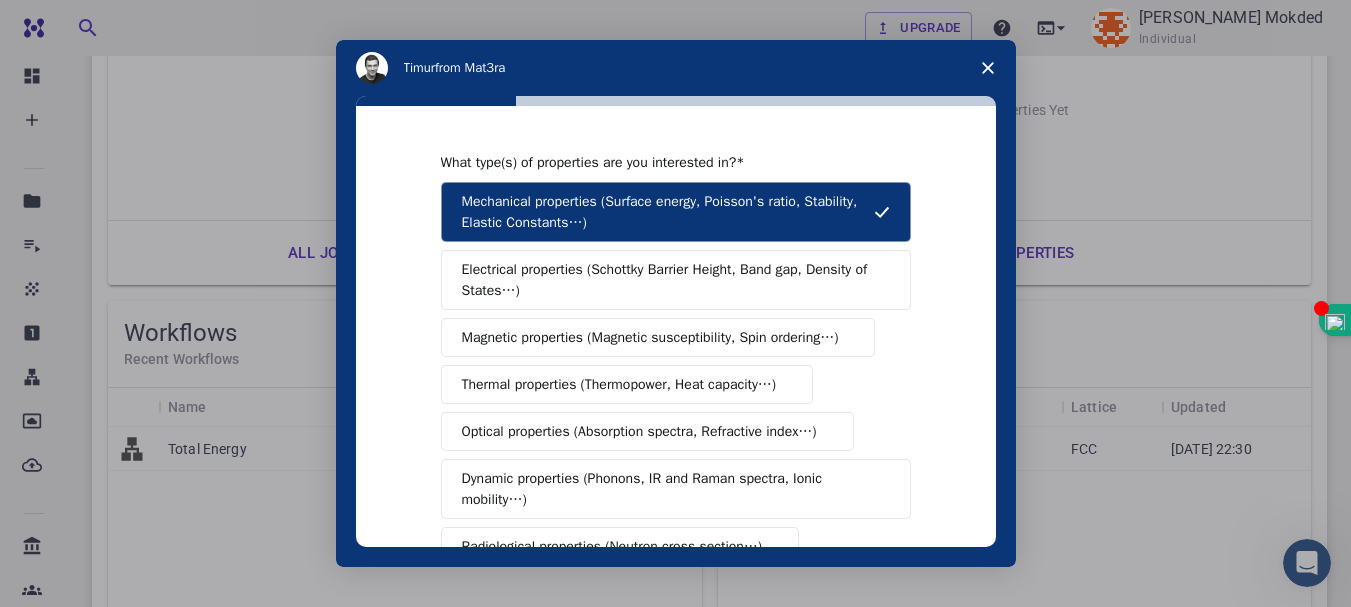 click on "Electrical properties (Schottky Barrier Height, Band gap, Density of States…)" at bounding box center [669, 280] 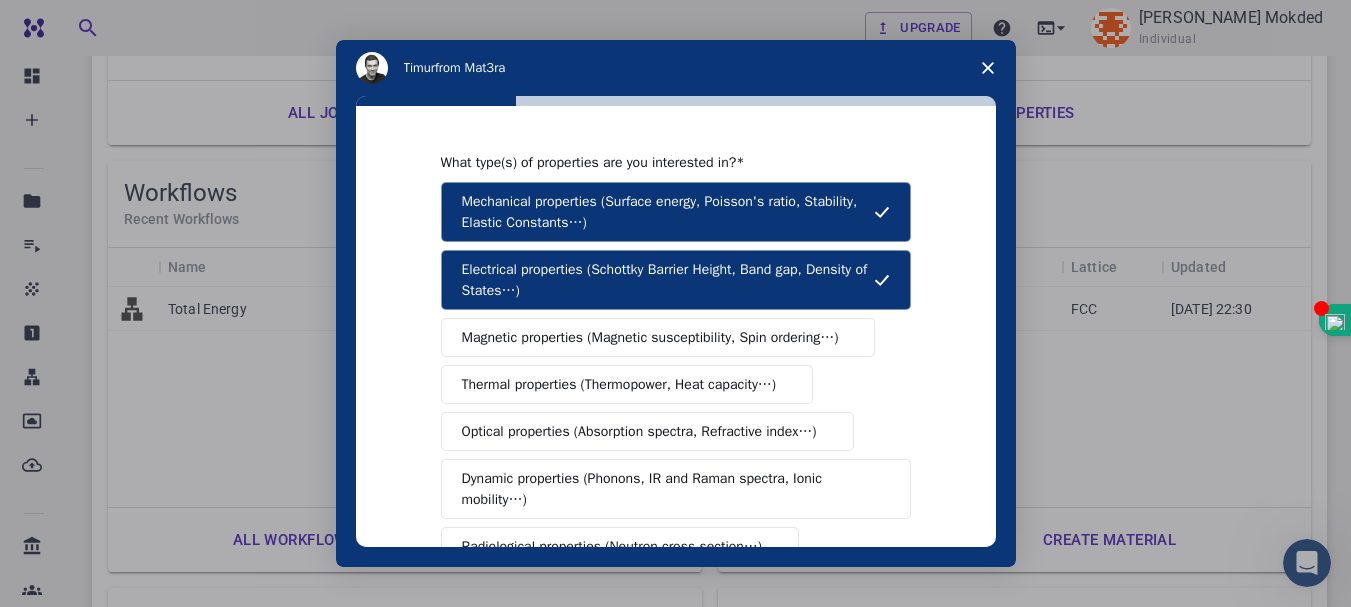 scroll, scrollTop: 508, scrollLeft: 0, axis: vertical 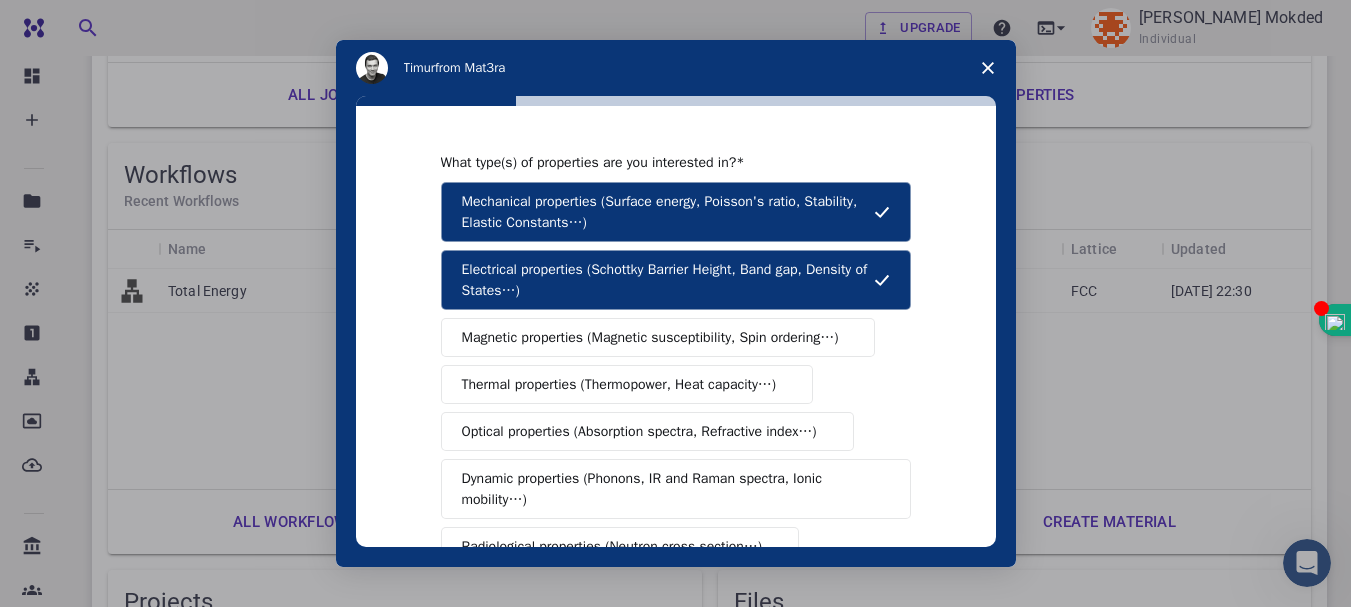 click on "Optical properties (Absorption spectra, Refractive index…)" at bounding box center [639, 431] 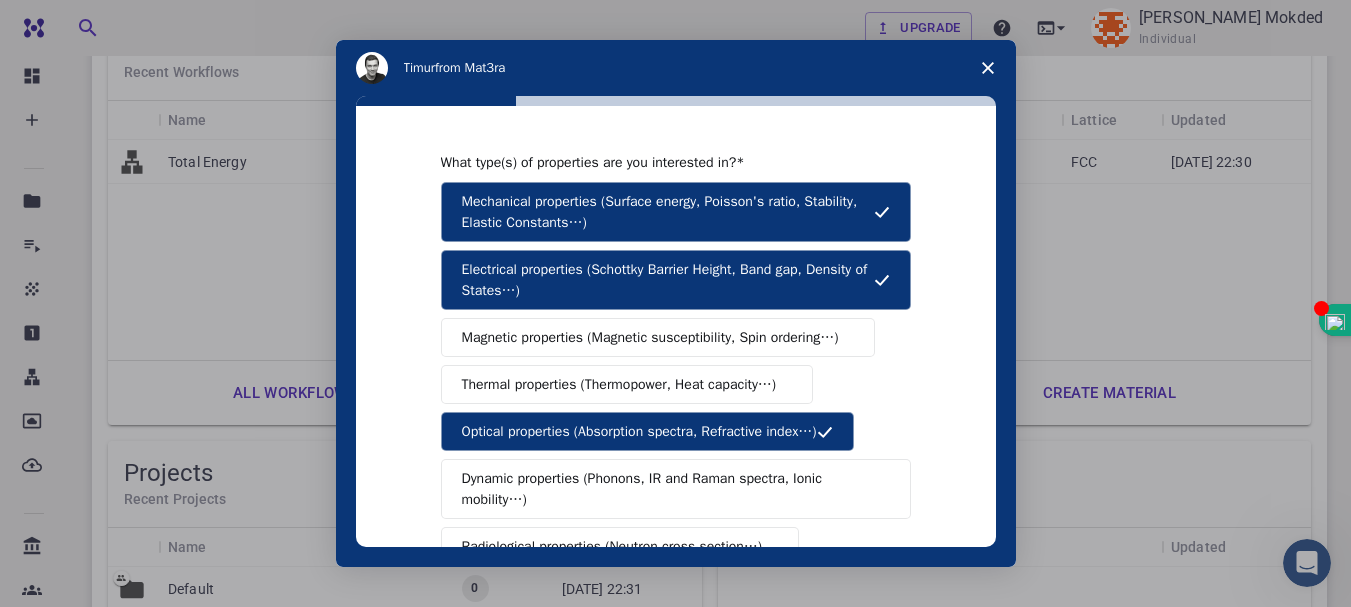 scroll, scrollTop: 640, scrollLeft: 0, axis: vertical 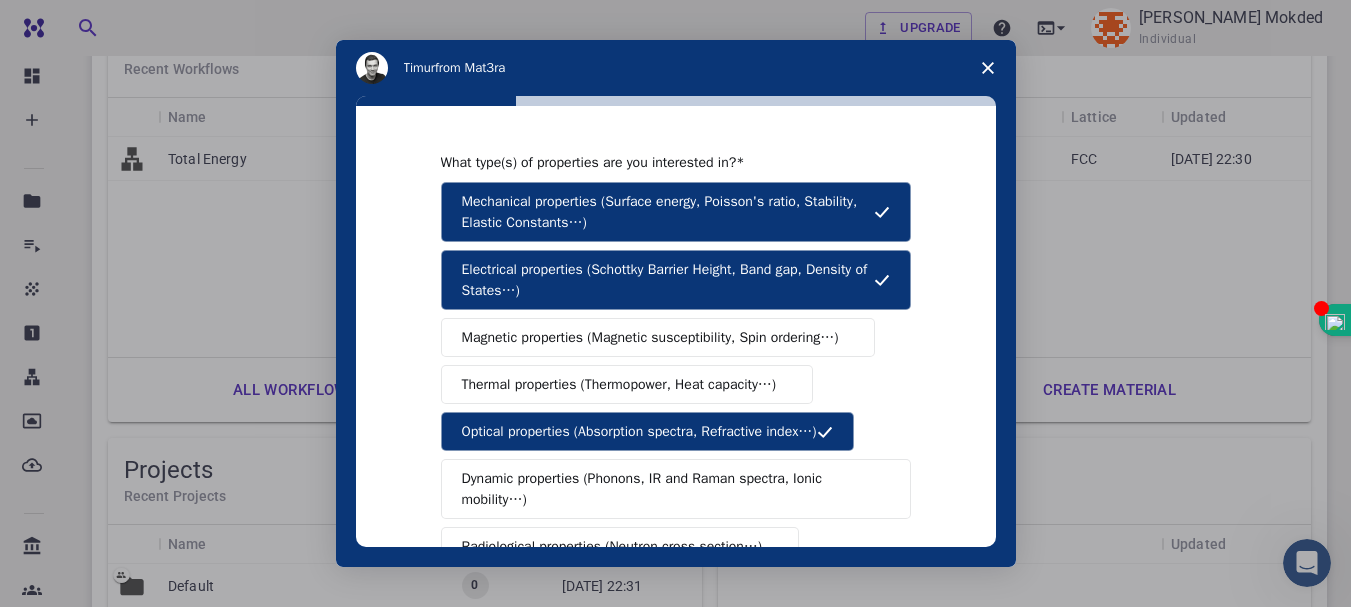 click on "Chemical properties (Chemical Reaction Energy, Catalytic activity…)" at bounding box center [668, 719] 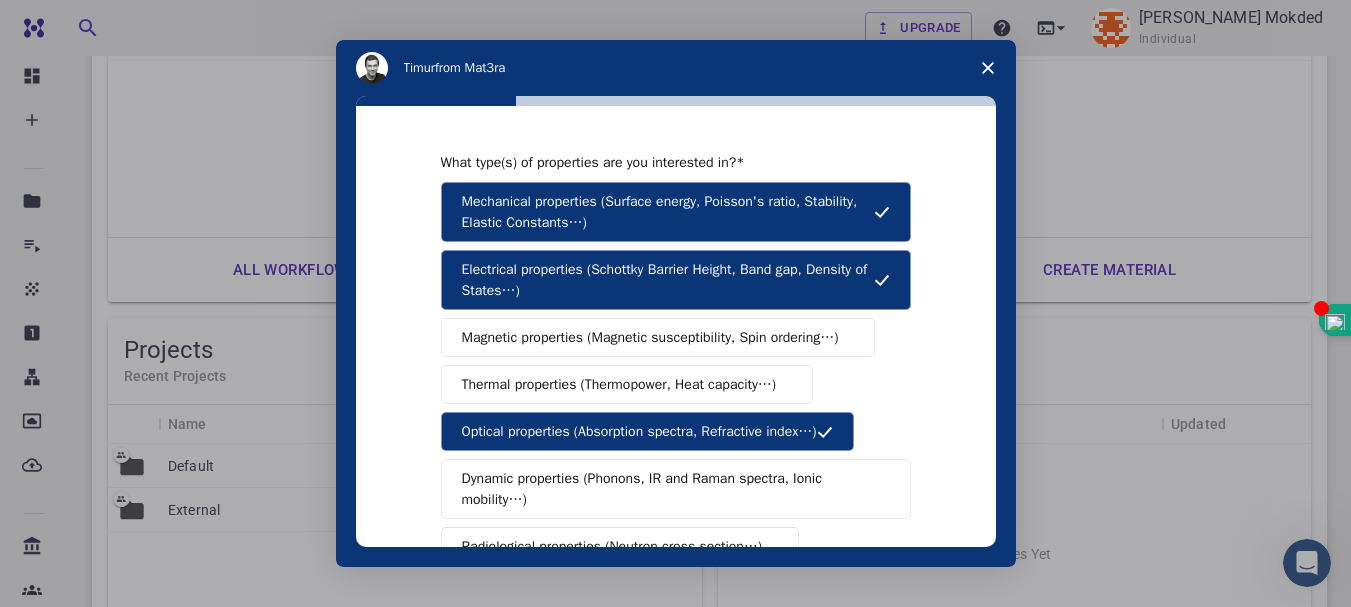 scroll, scrollTop: 789, scrollLeft: 0, axis: vertical 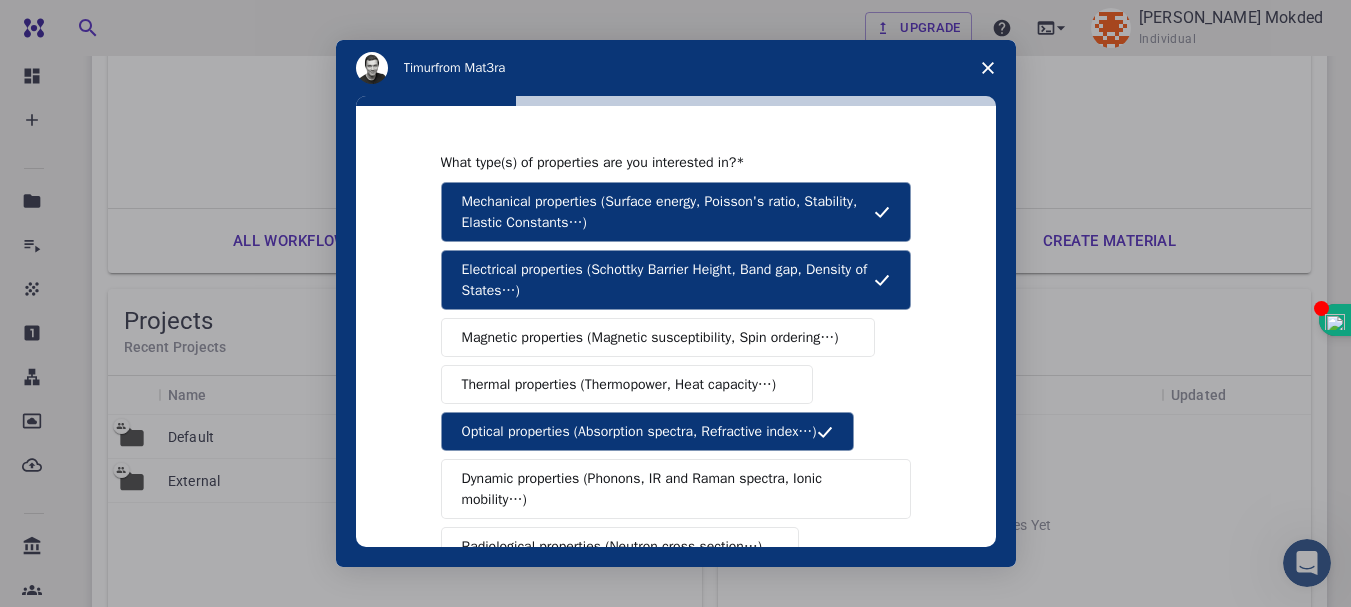 click on "Please enter a few properties that are most important to you from the selected categories." at bounding box center [661, 802] 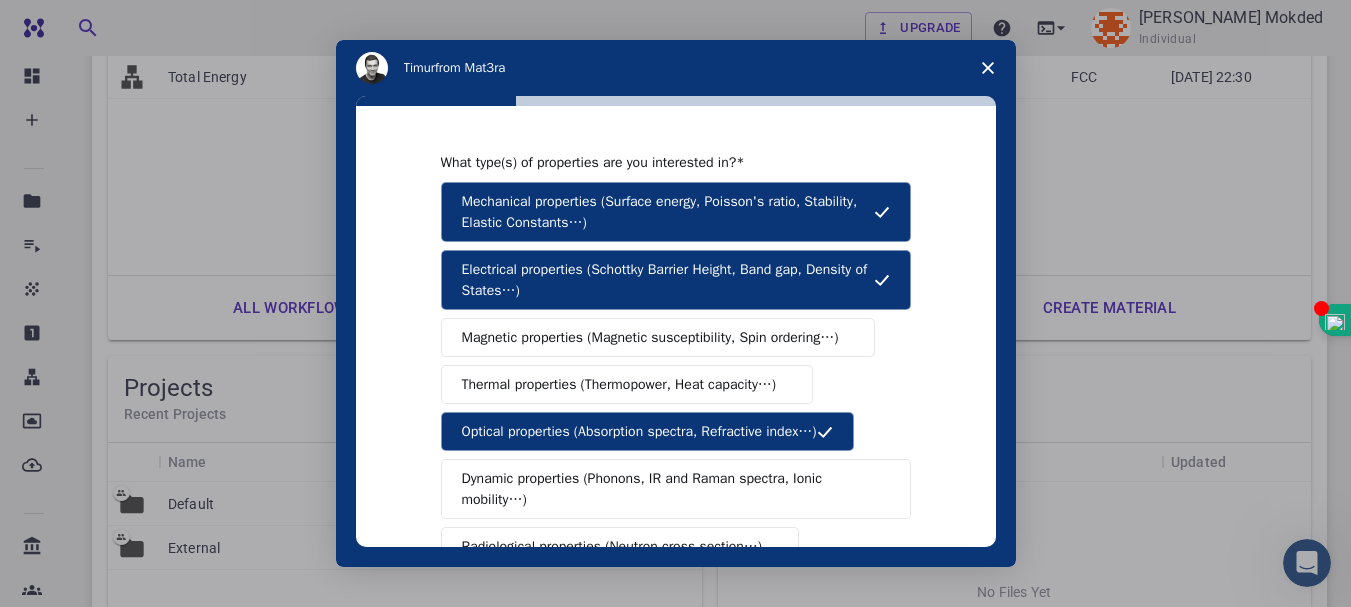 type on "Electrochemical Properties, Mechanical and physical properties" 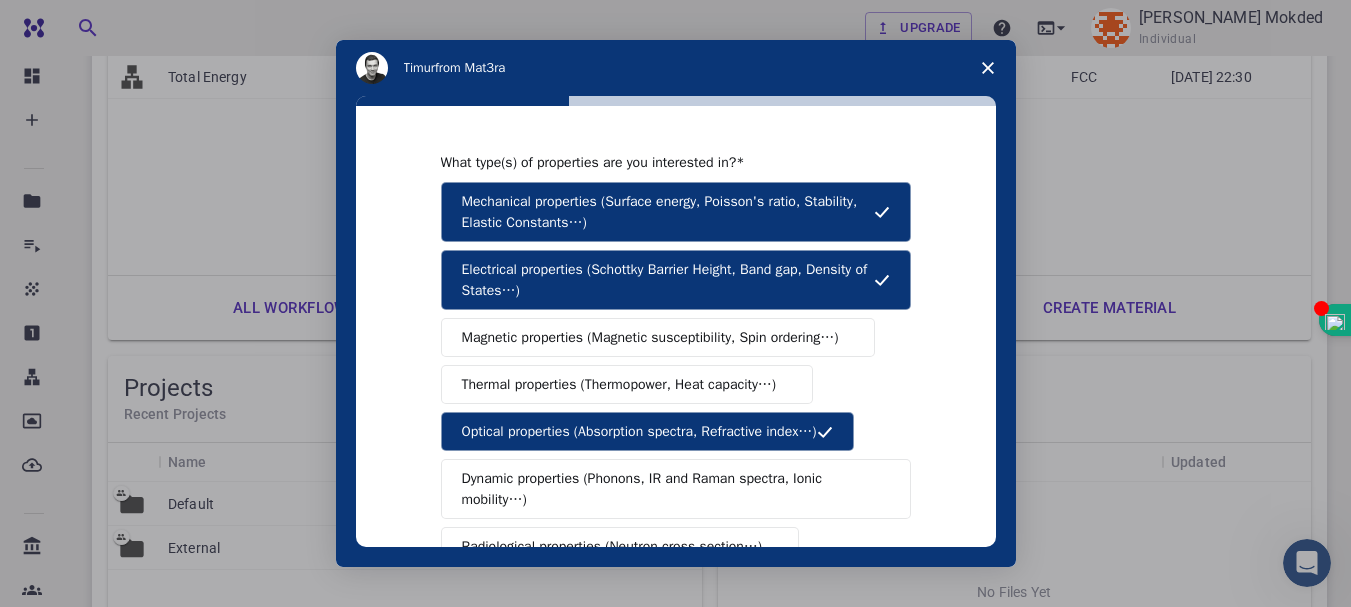click on "Next" at bounding box center (883, 965) 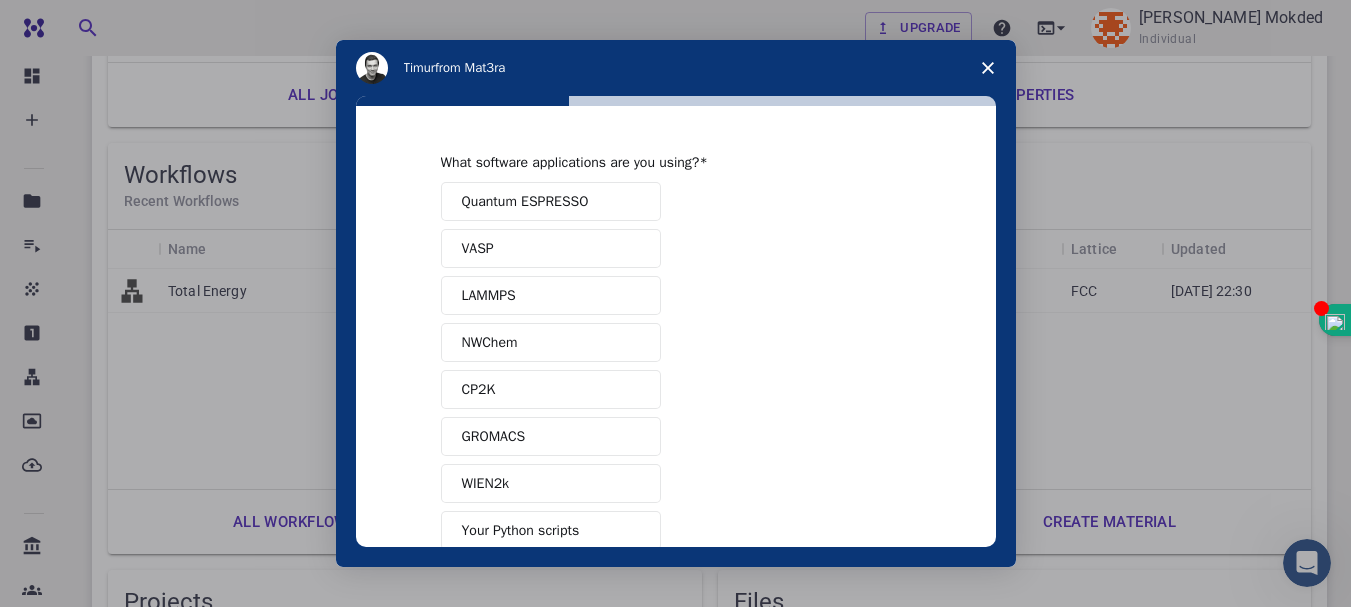 scroll, scrollTop: 531, scrollLeft: 0, axis: vertical 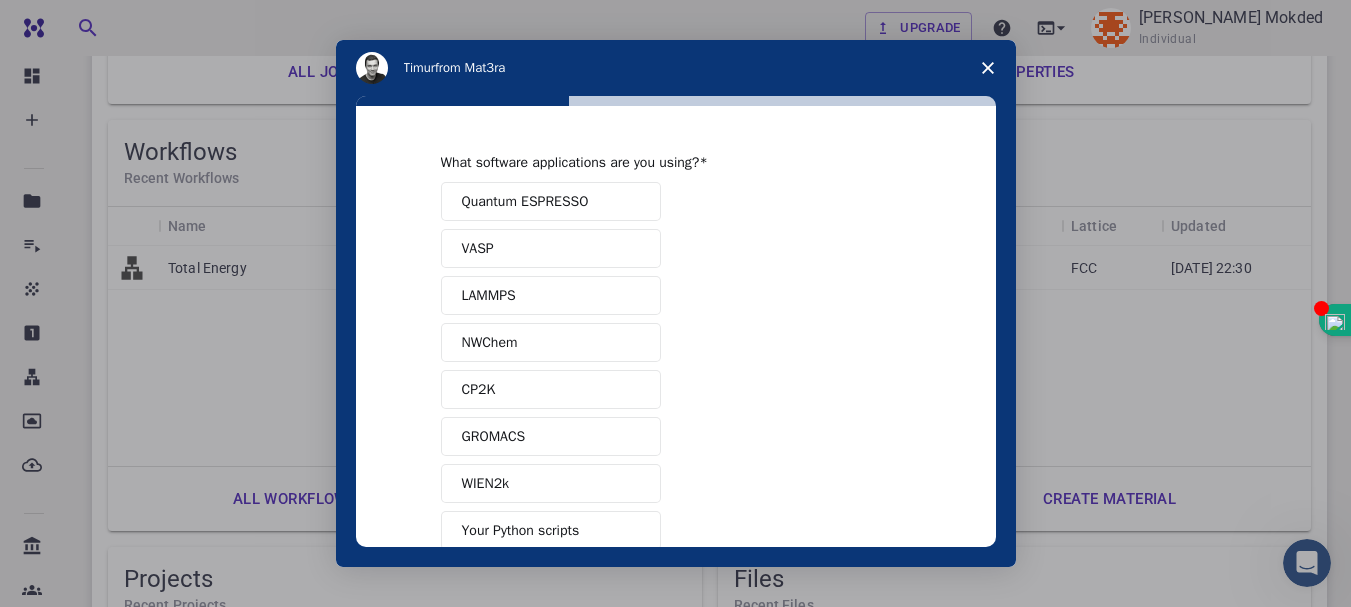 click on "WIEN2k" at bounding box center [551, 483] 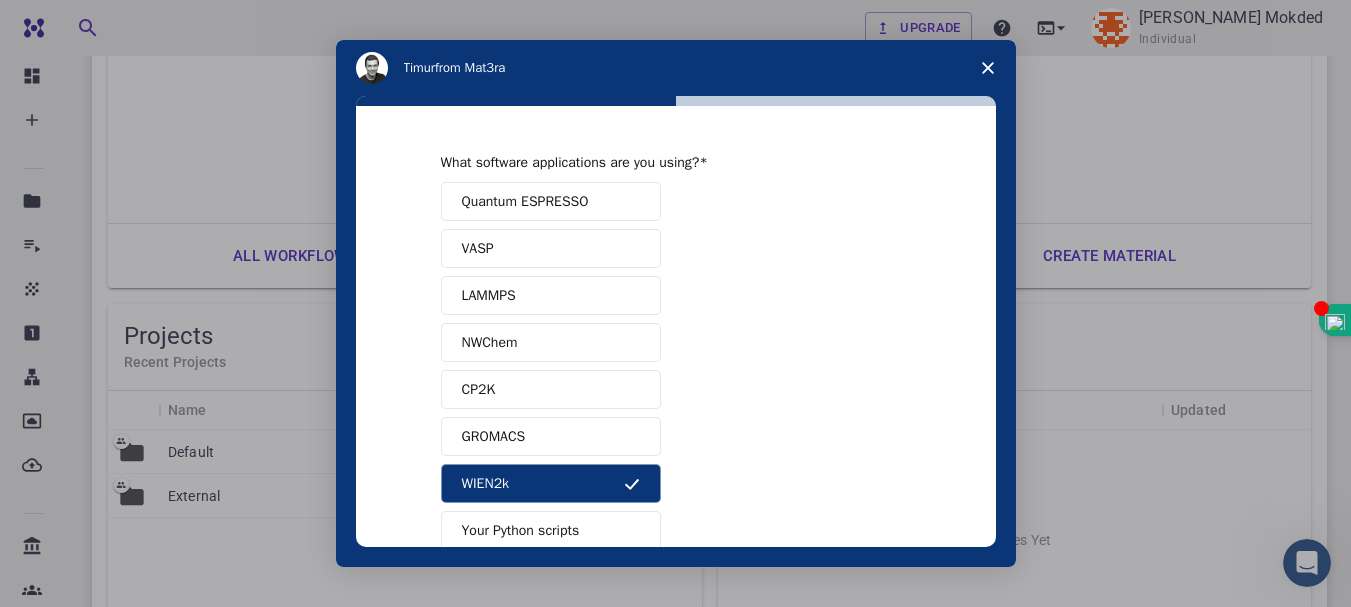 scroll, scrollTop: 804, scrollLeft: 0, axis: vertical 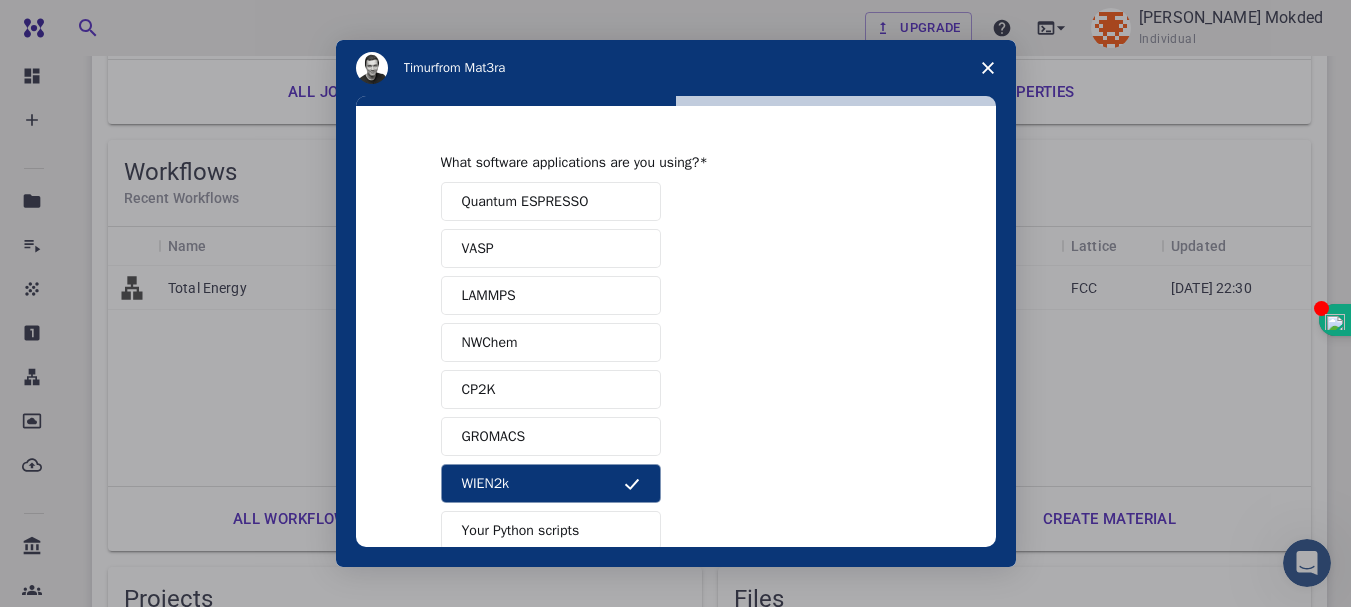 click on "LAMMPS" at bounding box center (551, 295) 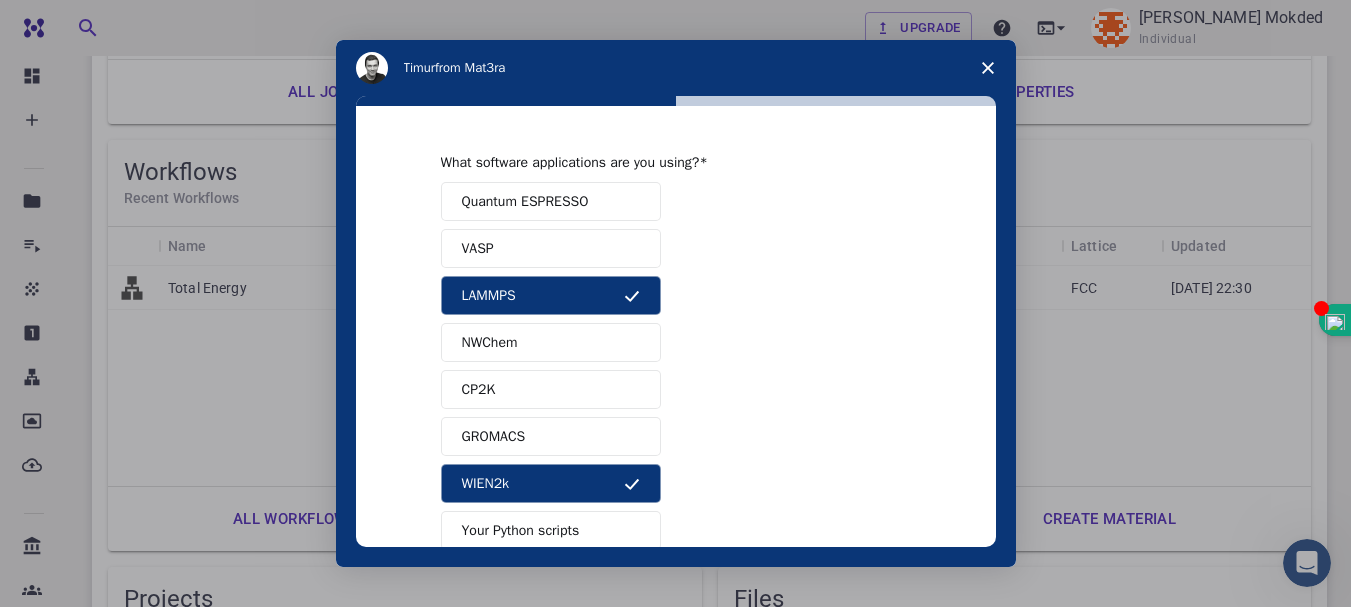 click on "Other (Please specify)" at bounding box center [529, 624] 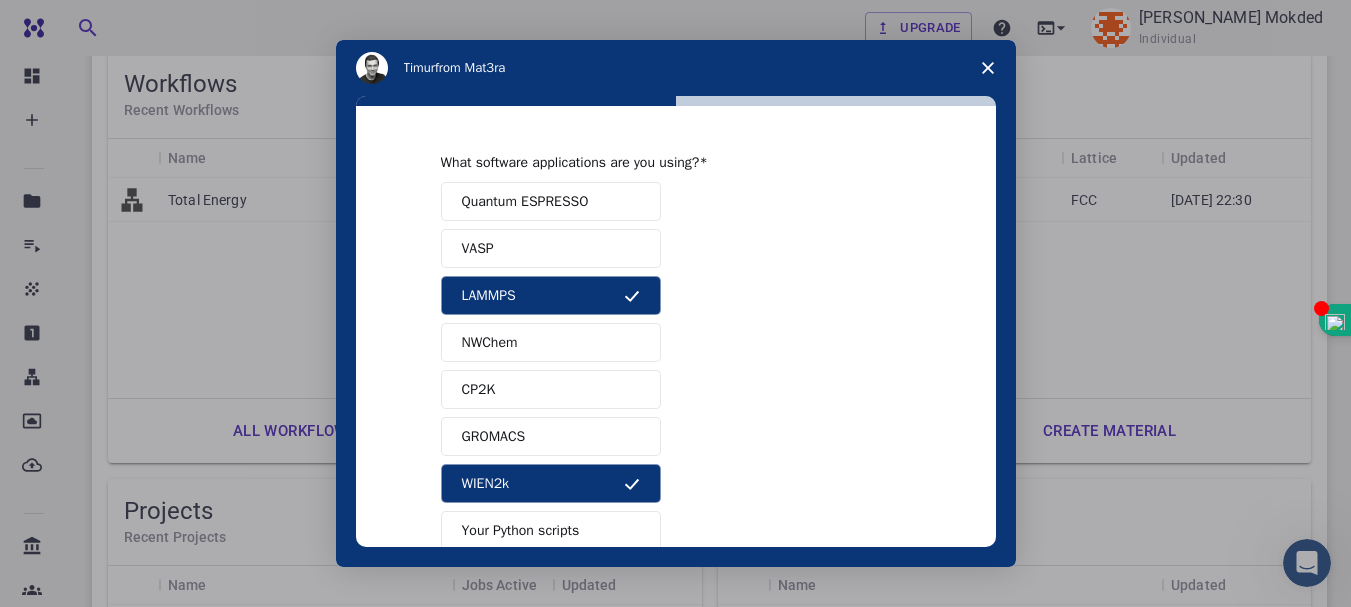scroll, scrollTop: 716, scrollLeft: 0, axis: vertical 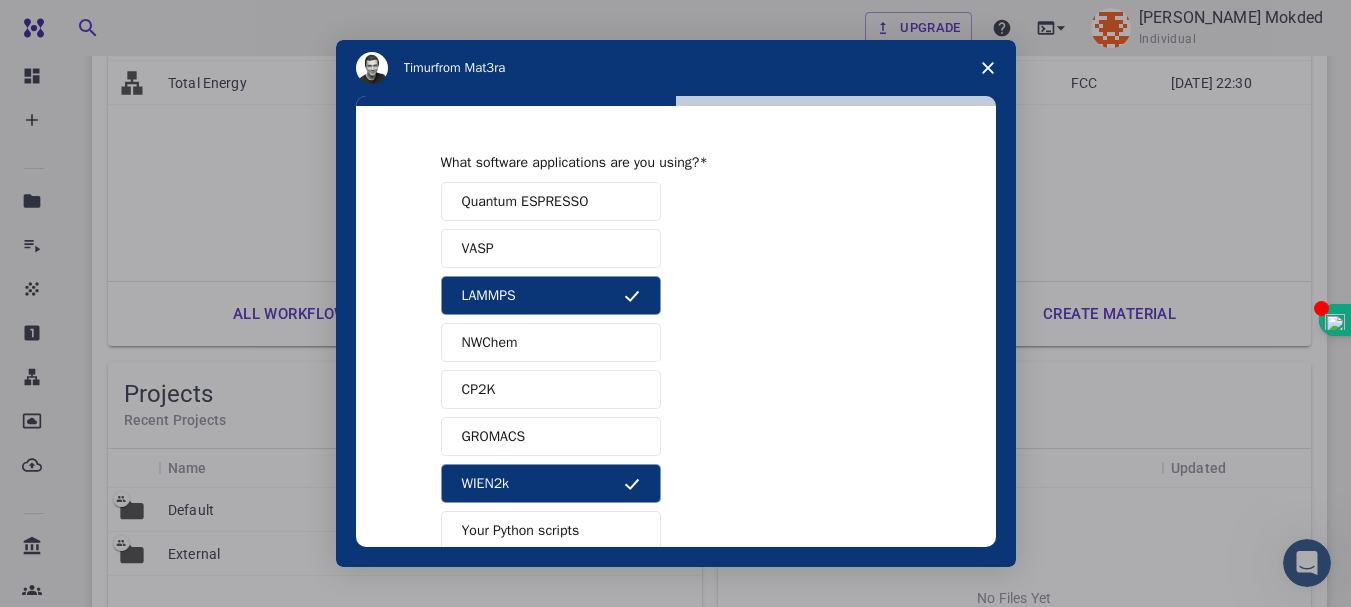 click on "Quantum ESPRESSO VASP LAMMPS NWChem CP2K GROMACS WIEN2k Your Python scripts Machine Learning frameworks Other (Please specify) Please specify" at bounding box center (676, 448) 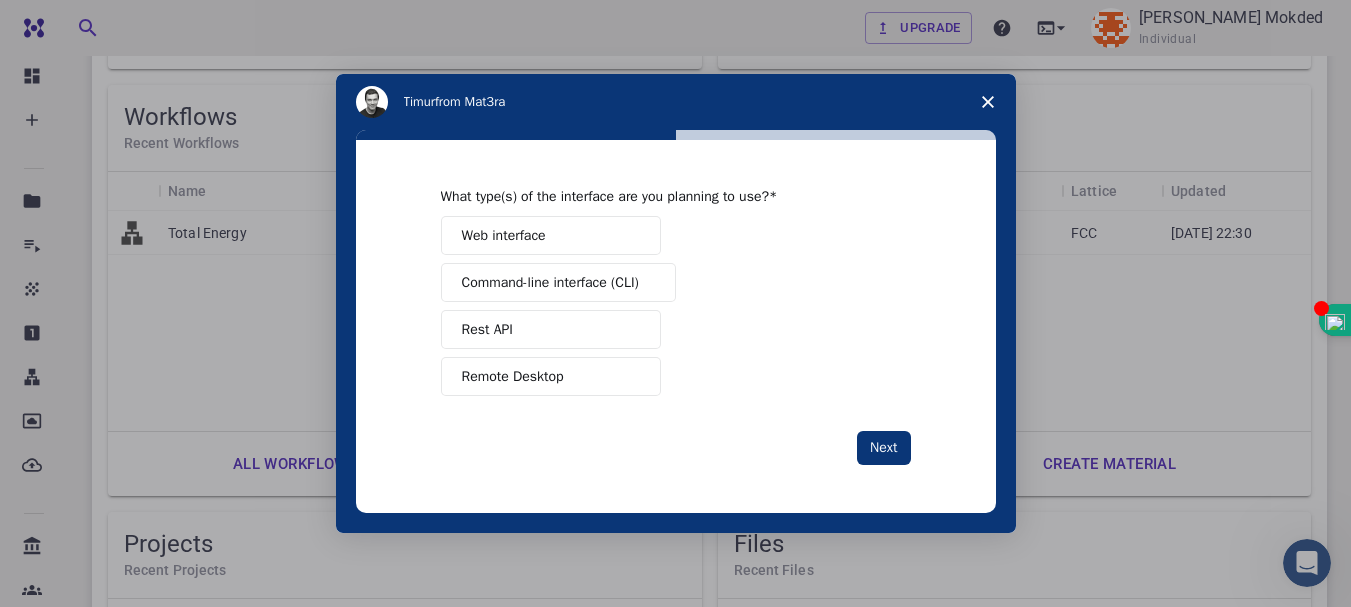 scroll, scrollTop: 563, scrollLeft: 0, axis: vertical 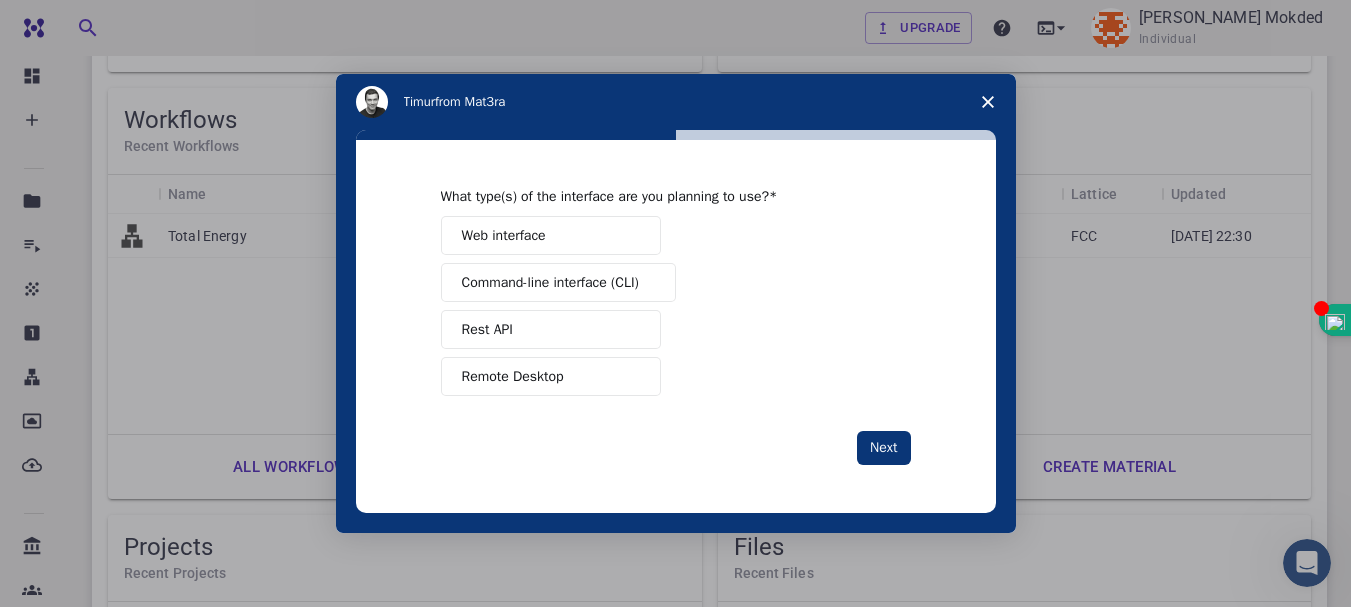 click on "Web interface" at bounding box center (551, 235) 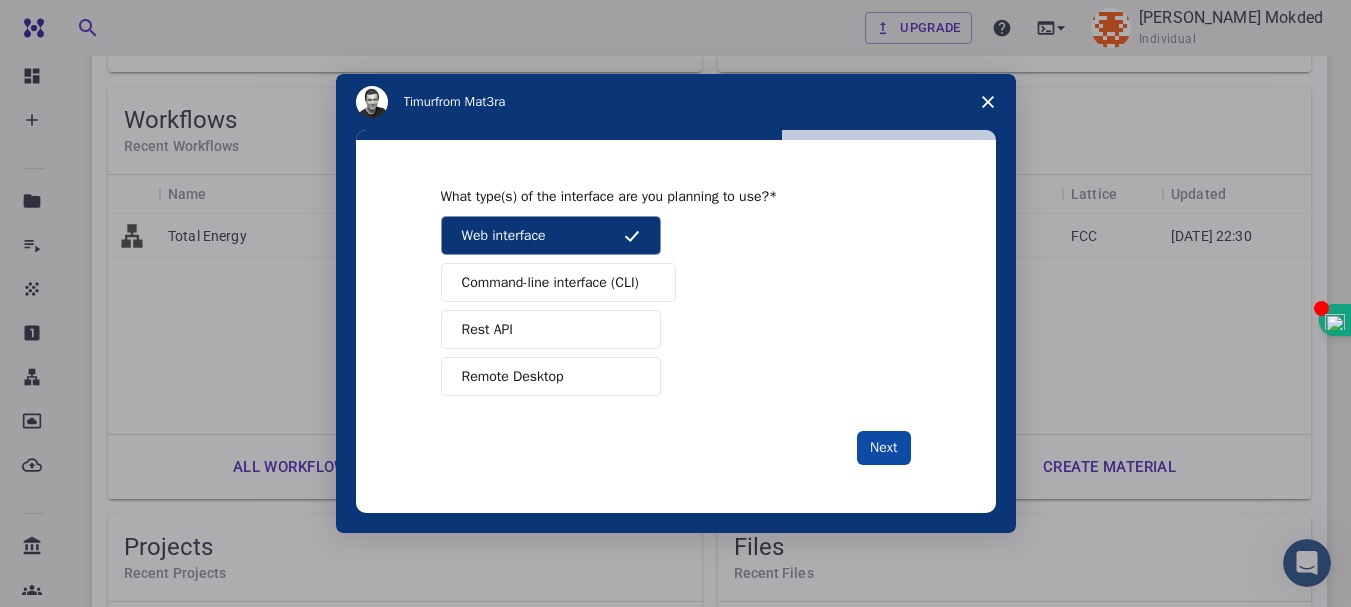 click on "Next" at bounding box center (883, 448) 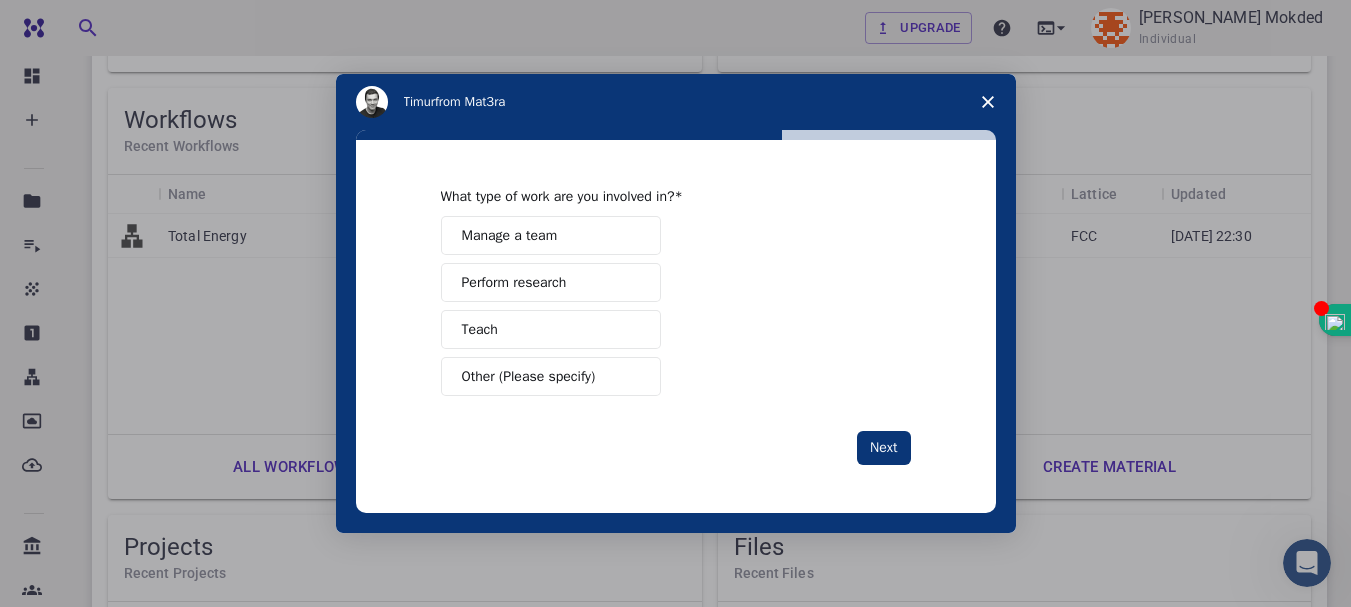 click on "Perform research" at bounding box center (514, 282) 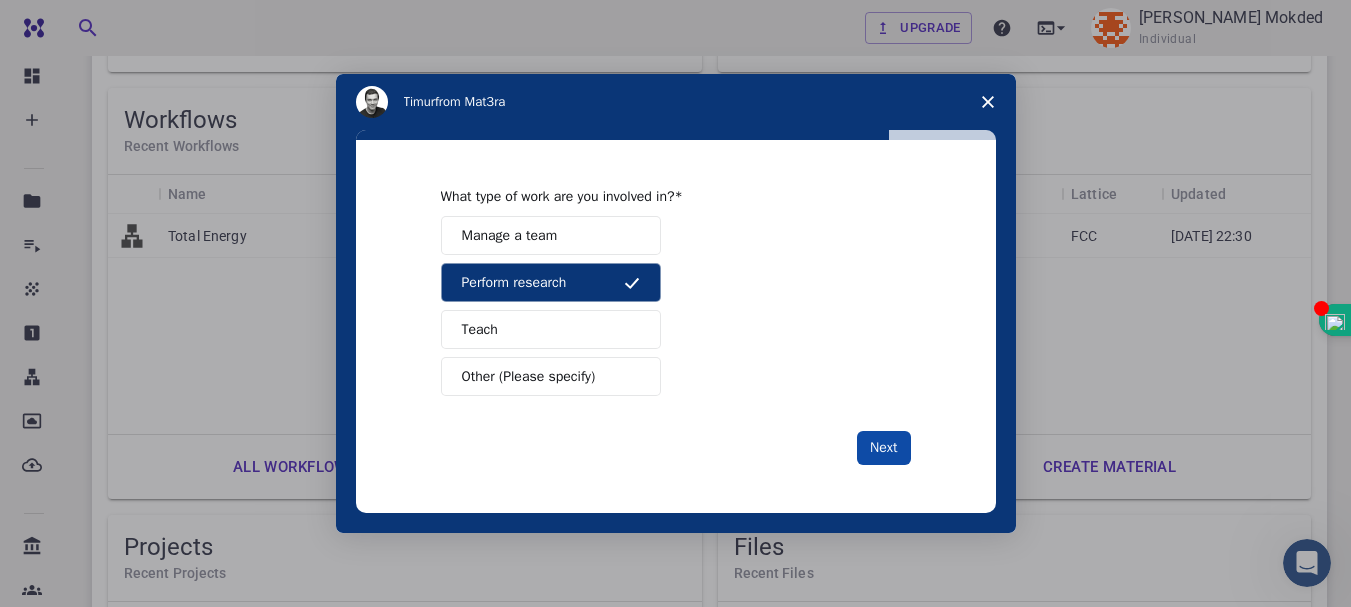 click on "Next" at bounding box center (883, 448) 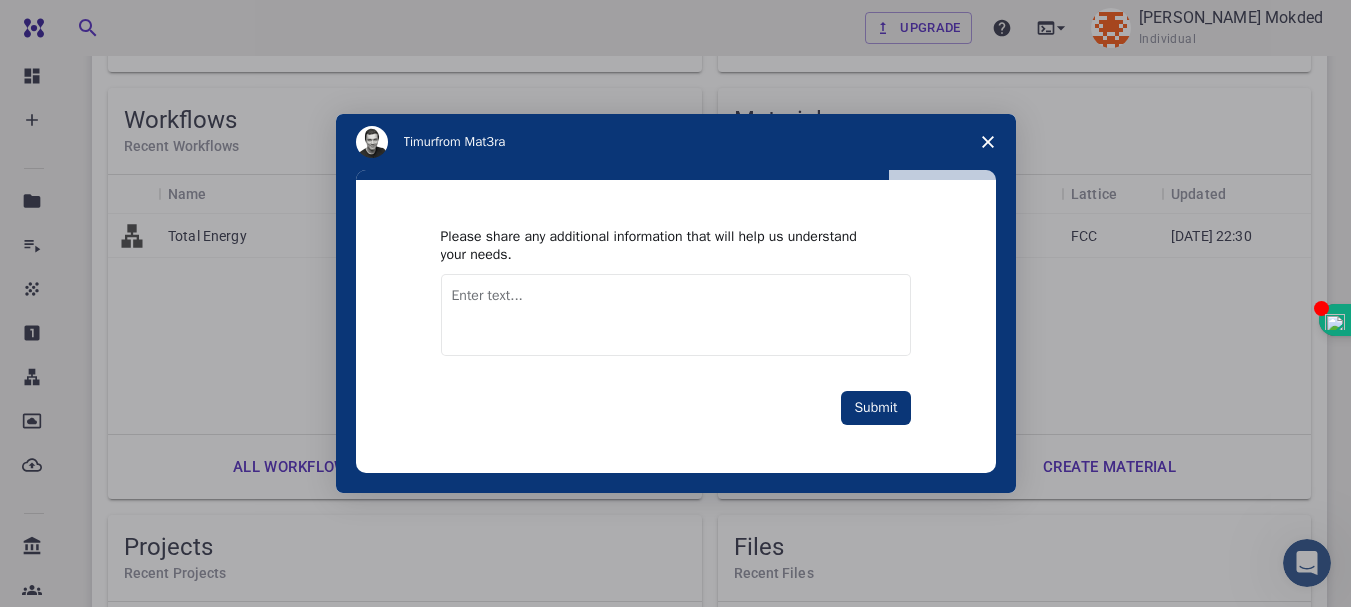 click at bounding box center [676, 315] 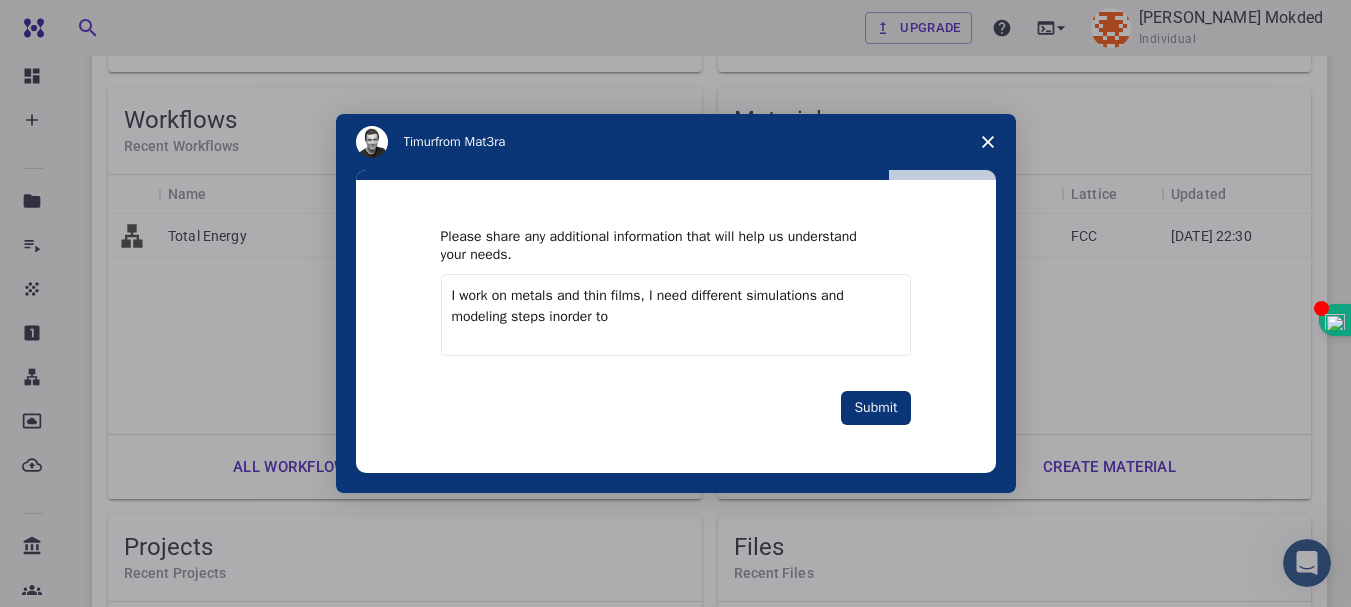 click on "I work on metals and thin films, I need different simulations and modeling steps inorder to" at bounding box center [676, 315] 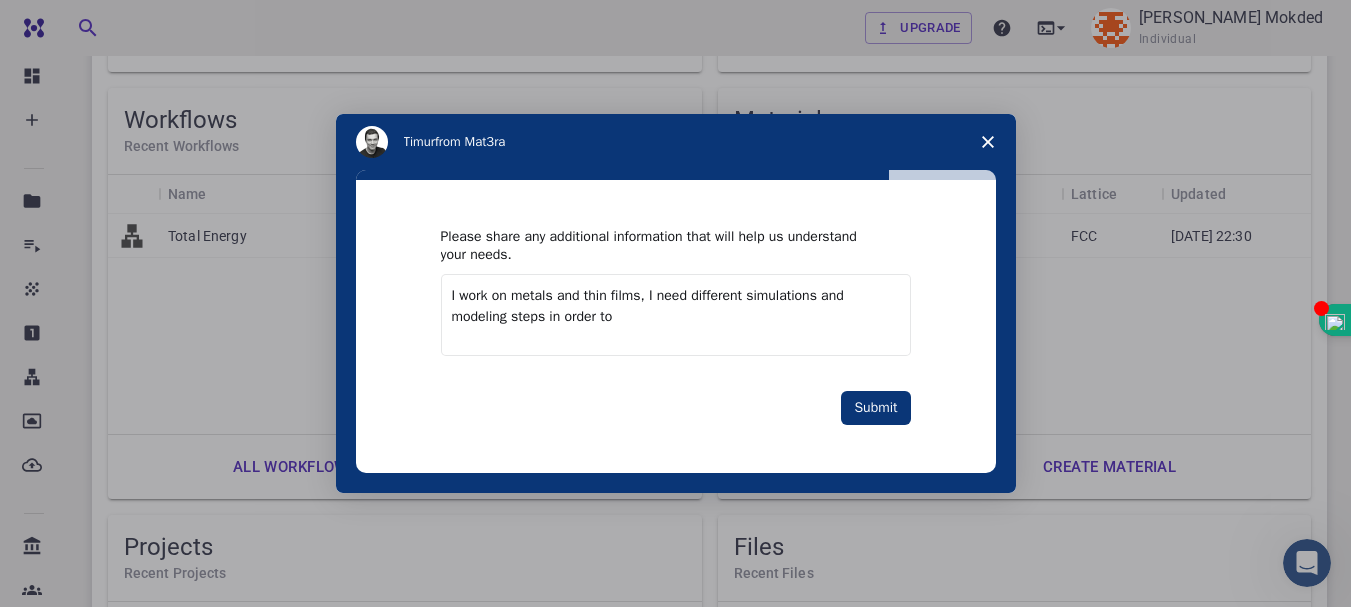 click on "I work on metals and thin films, I need different simulations and modeling steps in order to" at bounding box center (676, 315) 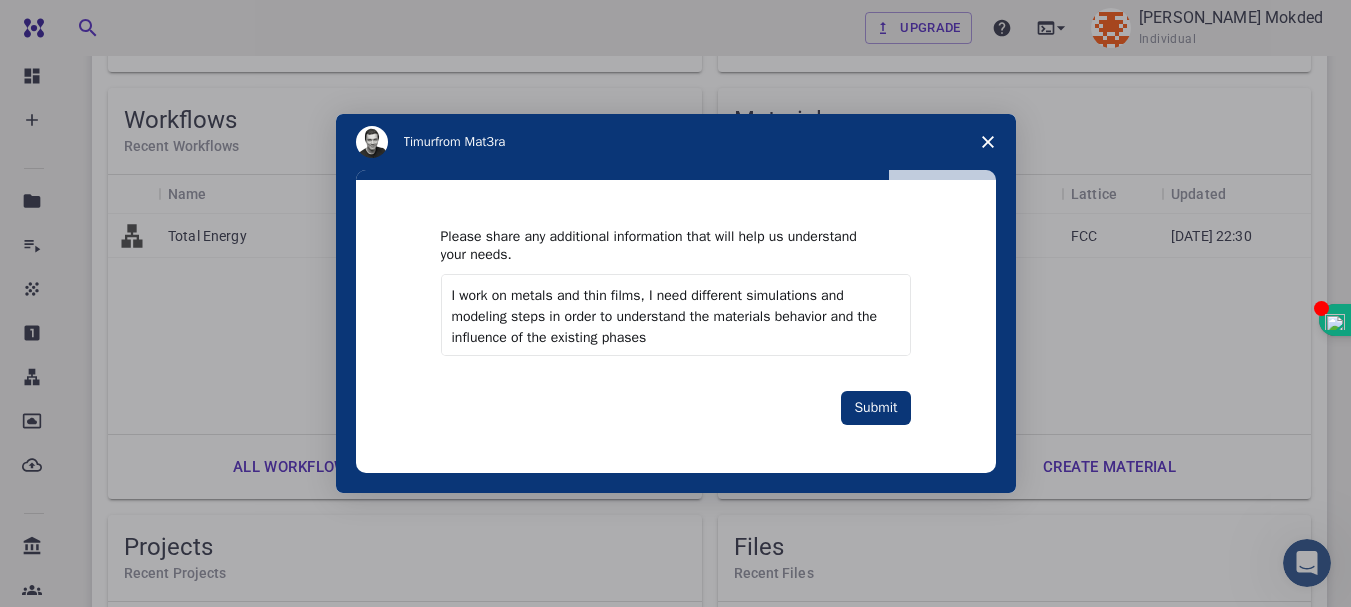 click on "I work on metals and thin films, I need different simulations and modeling steps in order to understand the materials behavior and the influence of the existing phases" at bounding box center [676, 315] 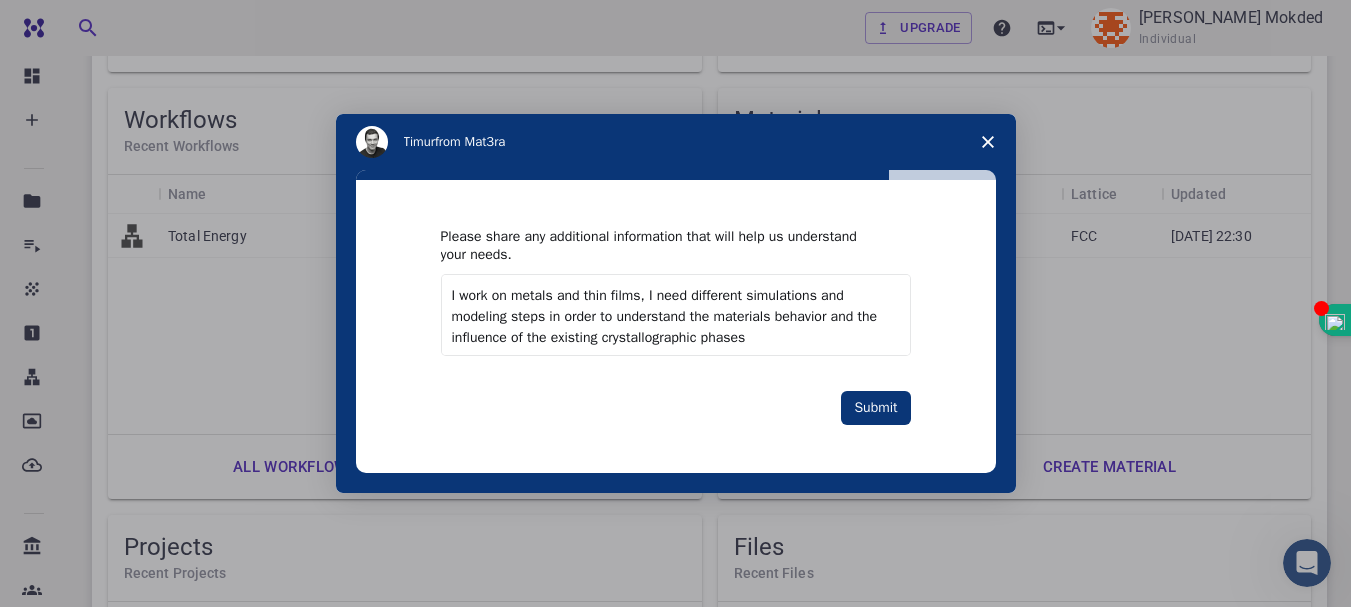 click on "I work on metals and thin films, I need different simulations and modeling steps in order to understand the materials behavior and the influence of the existing crystallographic phases" at bounding box center [676, 315] 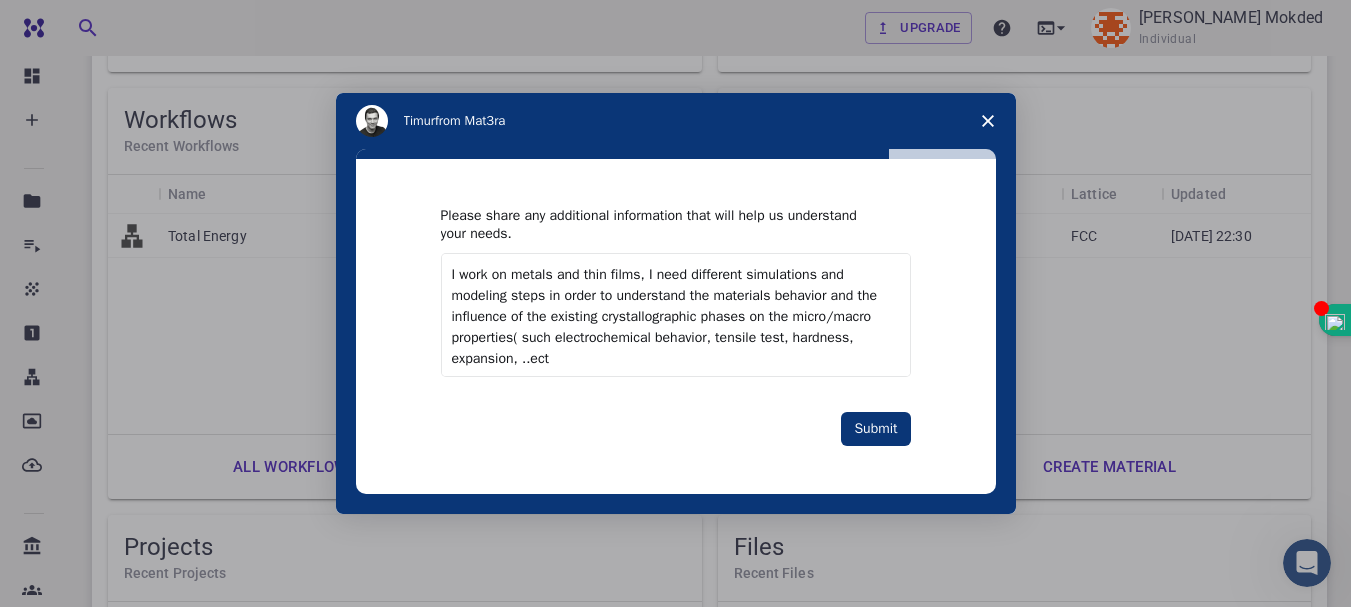 scroll, scrollTop: 14, scrollLeft: 0, axis: vertical 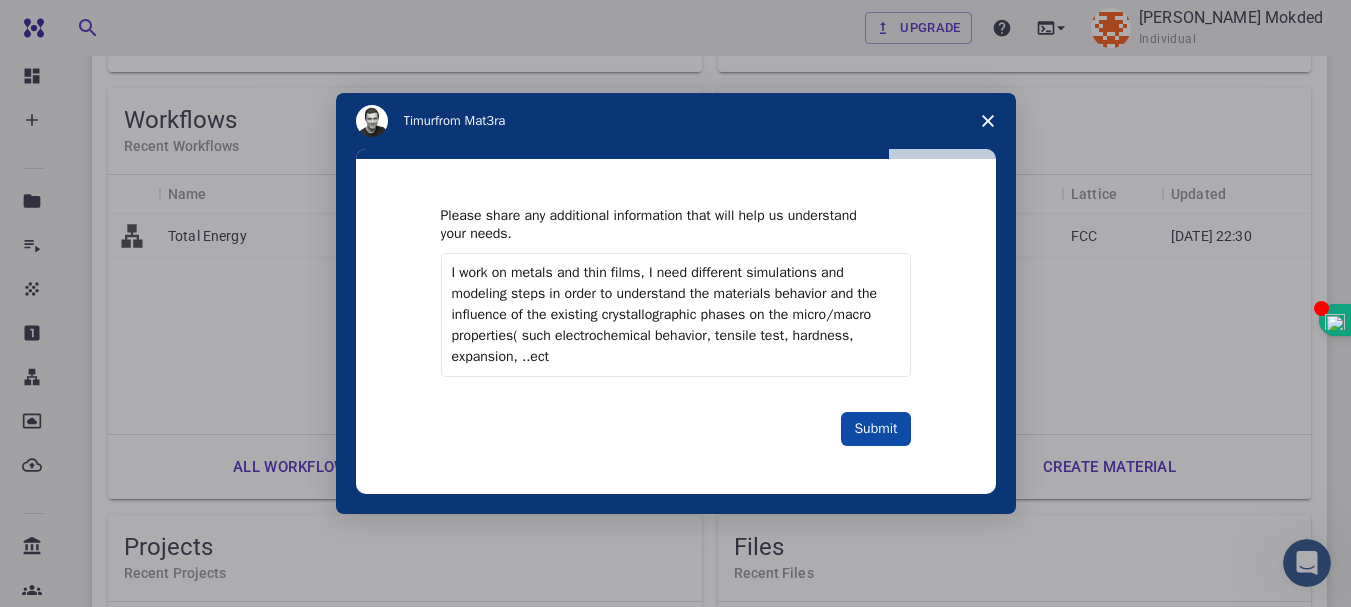 type on "I work on metals and thin films, I need different simulations and modeling steps in order to understand the materials behavior and the influence of the existing crystallographic phases on the micro/macro properties( such electrochemical behavior, tensile test, hardness, expansion, ..ect" 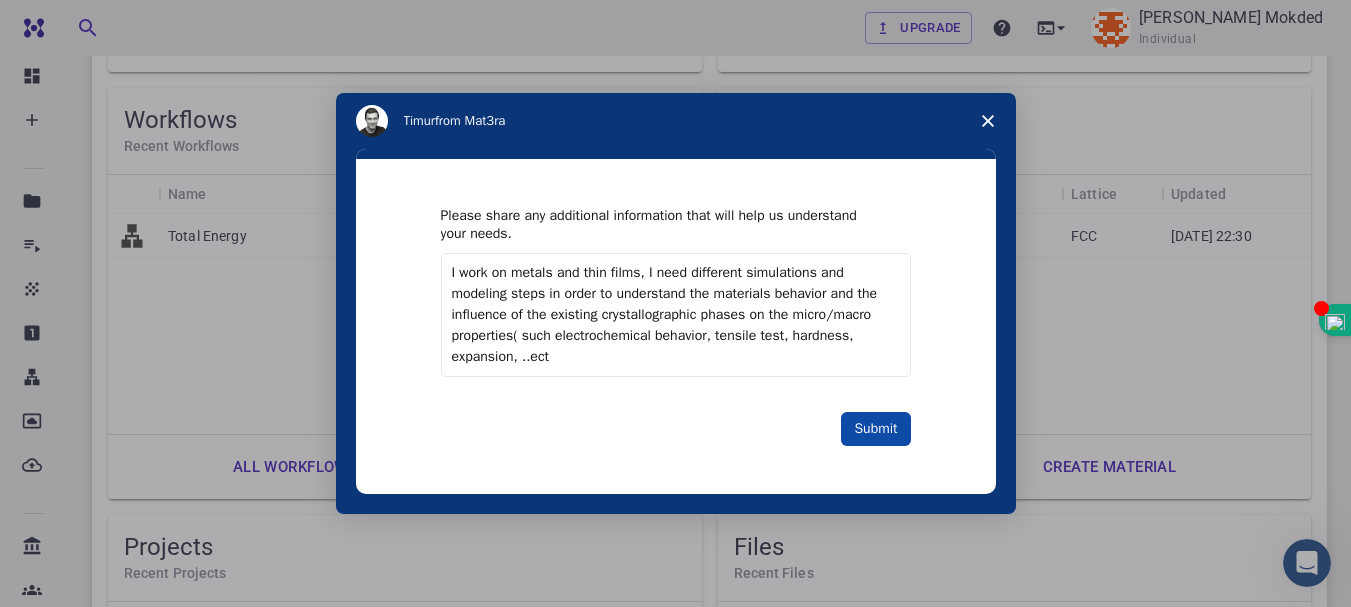 click on "Submit" at bounding box center (875, 429) 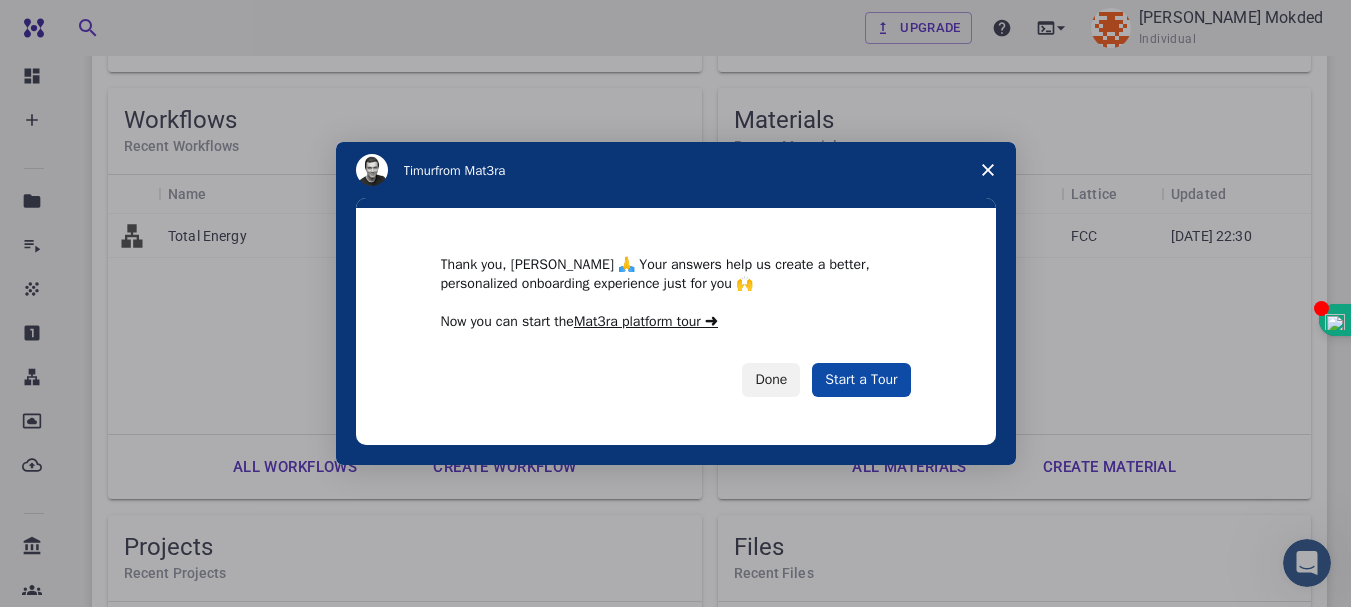 click on "Start a Tour" at bounding box center [861, 380] 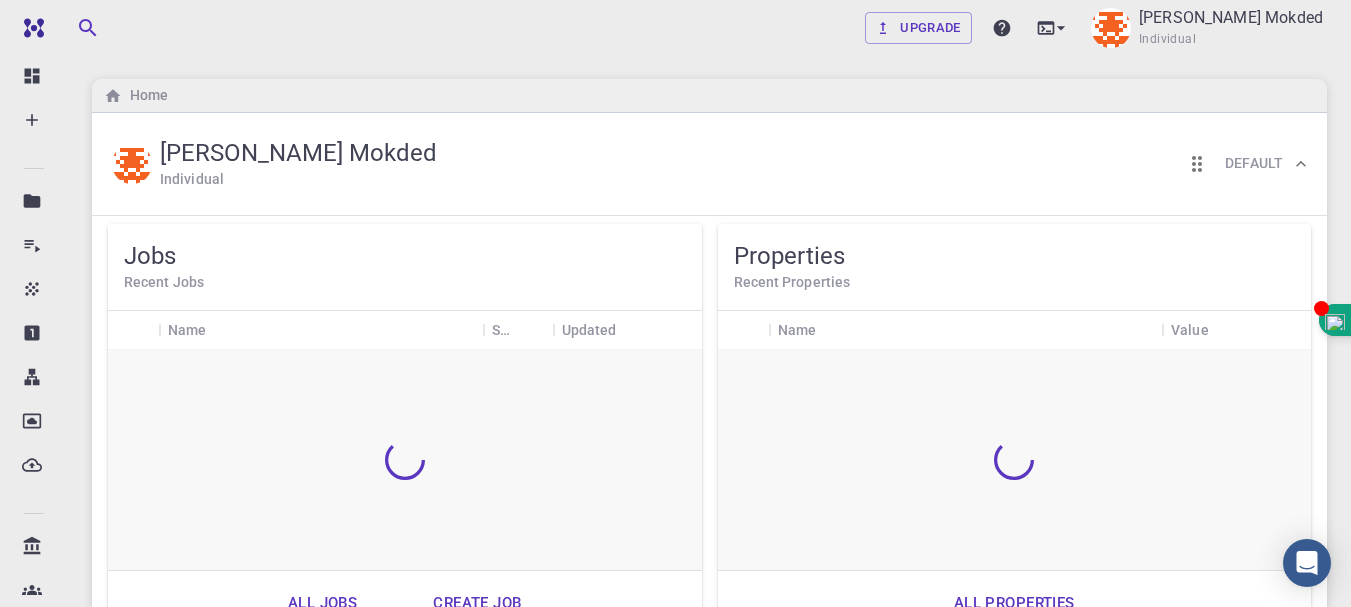scroll, scrollTop: 0, scrollLeft: 0, axis: both 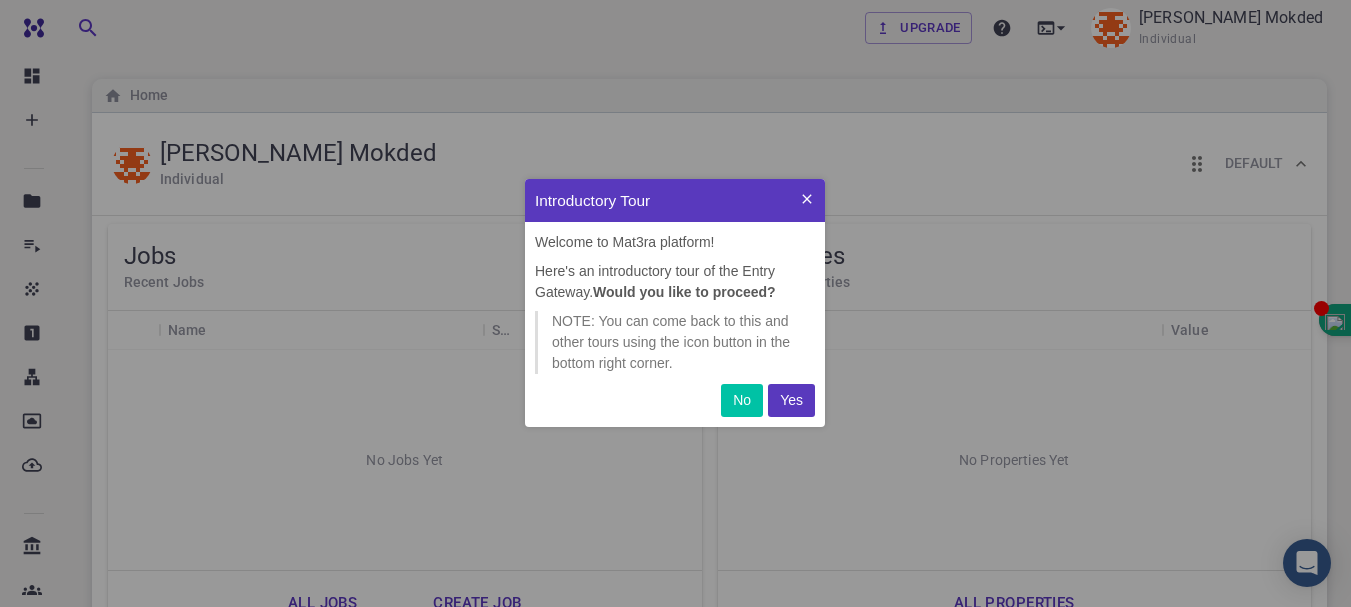 click on "Yes" at bounding box center [791, 400] 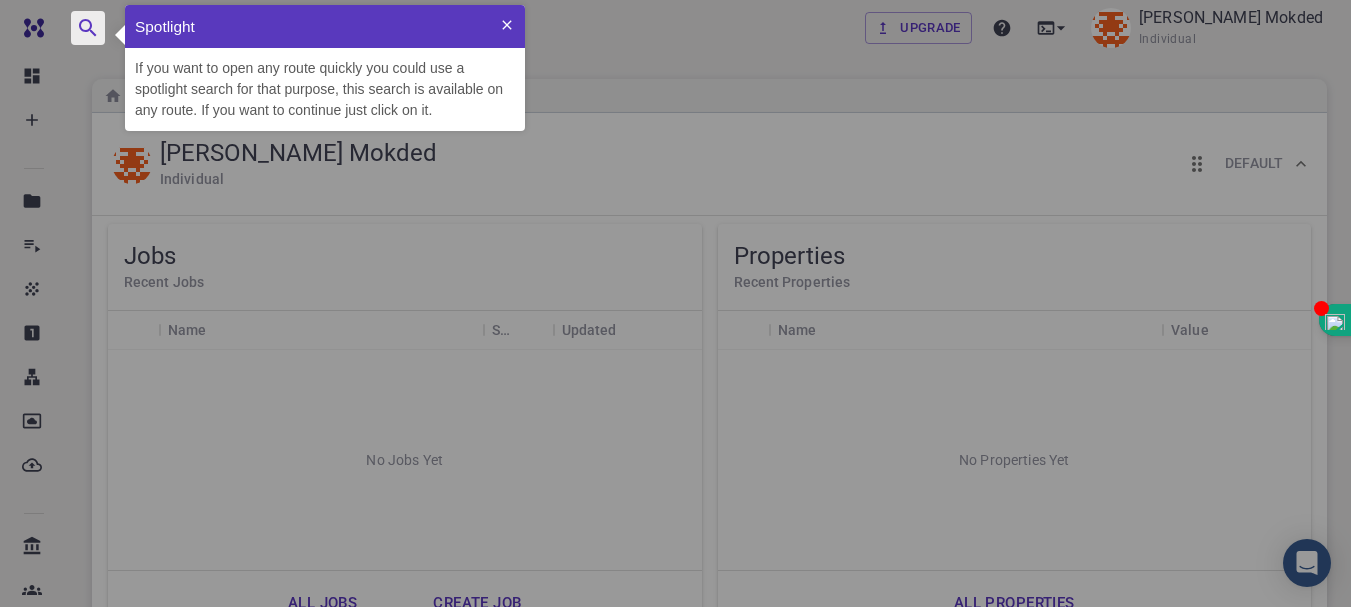 scroll, scrollTop: 0, scrollLeft: 0, axis: both 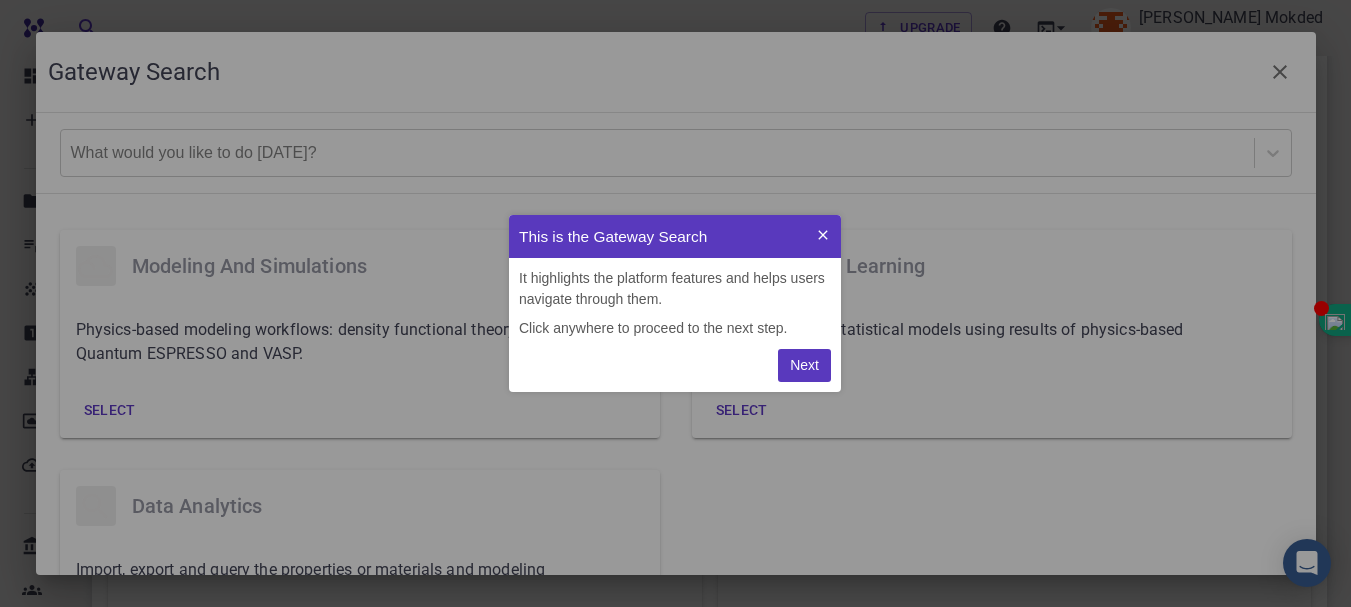 click on "Next" at bounding box center [804, 365] 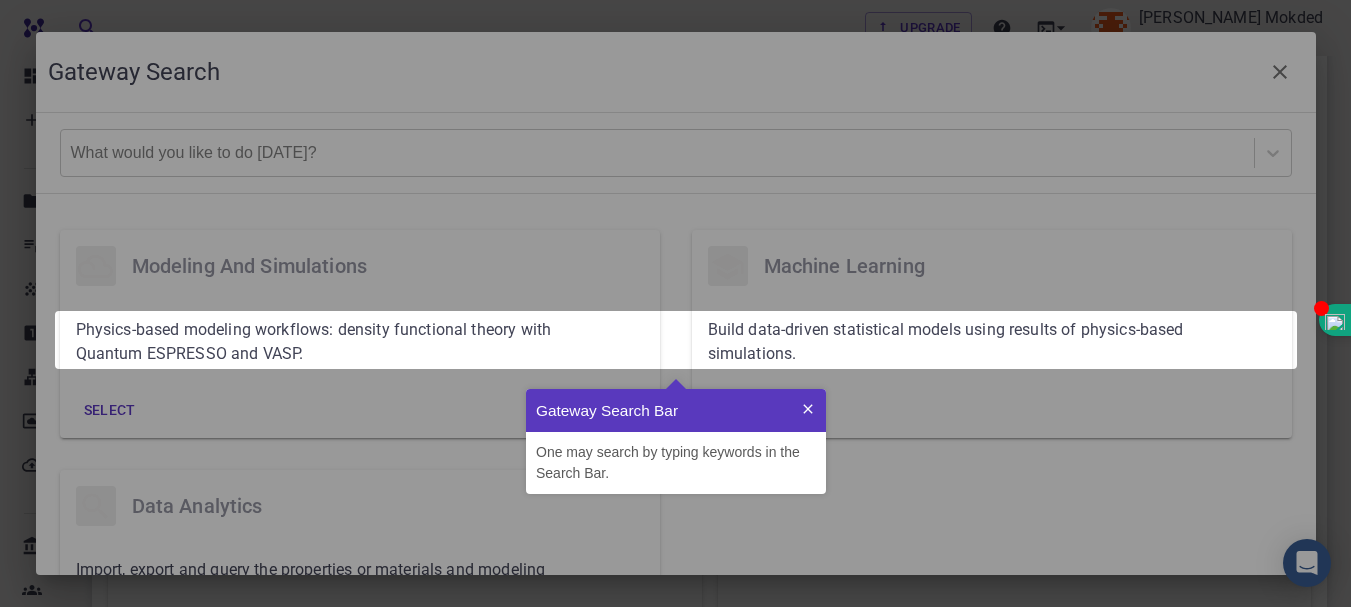 scroll, scrollTop: 0, scrollLeft: 0, axis: both 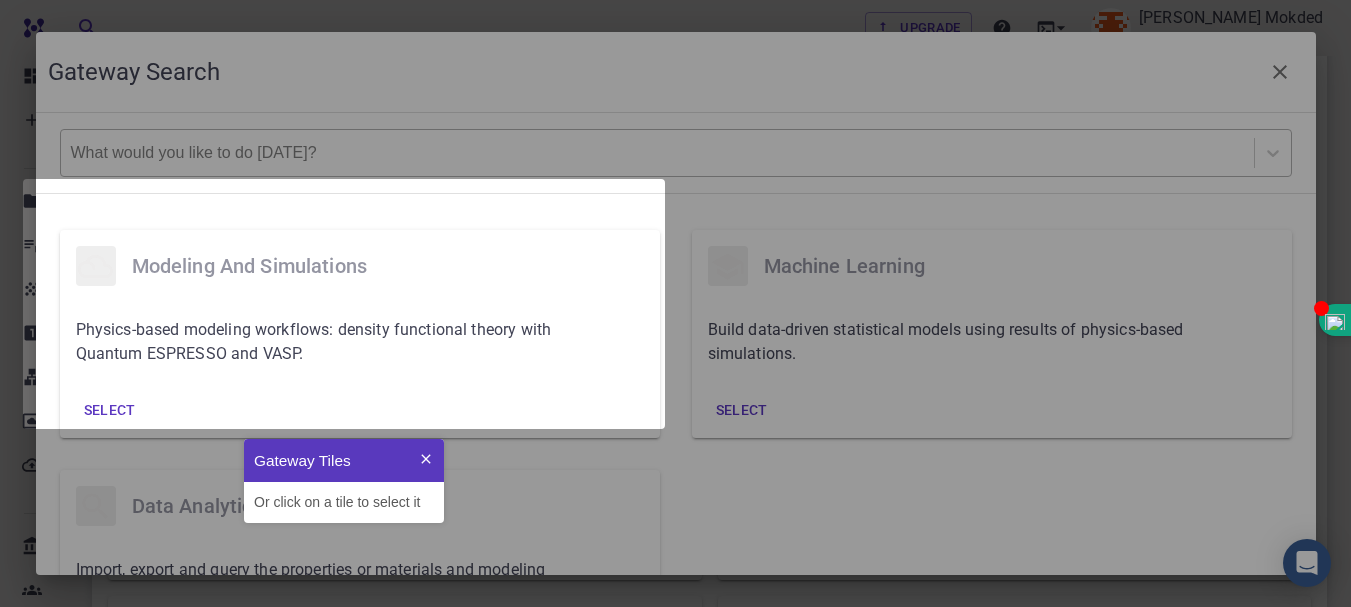 click at bounding box center [657, 153] 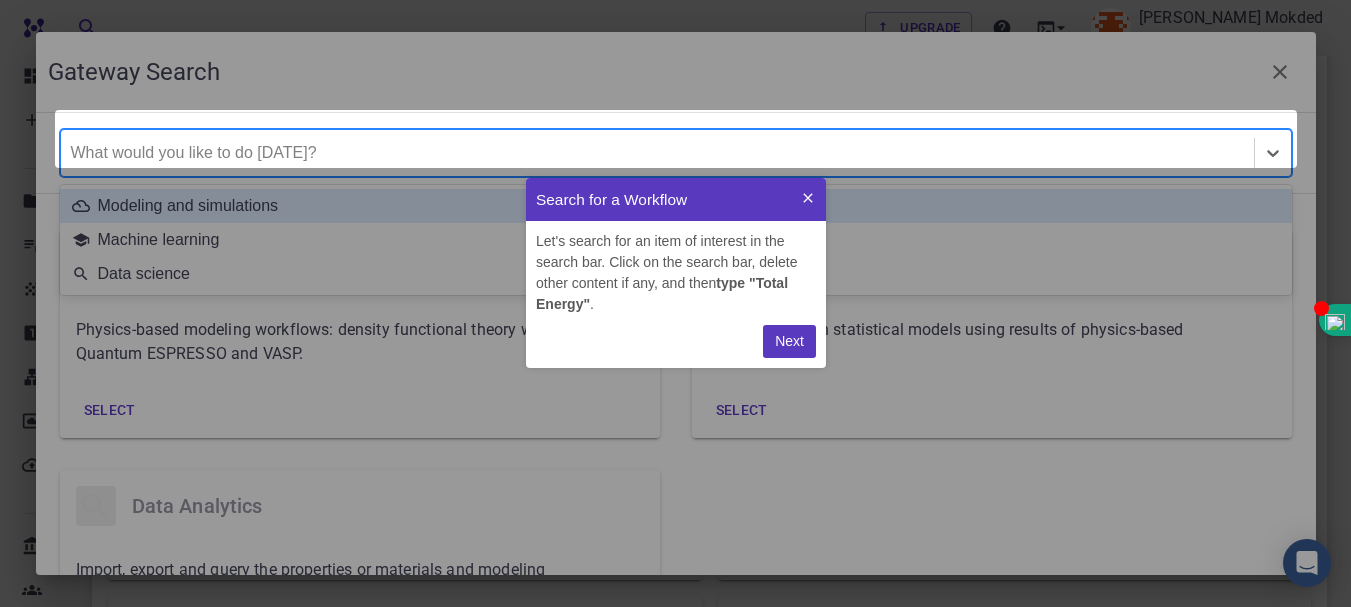 scroll, scrollTop: 0, scrollLeft: 0, axis: both 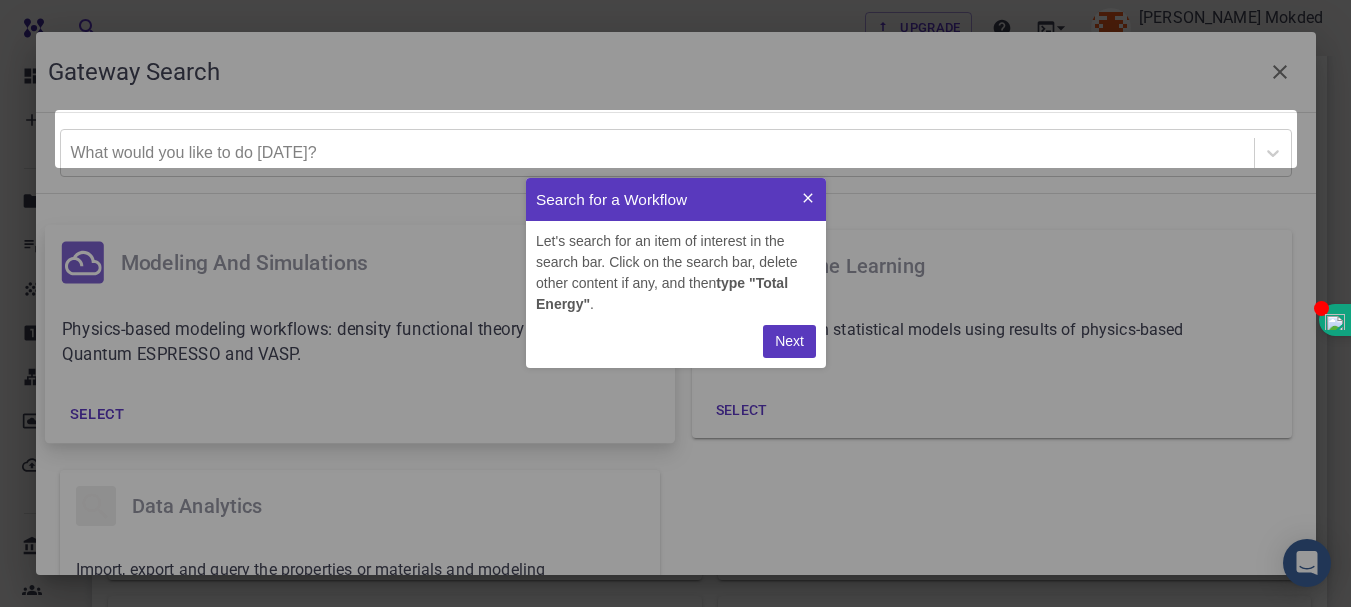 click on "modeling and simulations" at bounding box center [360, 263] 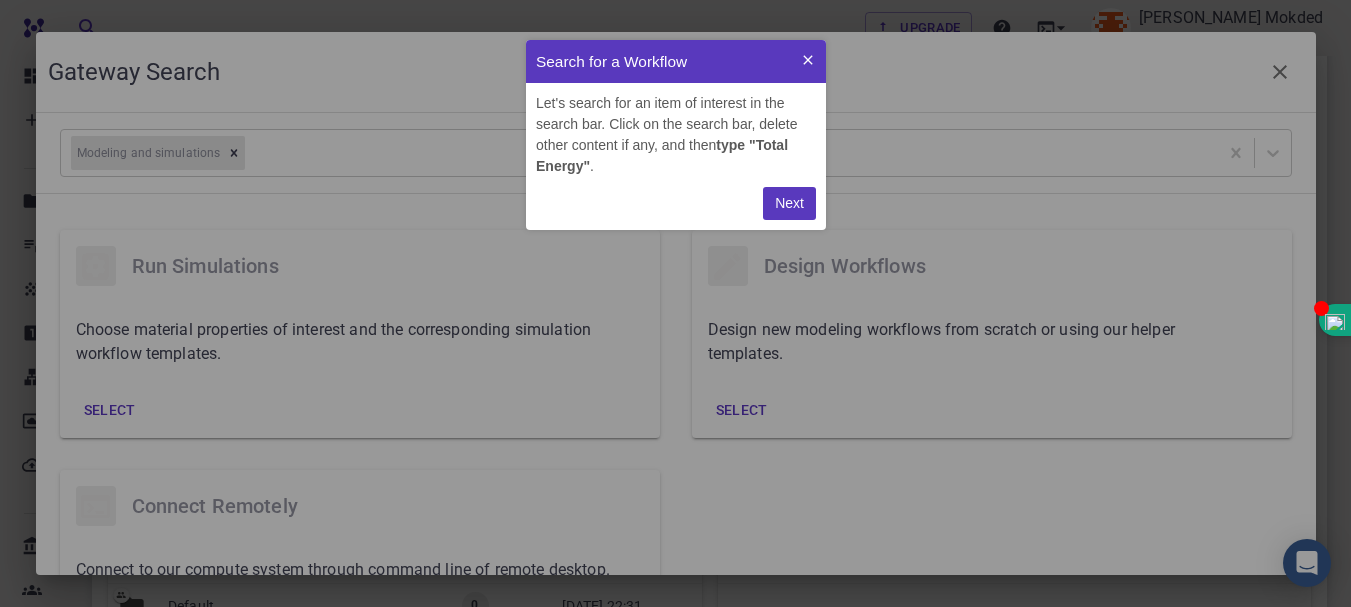 scroll, scrollTop: 514, scrollLeft: 0, axis: vertical 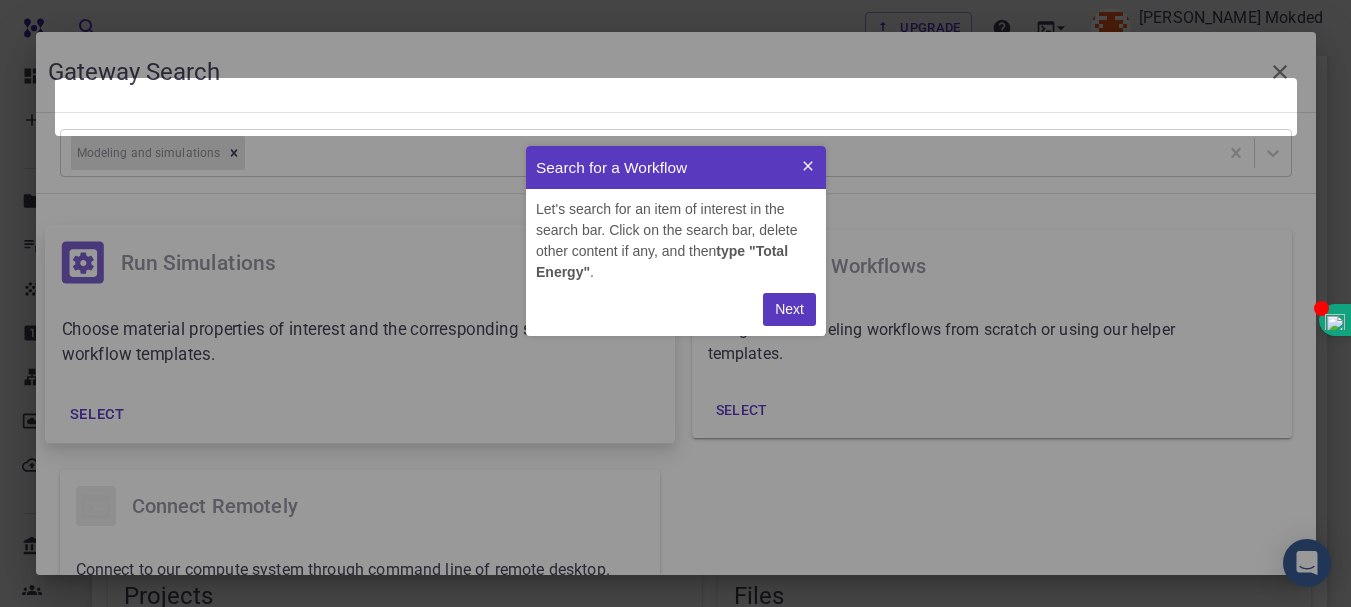 click on "Choose material properties of interest and the corresponding simulation workflow templates." at bounding box center (344, 342) 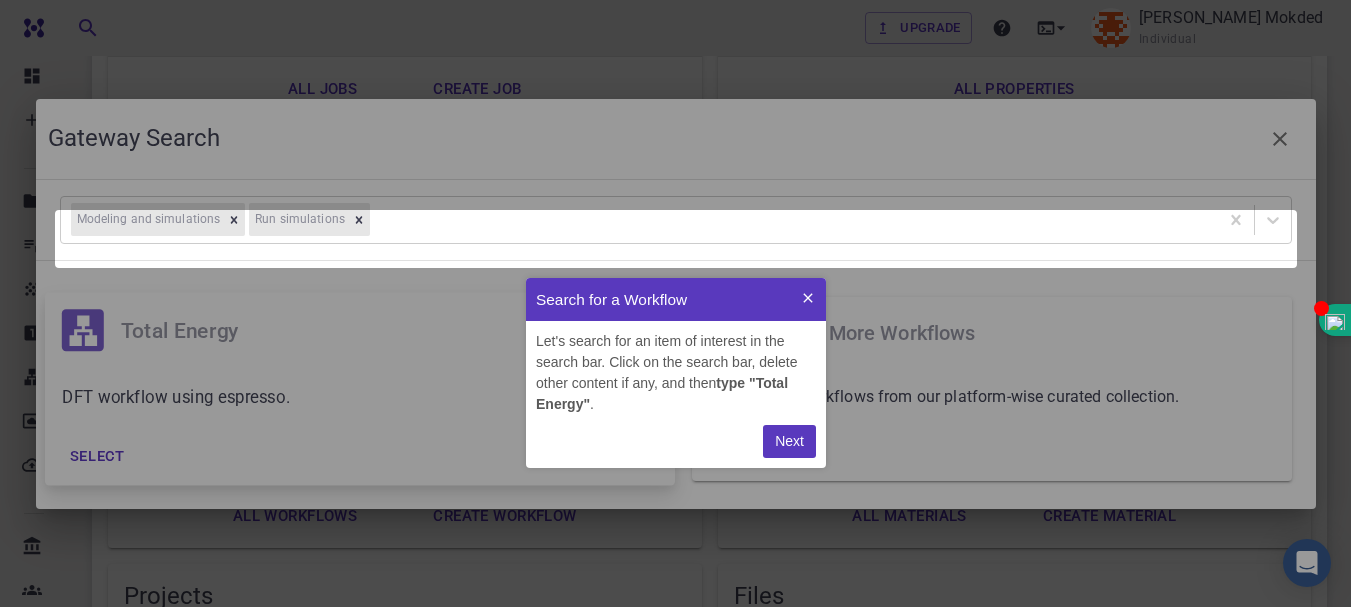 click on "Total Energy" at bounding box center [360, 330] 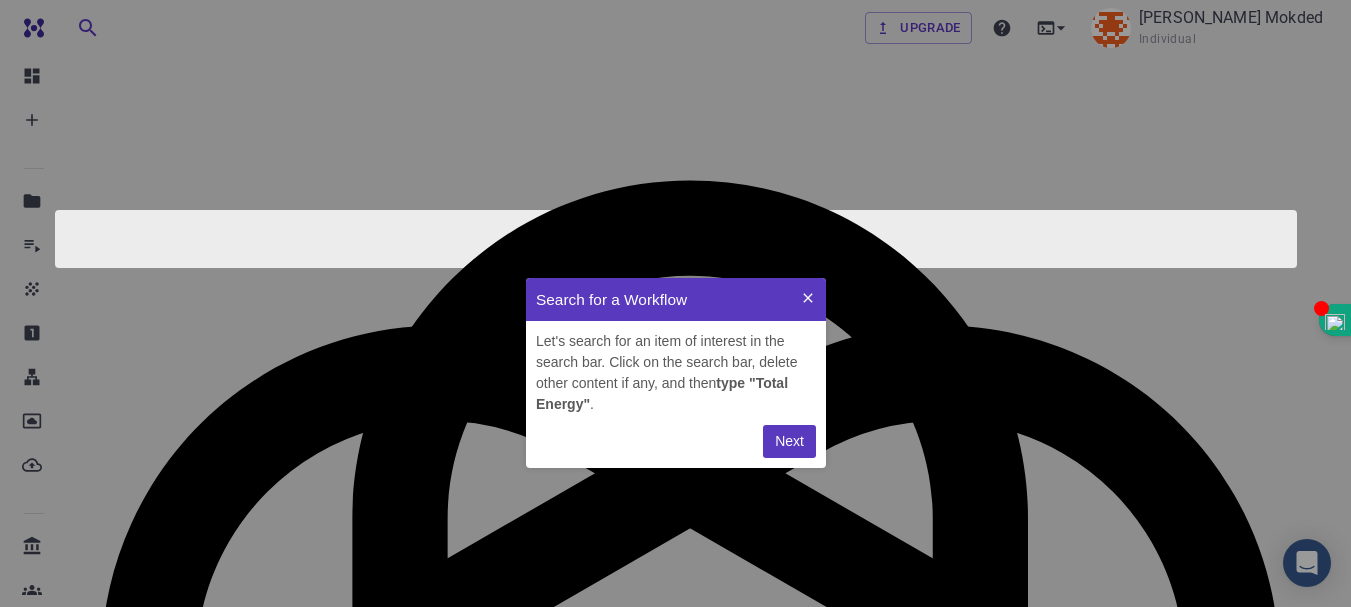 scroll, scrollTop: 0, scrollLeft: 0, axis: both 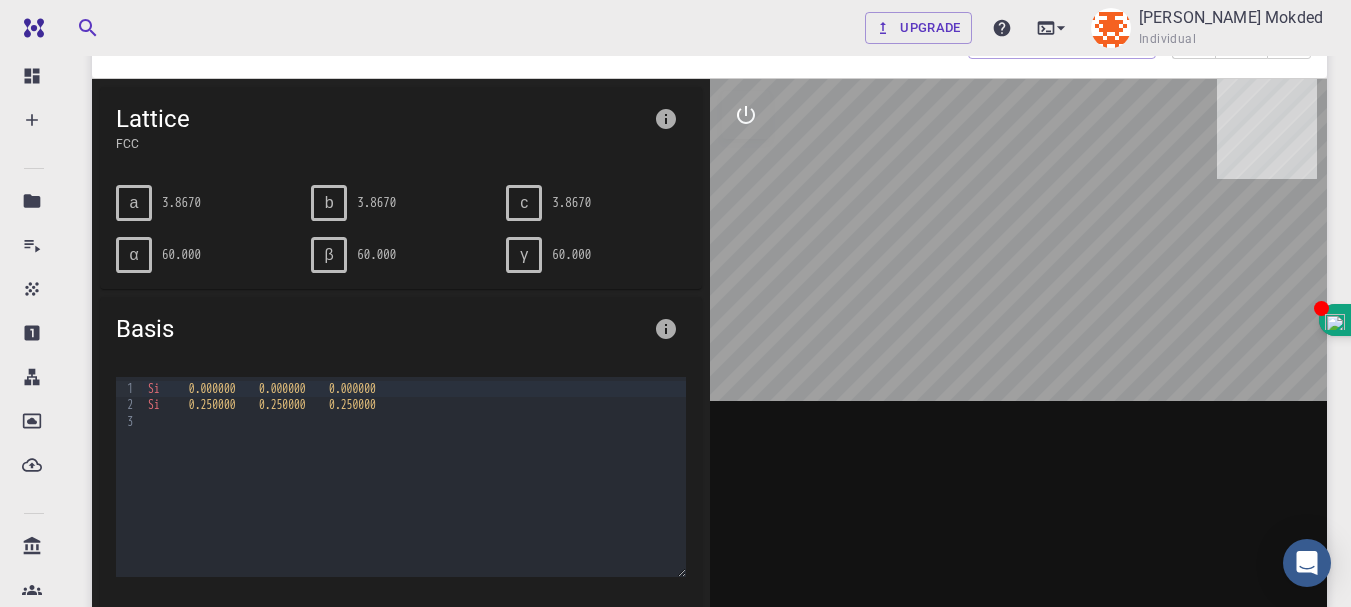 click on "3.8670" at bounding box center [181, 202] 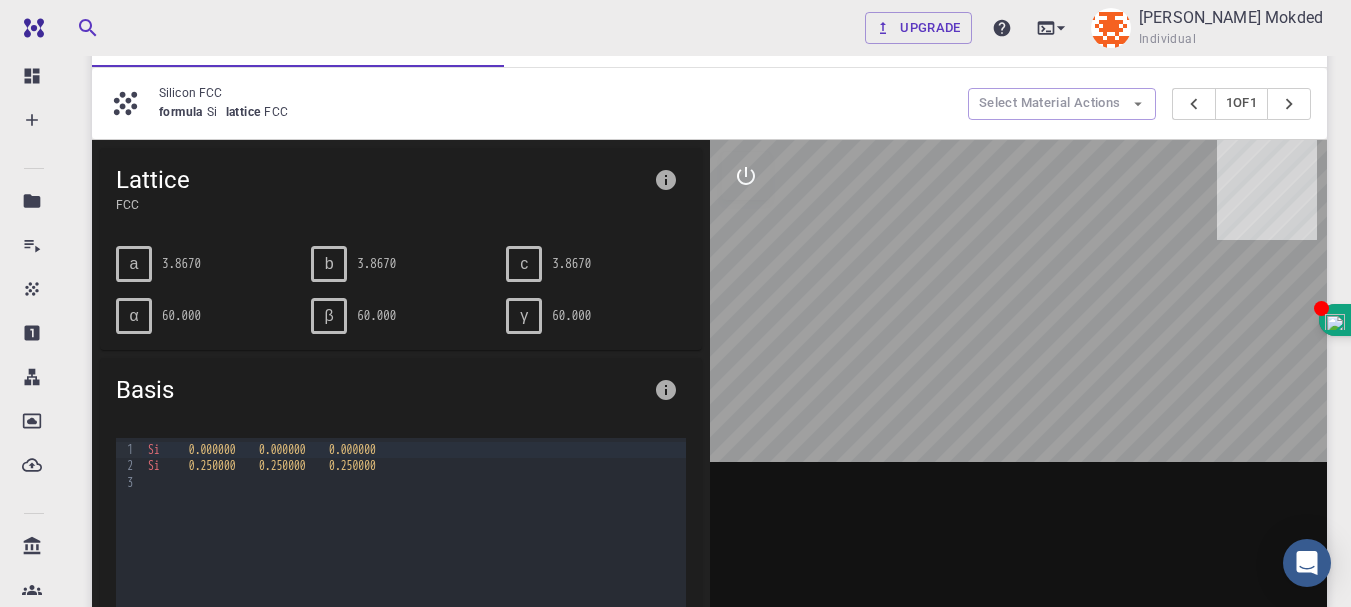 scroll, scrollTop: 180, scrollLeft: 0, axis: vertical 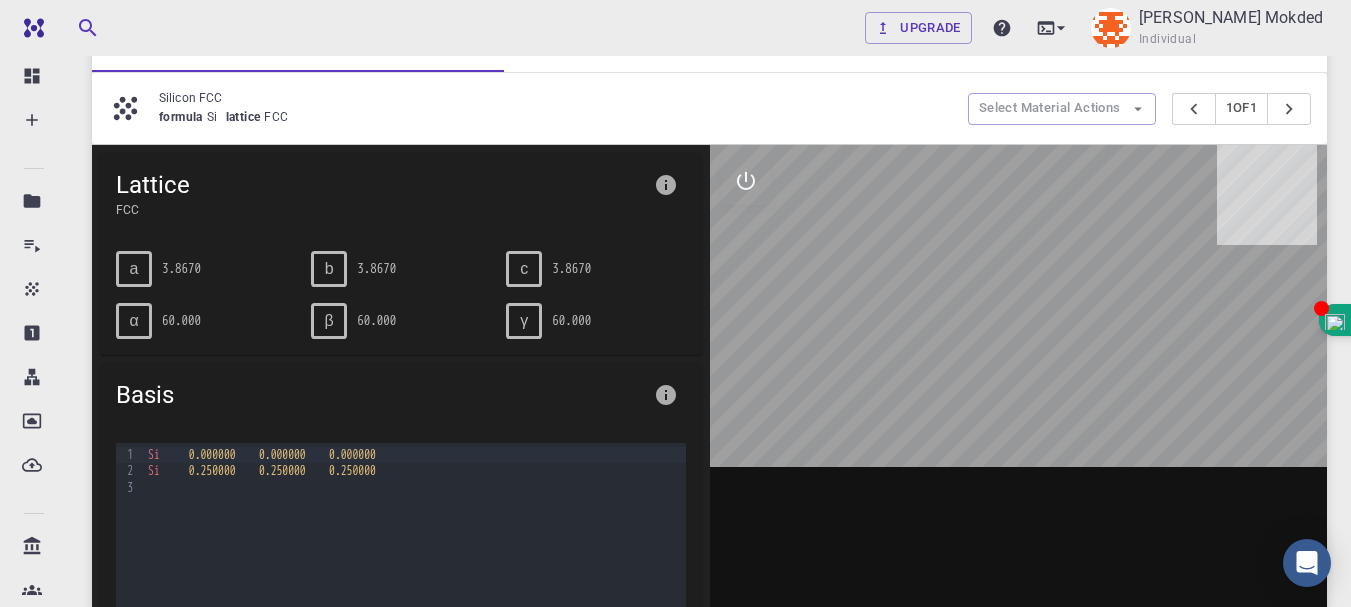 click on "formula Si lattice FCC" at bounding box center (555, 117) 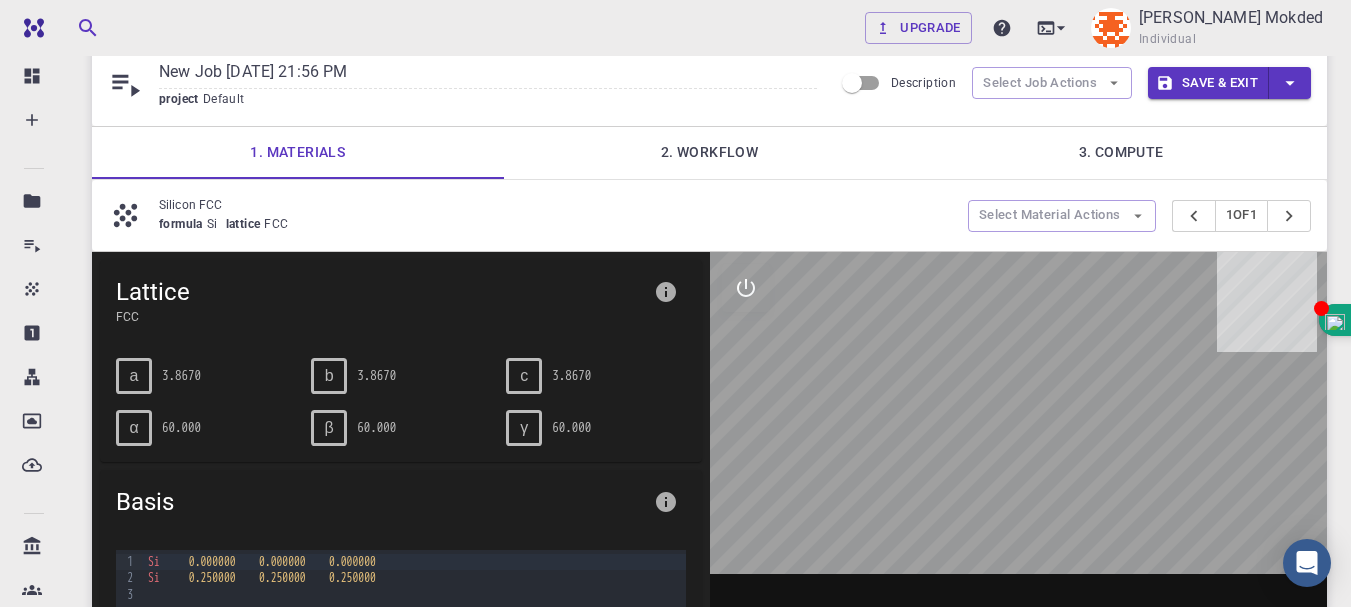 scroll, scrollTop: 64, scrollLeft: 0, axis: vertical 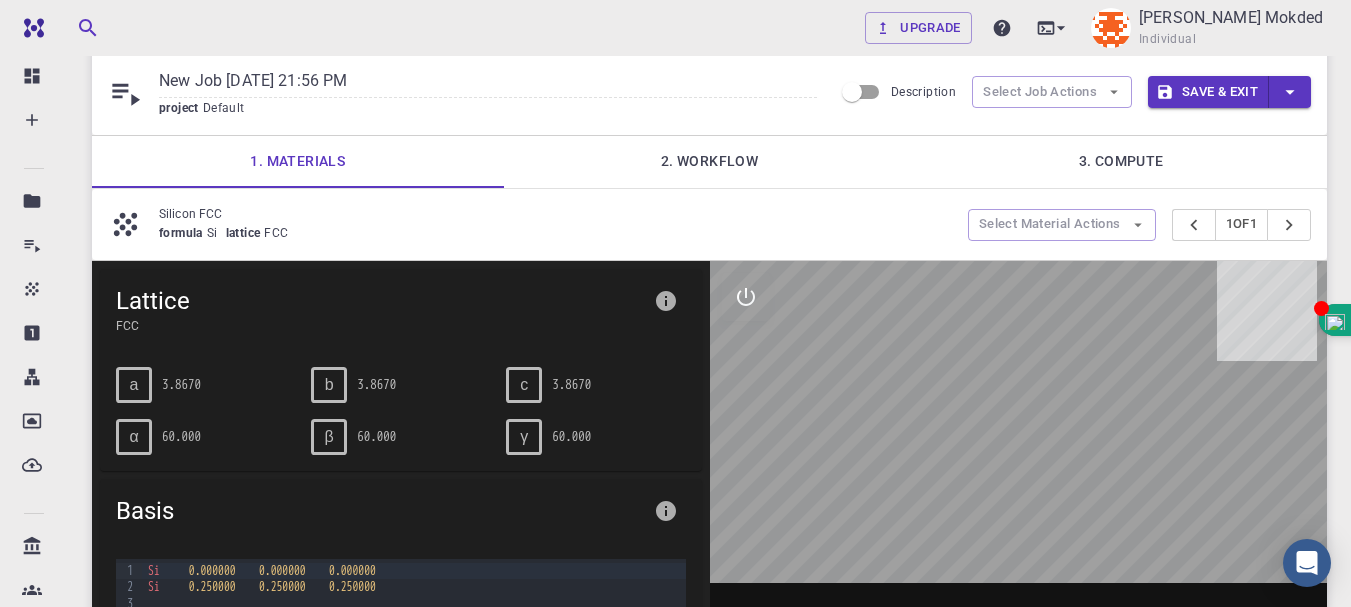click on "formula Si lattice FCC" at bounding box center (555, 233) 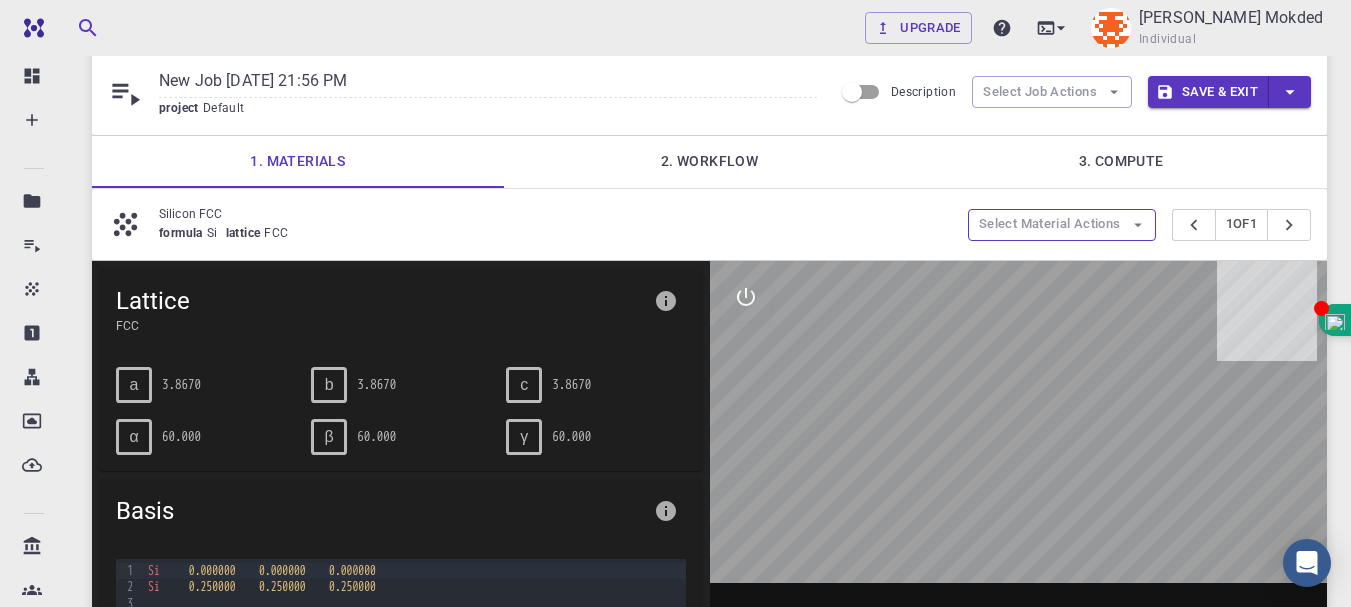 click on "Select Material Actions" at bounding box center (1062, 225) 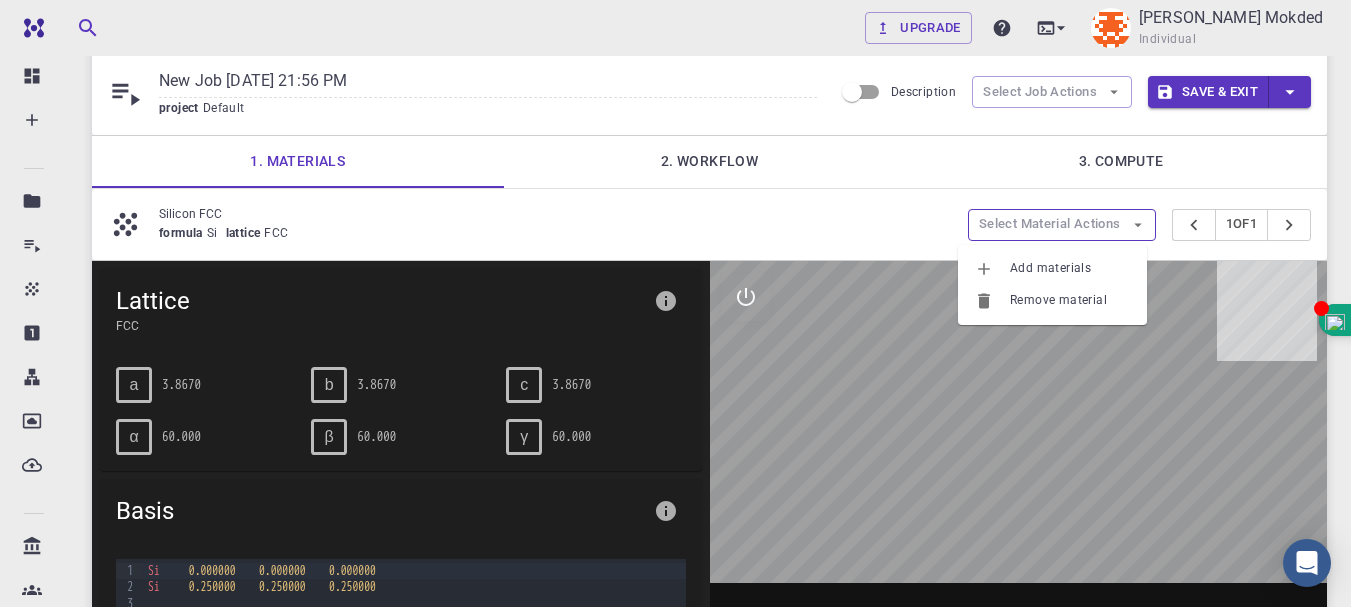 scroll, scrollTop: 0, scrollLeft: 0, axis: both 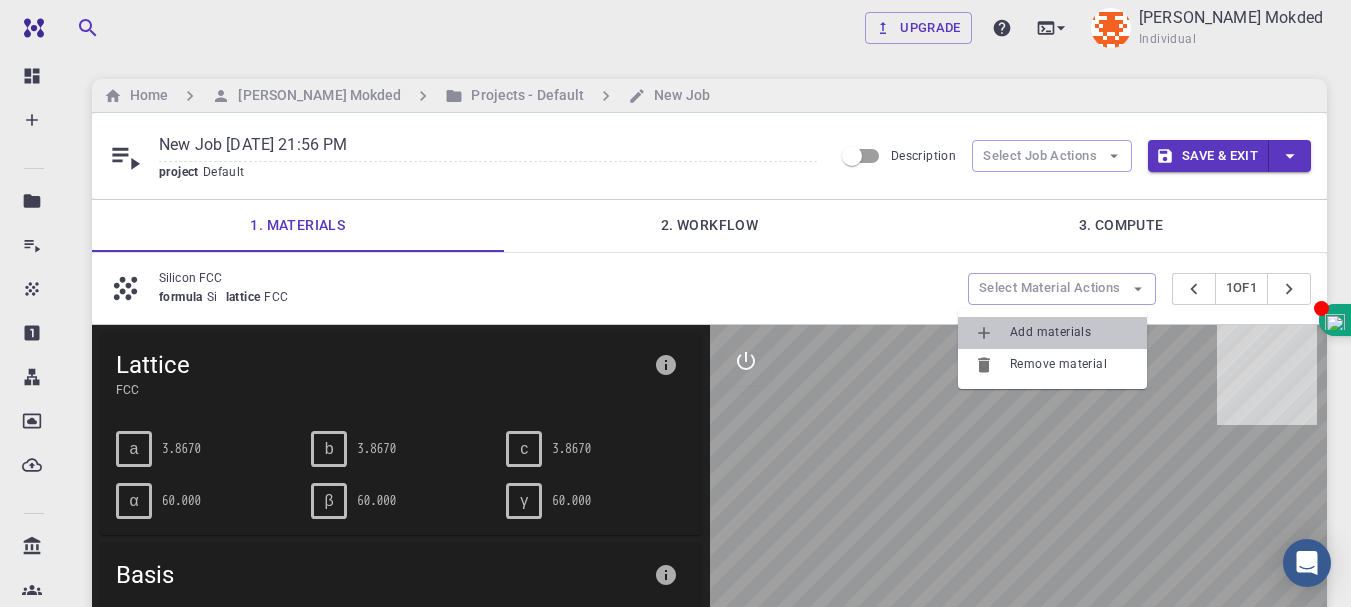 click on "Add materials" at bounding box center (1070, 333) 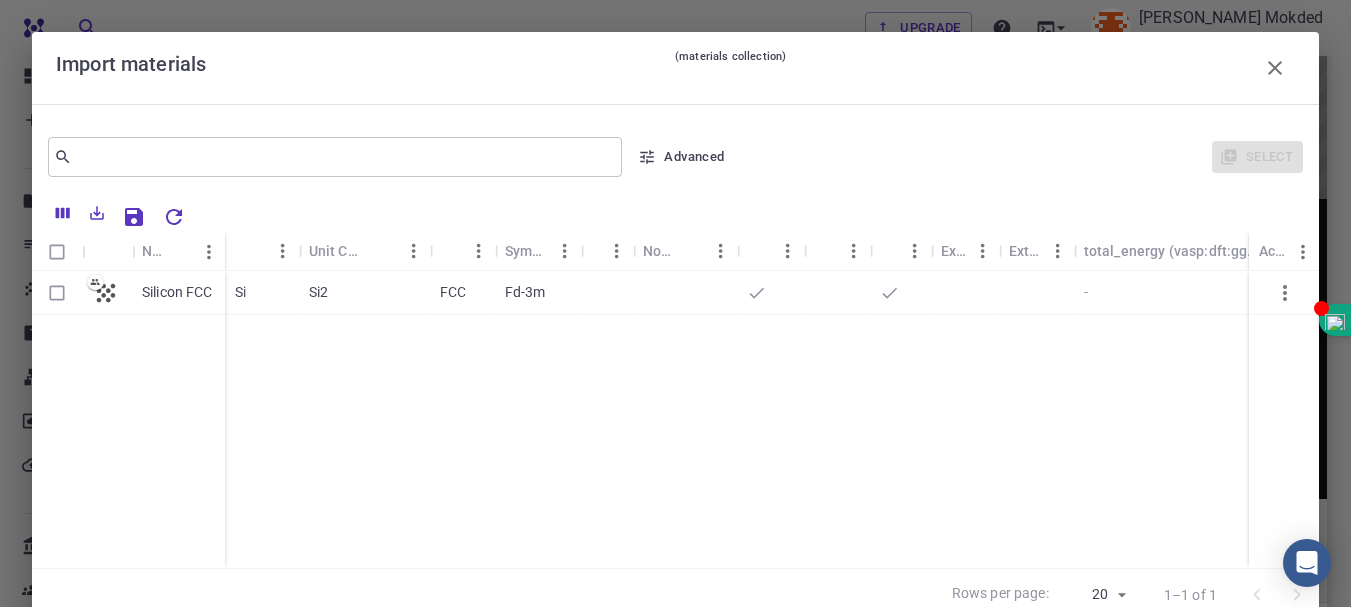 scroll, scrollTop: 373, scrollLeft: 0, axis: vertical 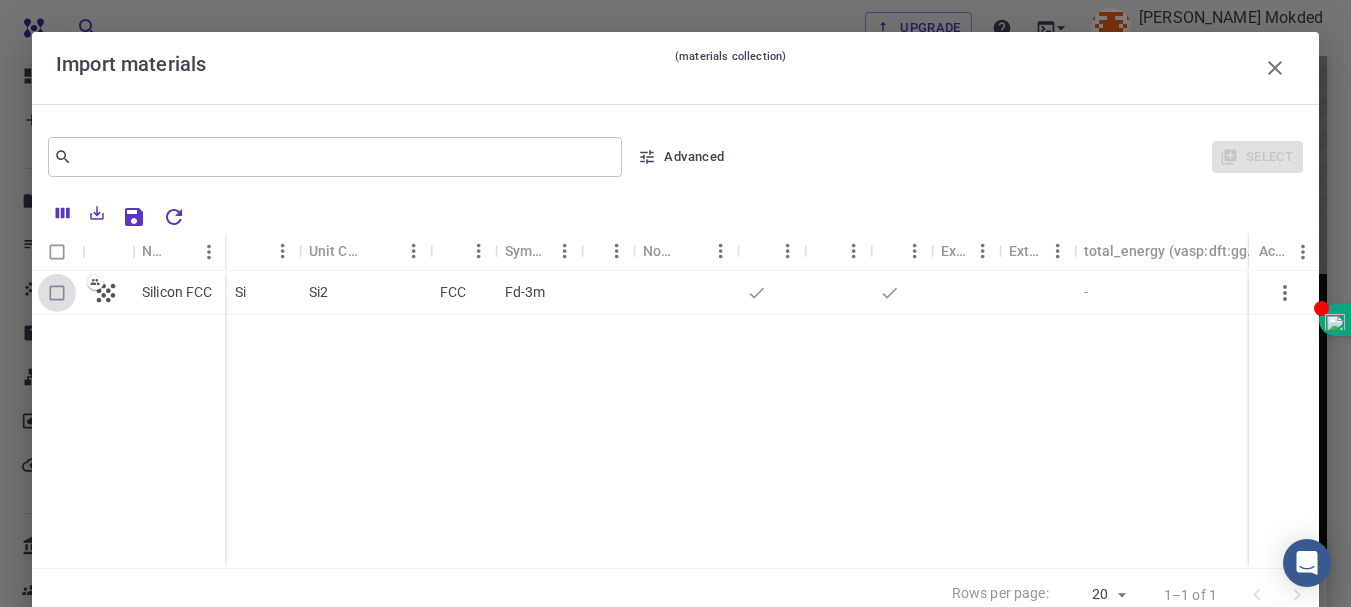 click at bounding box center (57, 293) 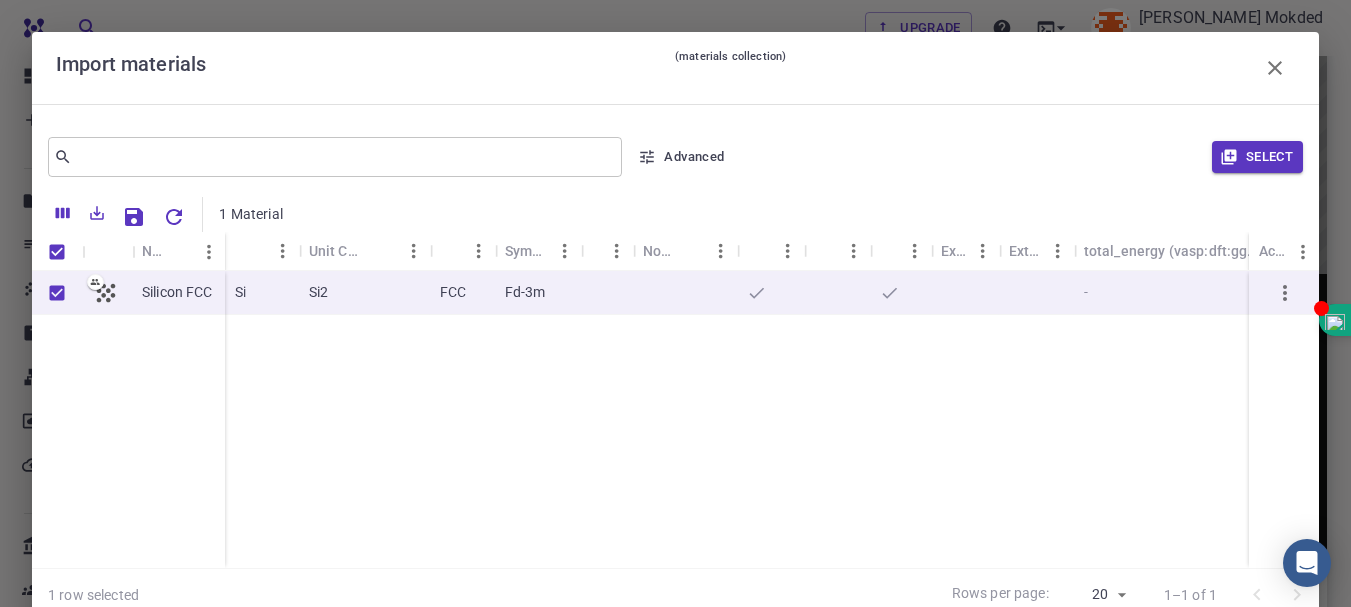 click at bounding box center [57, 293] 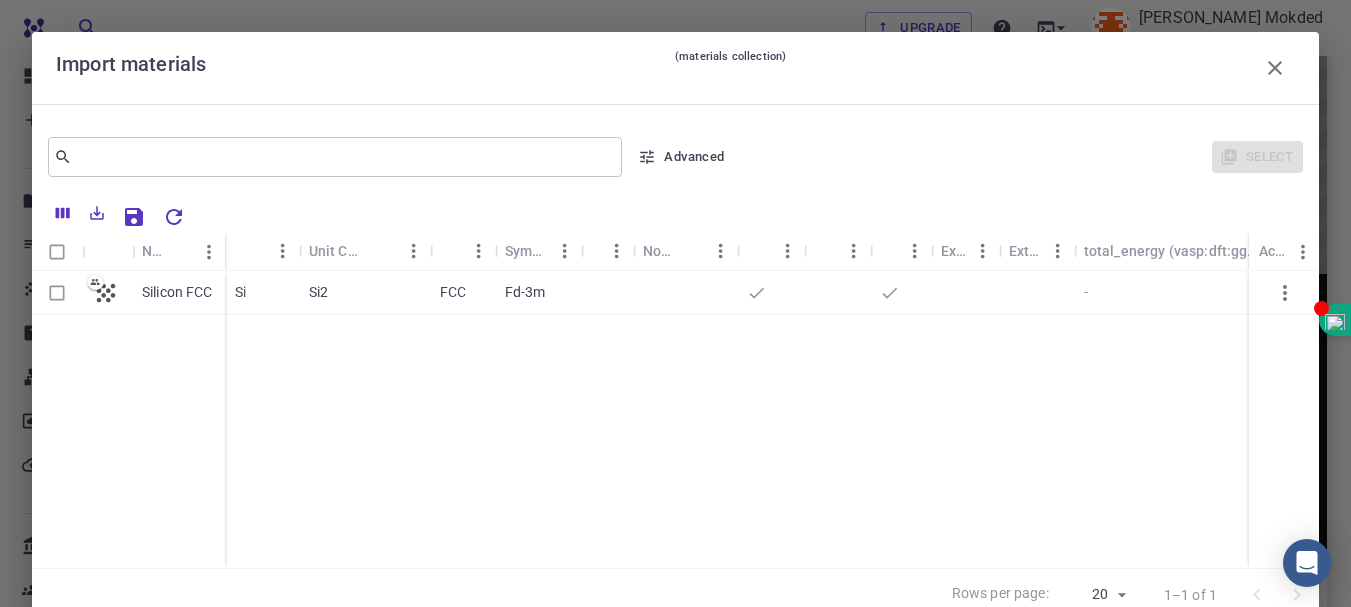 click on "Silicon FCC" at bounding box center [128, 419] 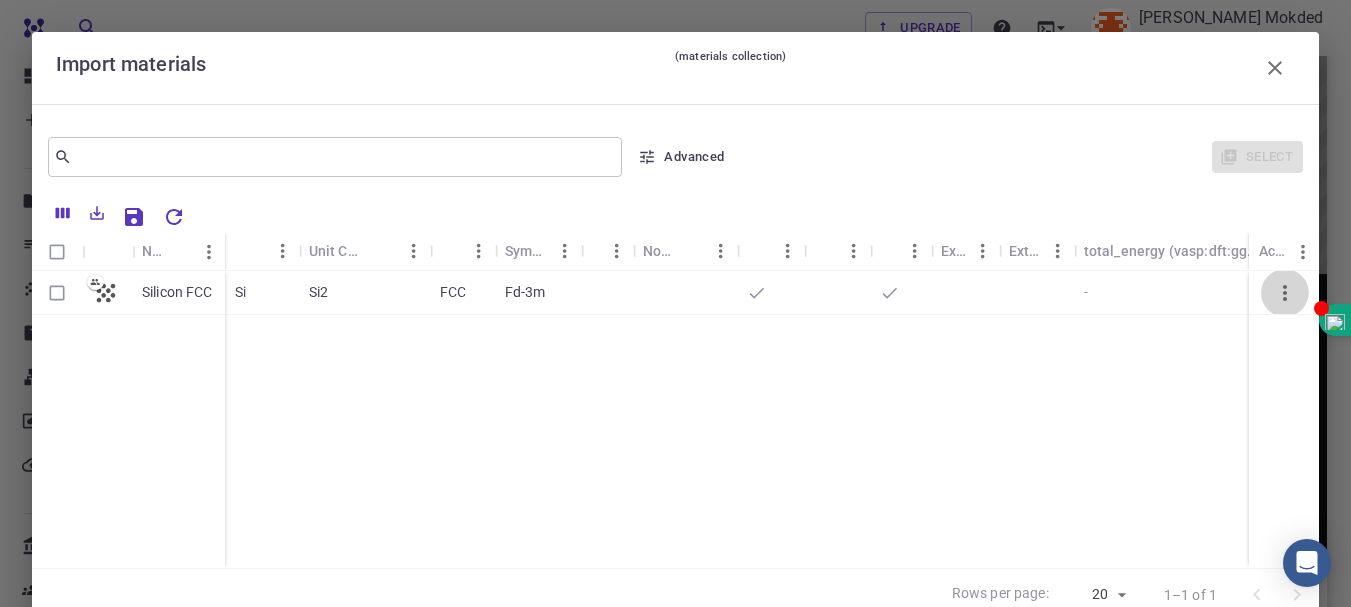 click 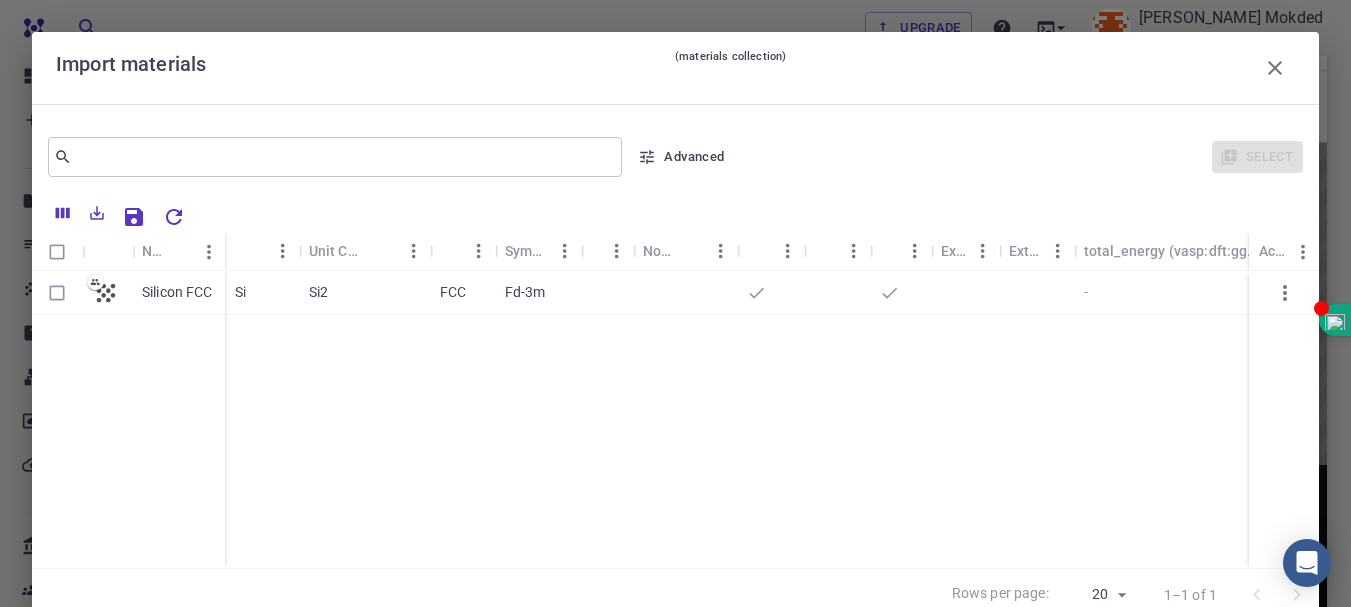 scroll, scrollTop: 177, scrollLeft: 0, axis: vertical 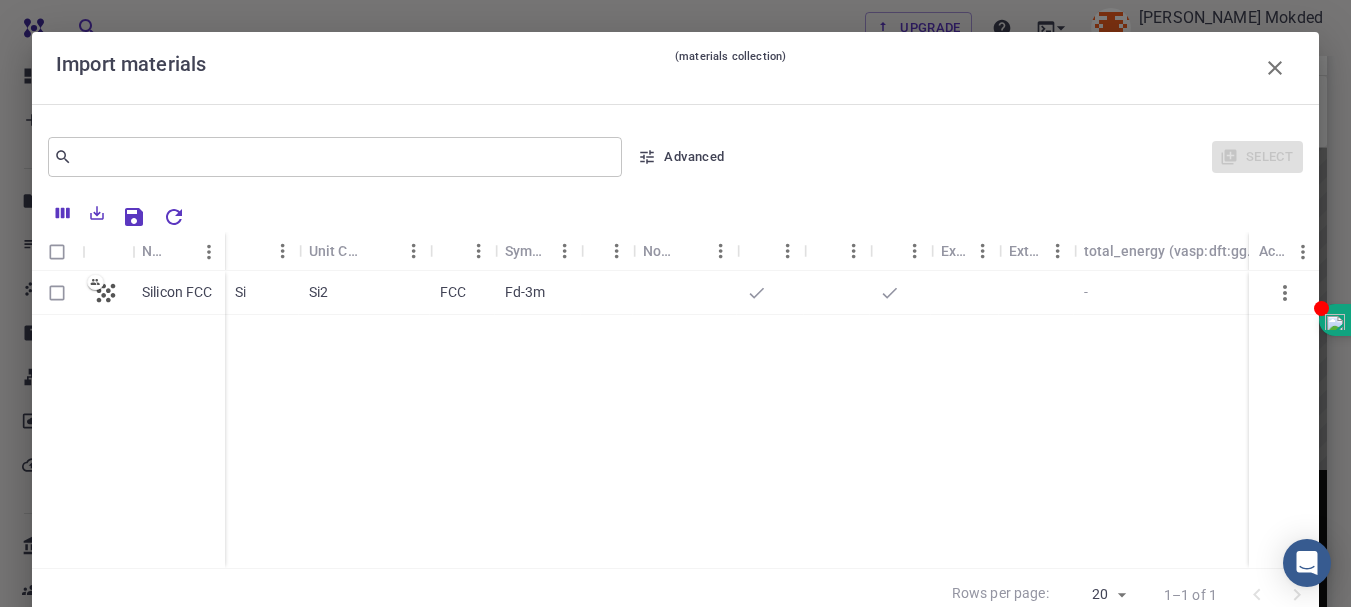 click on "(materials collection)" at bounding box center (730, 68) 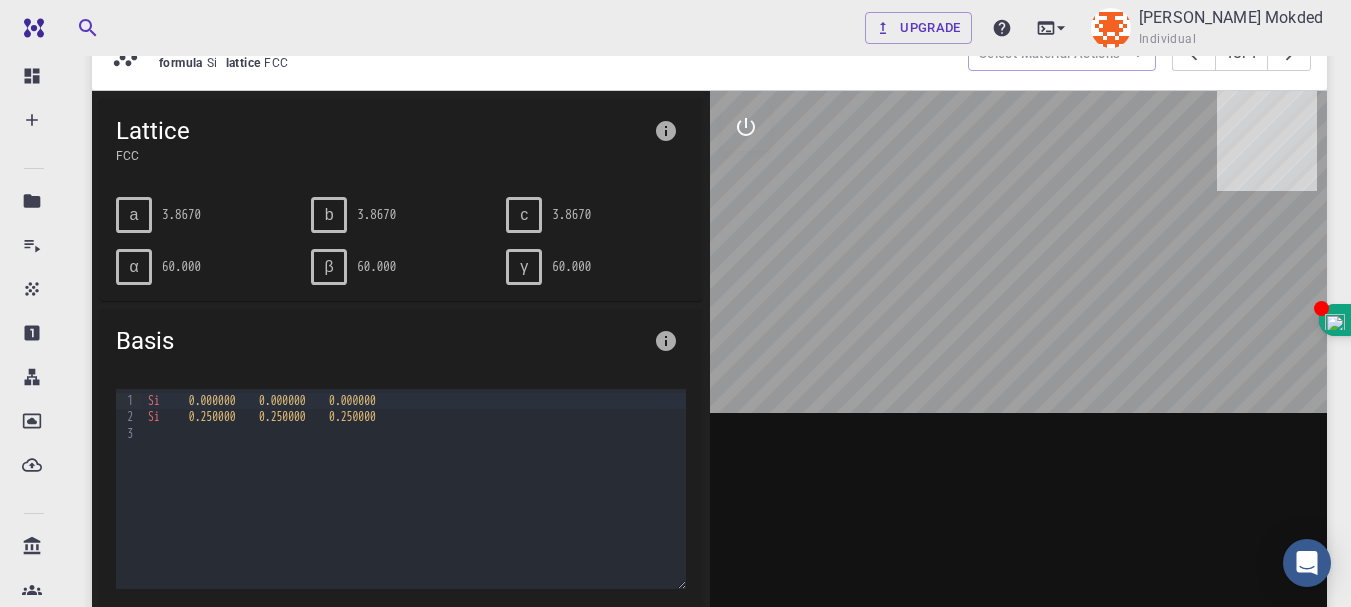 scroll, scrollTop: 246, scrollLeft: 0, axis: vertical 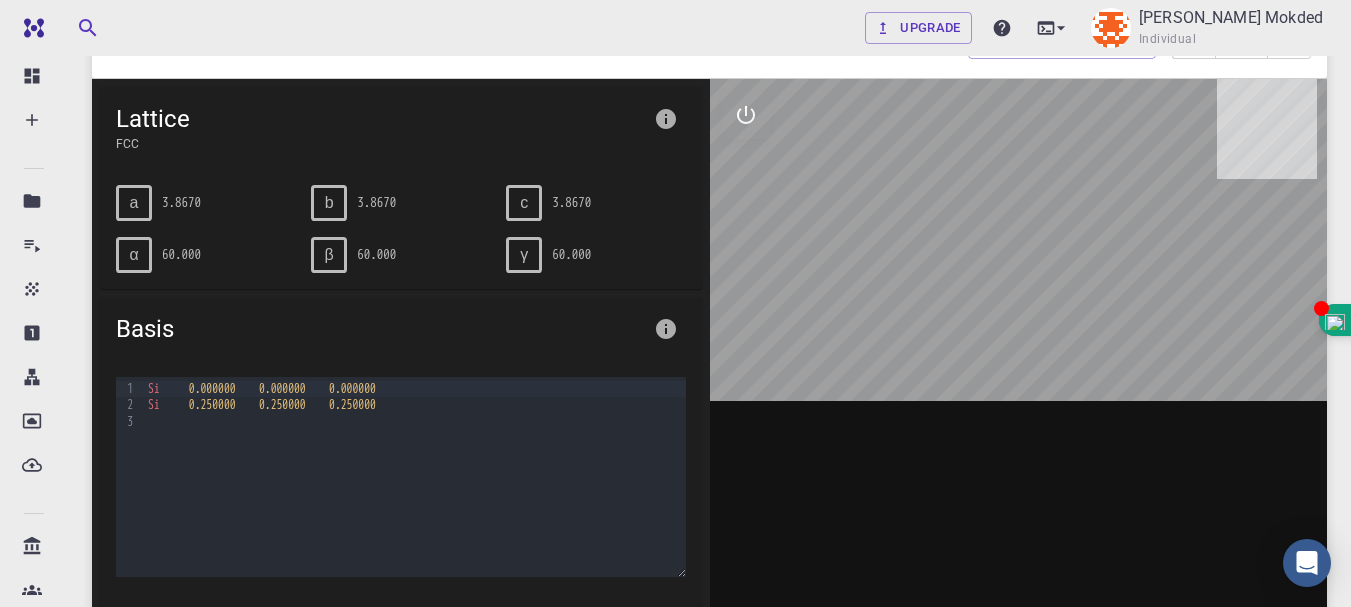 drag, startPoint x: 1025, startPoint y: 283, endPoint x: 1036, endPoint y: 352, distance: 69.87131 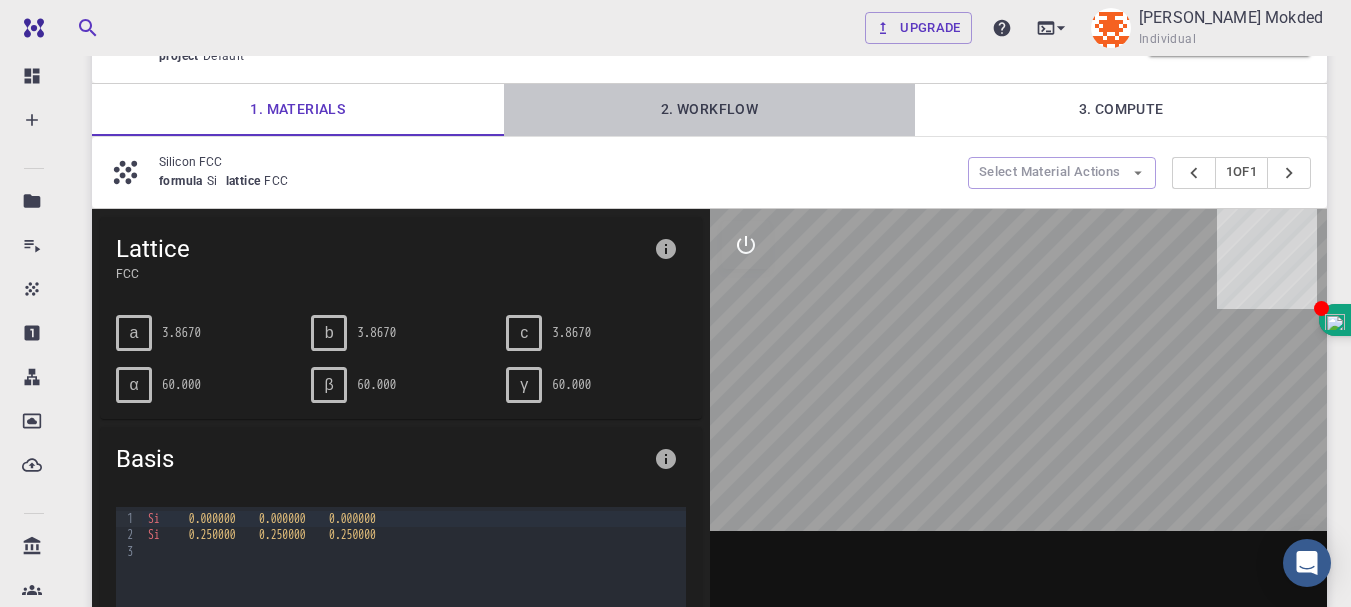 click on "2. Workflow" at bounding box center (710, 110) 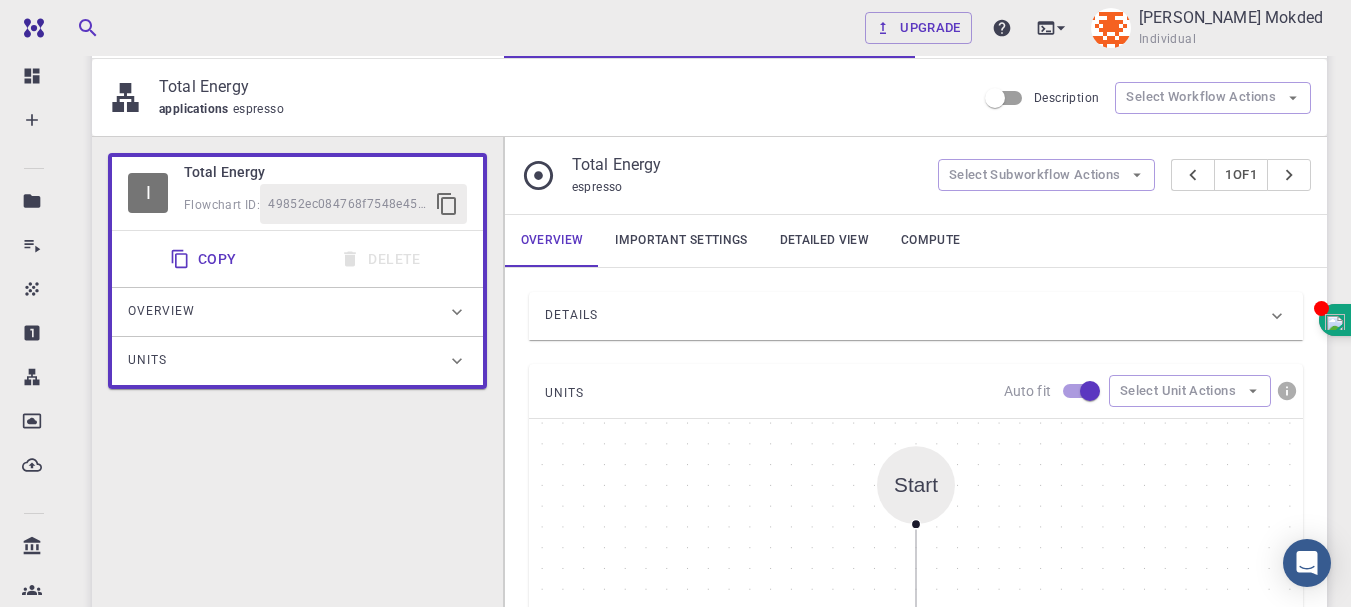scroll, scrollTop: 192, scrollLeft: 0, axis: vertical 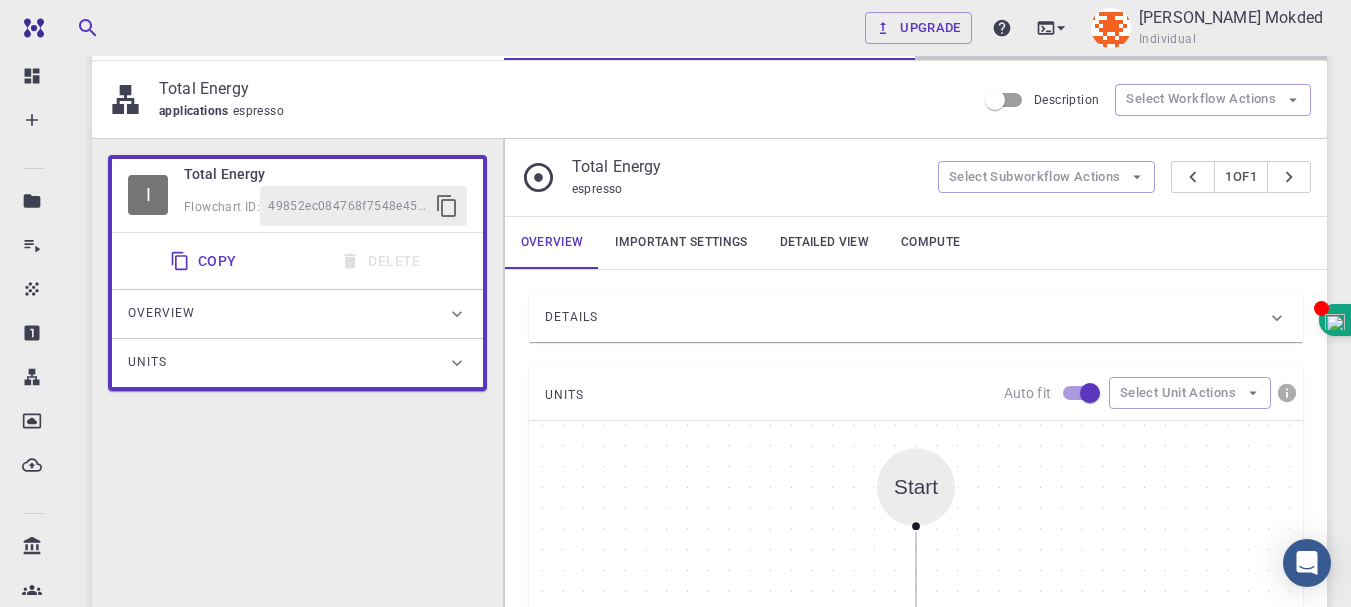 click on "3. Compute" at bounding box center [1121, 34] 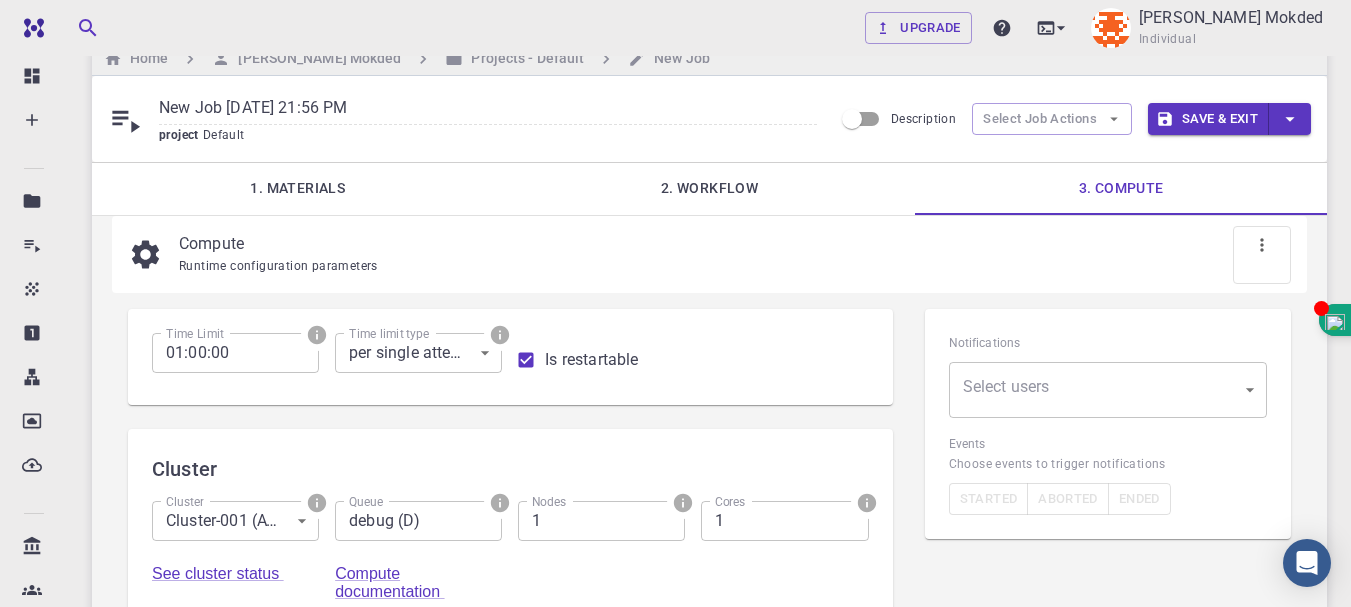 scroll, scrollTop: 35, scrollLeft: 0, axis: vertical 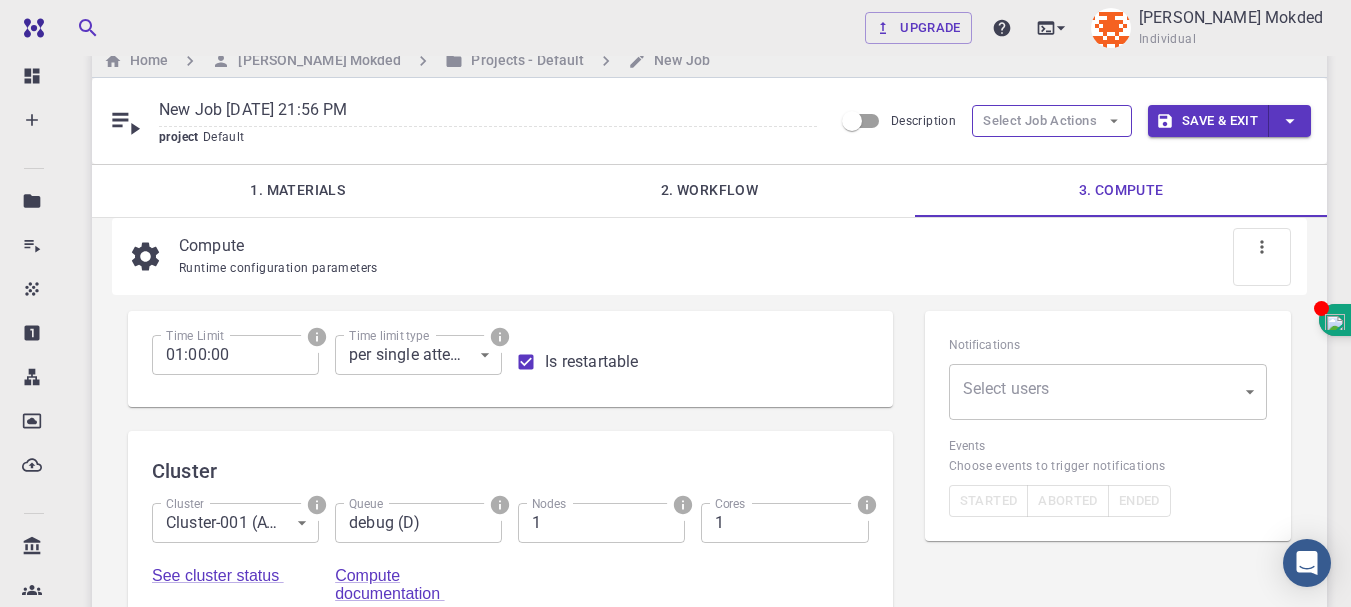 click 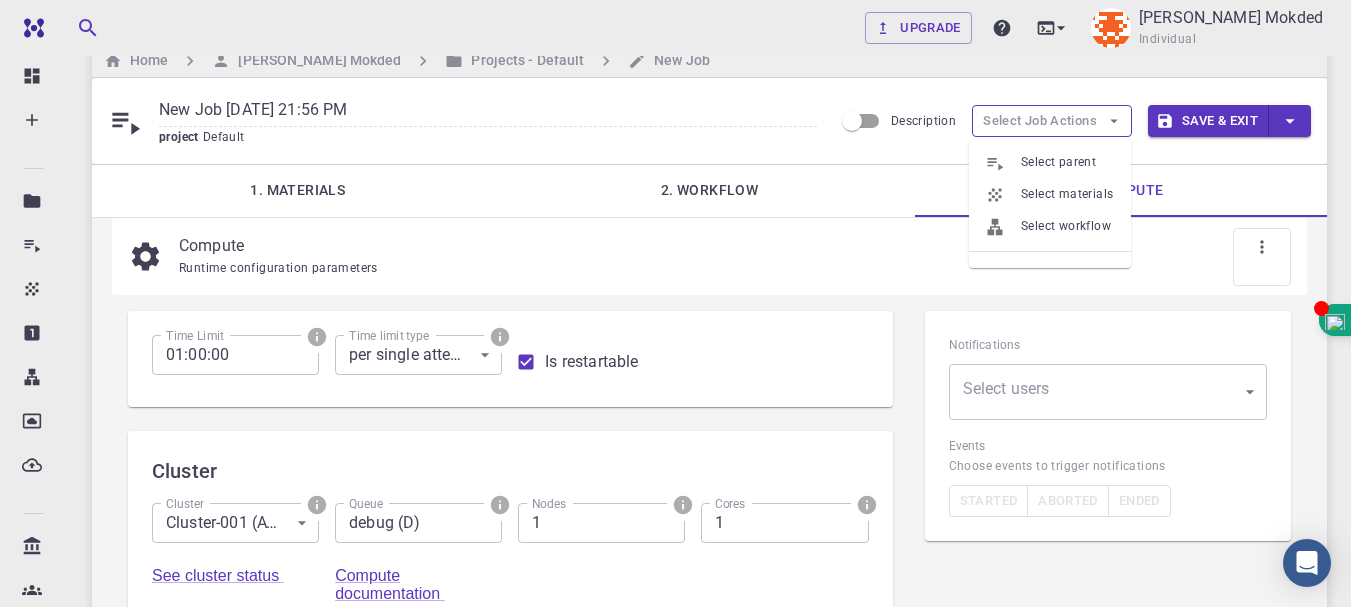 scroll, scrollTop: 0, scrollLeft: 0, axis: both 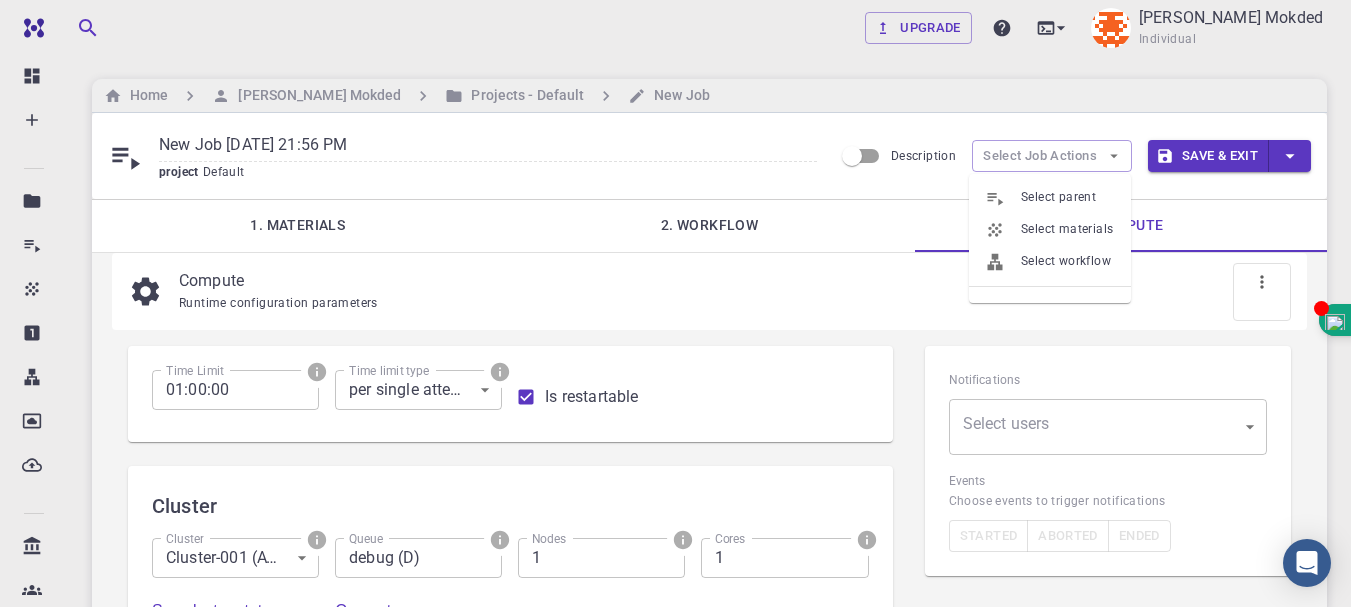 click on "New Job Jul 30, 2025, 21:56 PM project Default Description Select Job Actions Save & Exit" at bounding box center [709, 156] 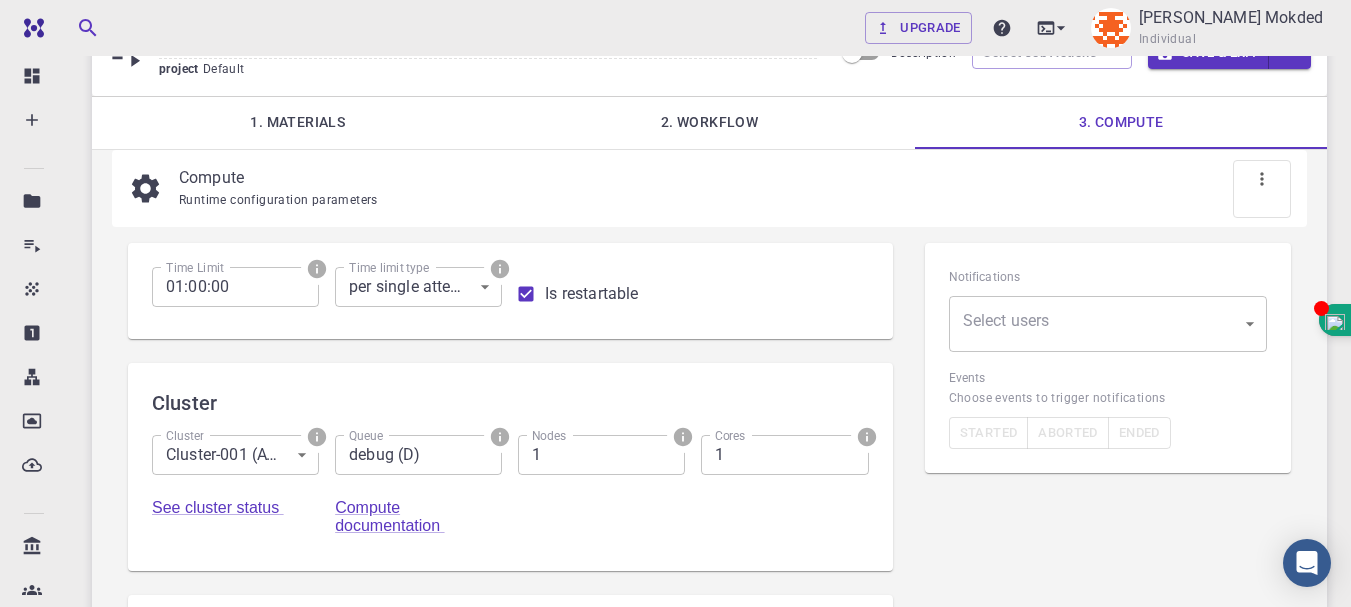 scroll, scrollTop: 109, scrollLeft: 0, axis: vertical 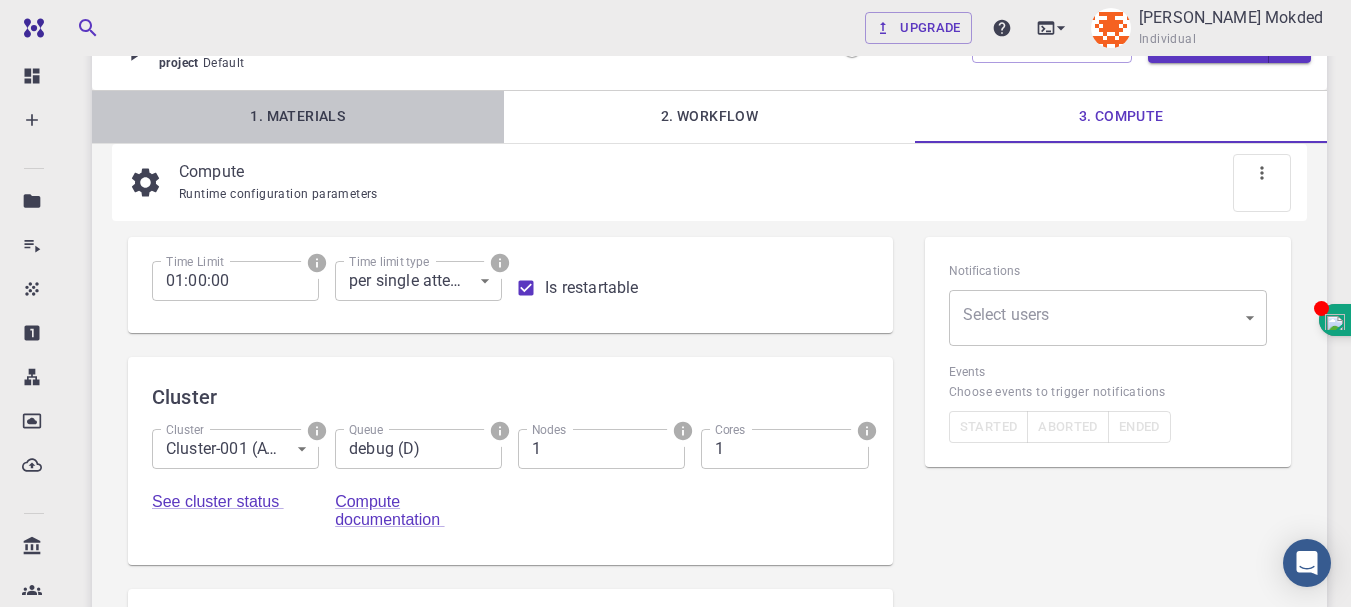 click on "1. Materials" at bounding box center [298, 117] 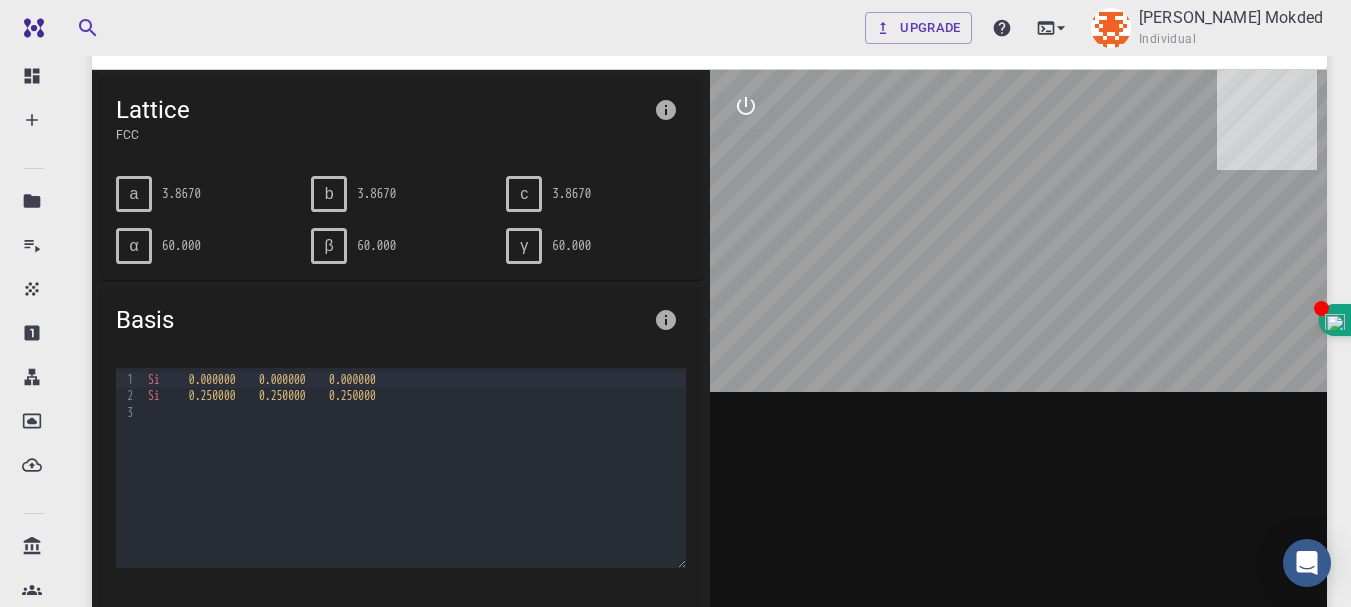 scroll, scrollTop: 234, scrollLeft: 0, axis: vertical 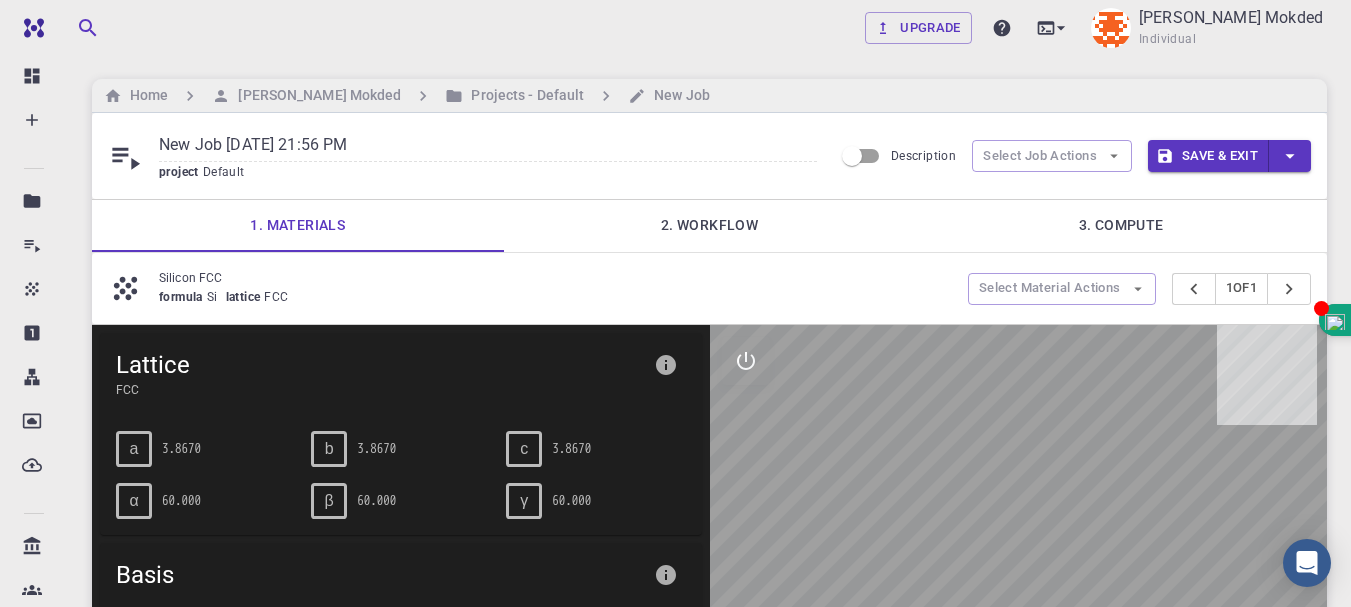 click on "Description" at bounding box center (852, 156) 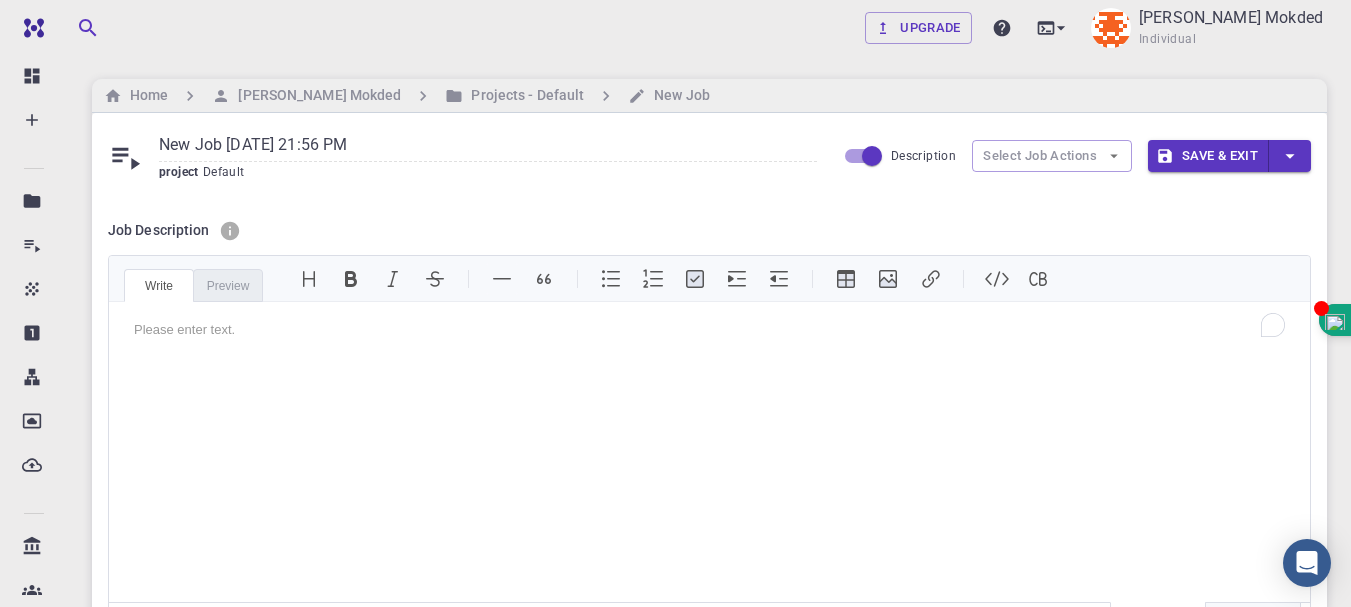 scroll, scrollTop: 0, scrollLeft: 0, axis: both 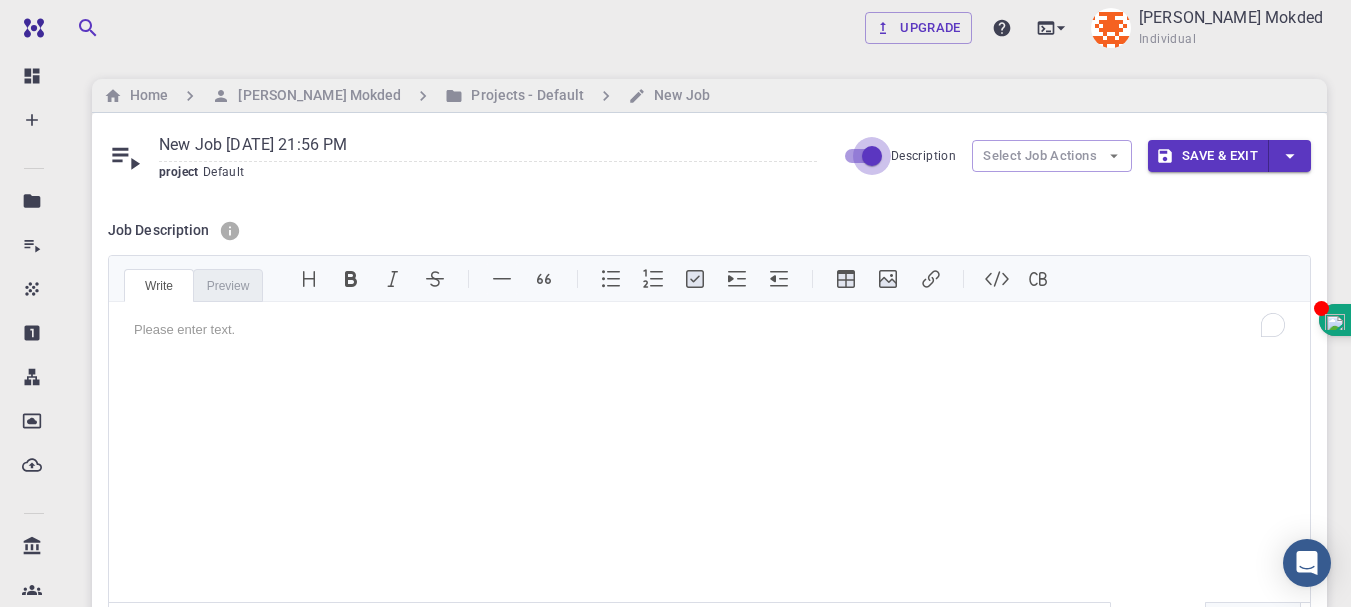 click on "Description" at bounding box center [872, 156] 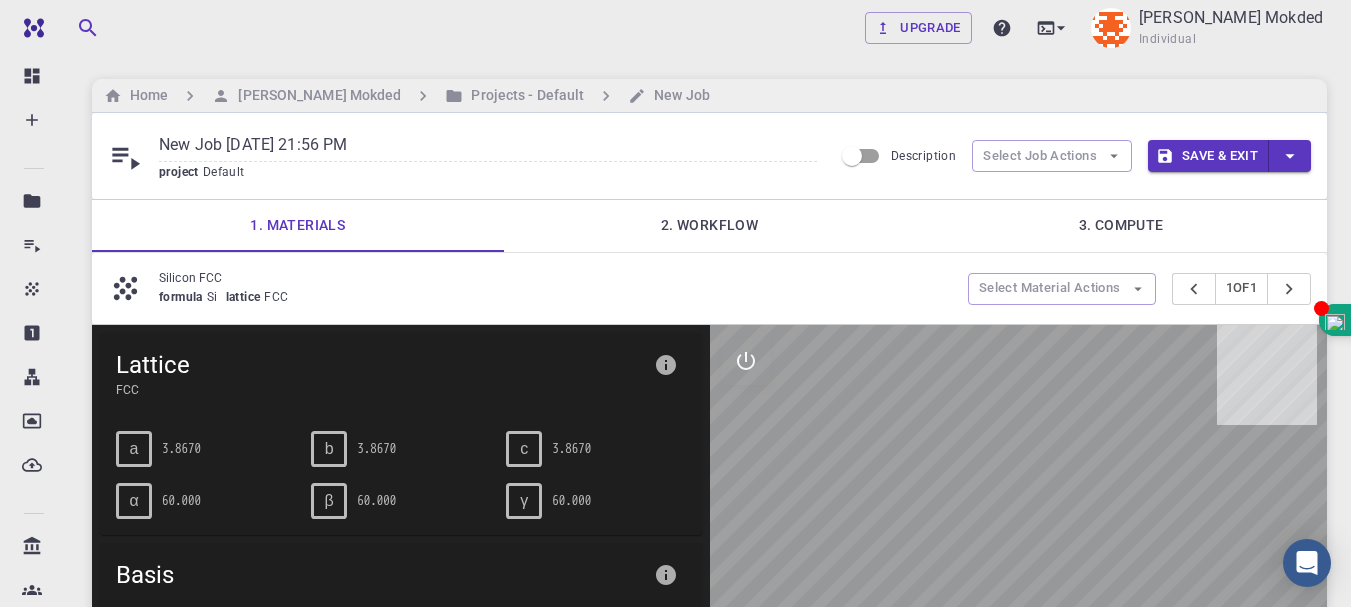 scroll, scrollTop: 0, scrollLeft: 0, axis: both 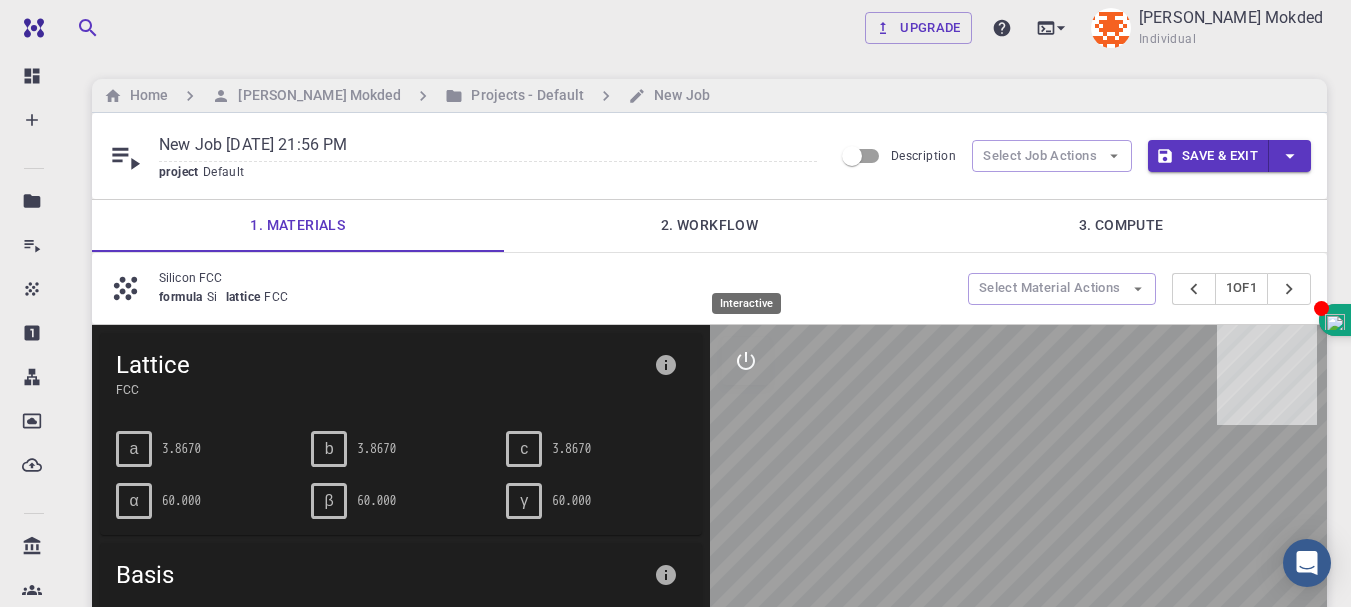 click 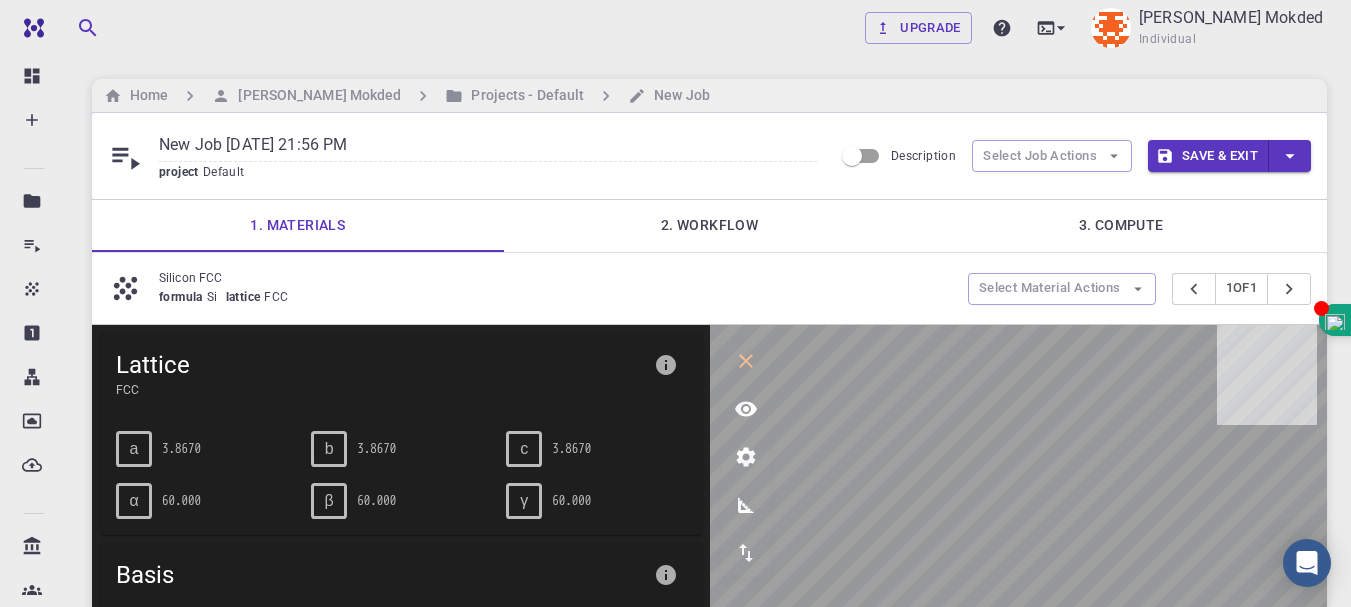 click on "2. Workflow" at bounding box center [710, 226] 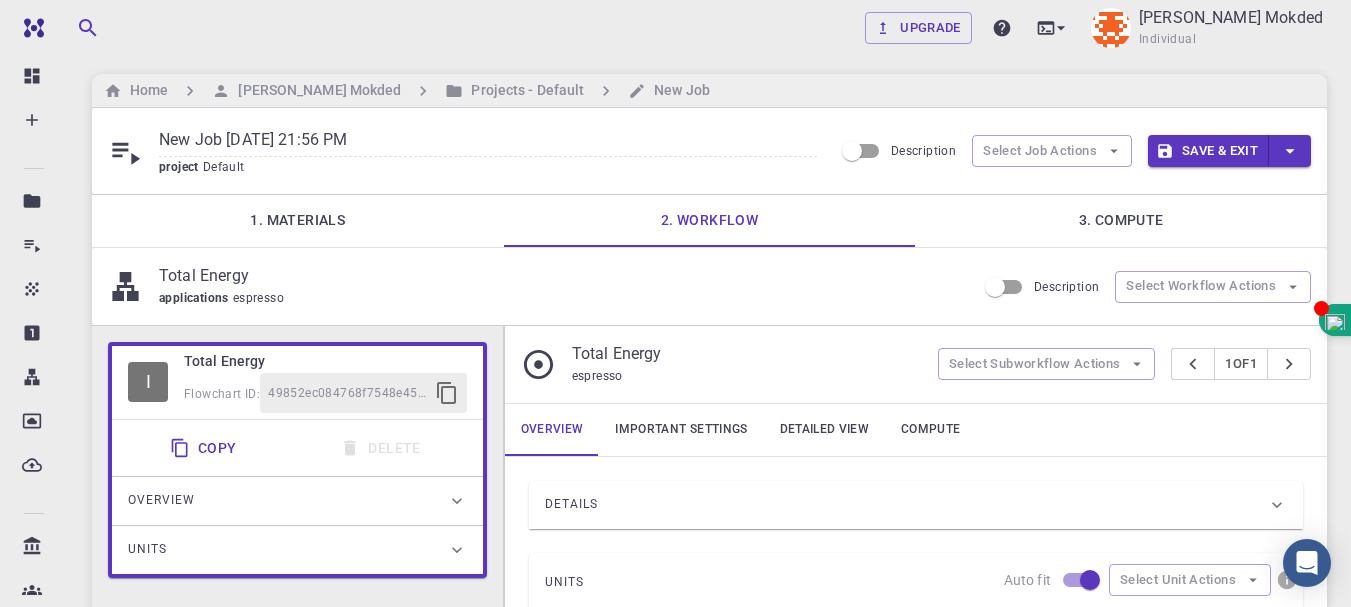 scroll, scrollTop: 0, scrollLeft: 0, axis: both 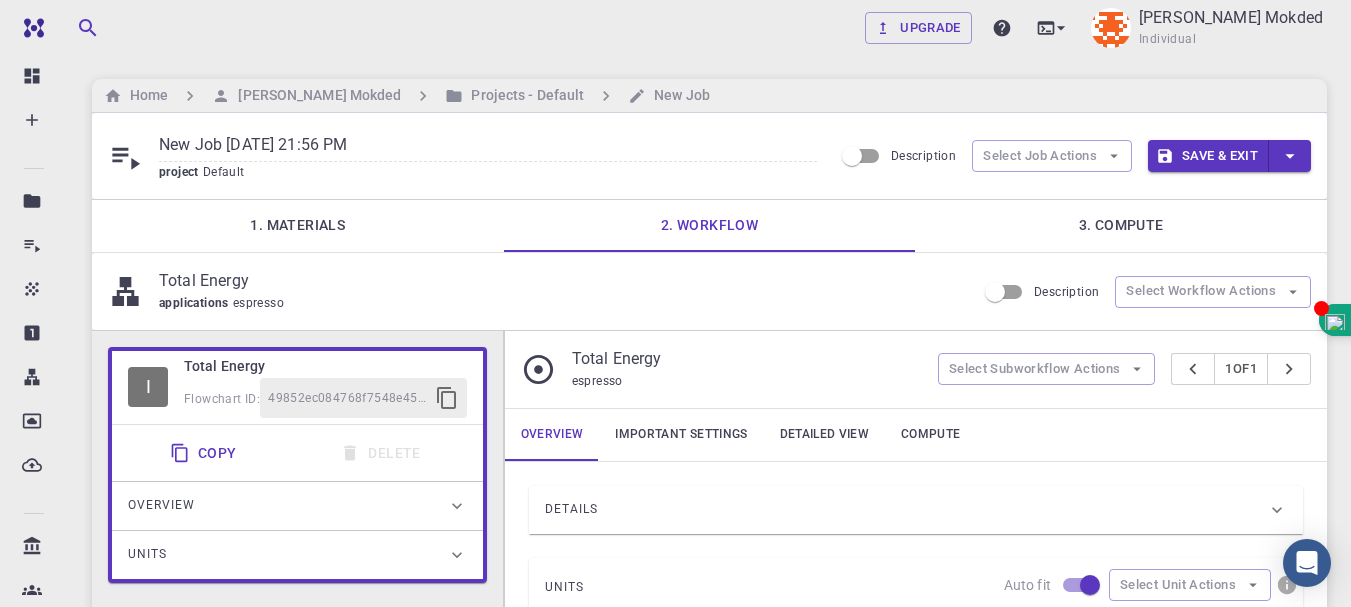 click on "3. Compute" at bounding box center (1121, 226) 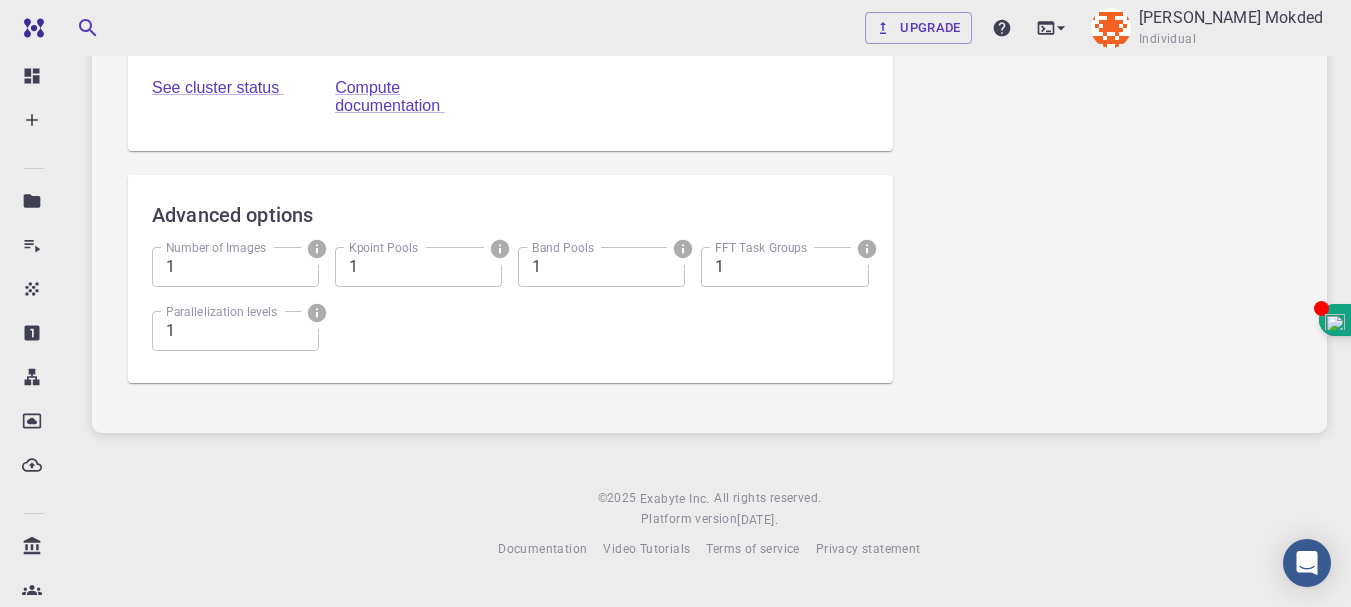 scroll, scrollTop: 0, scrollLeft: 0, axis: both 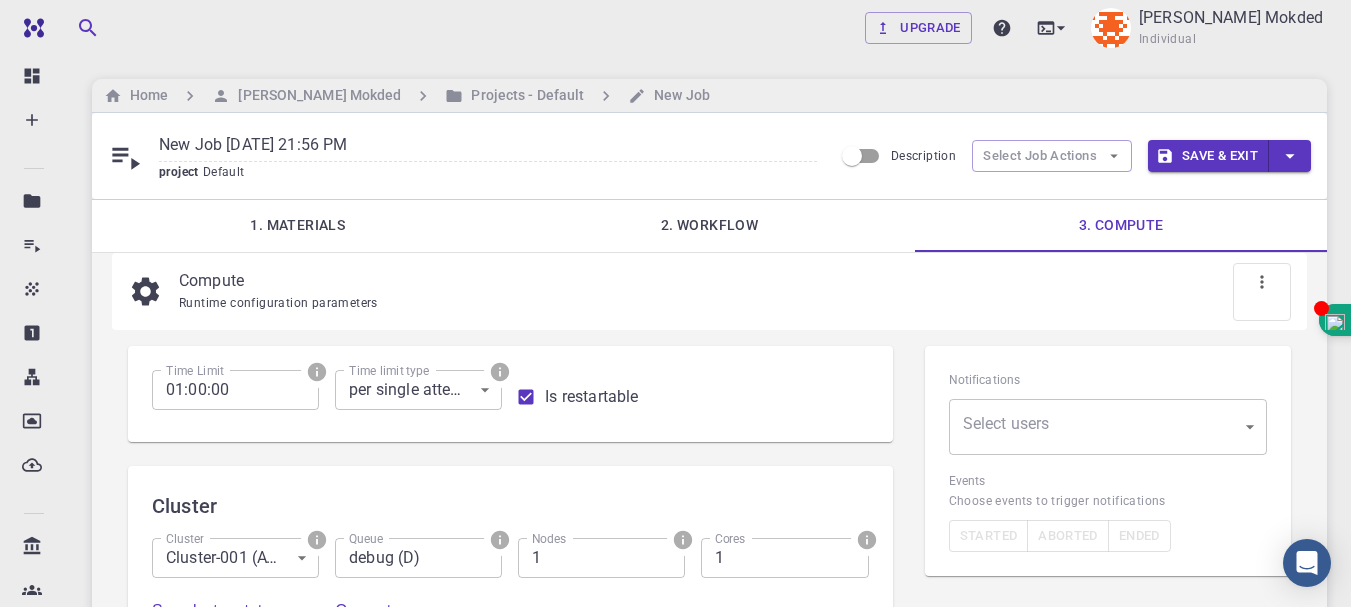 click 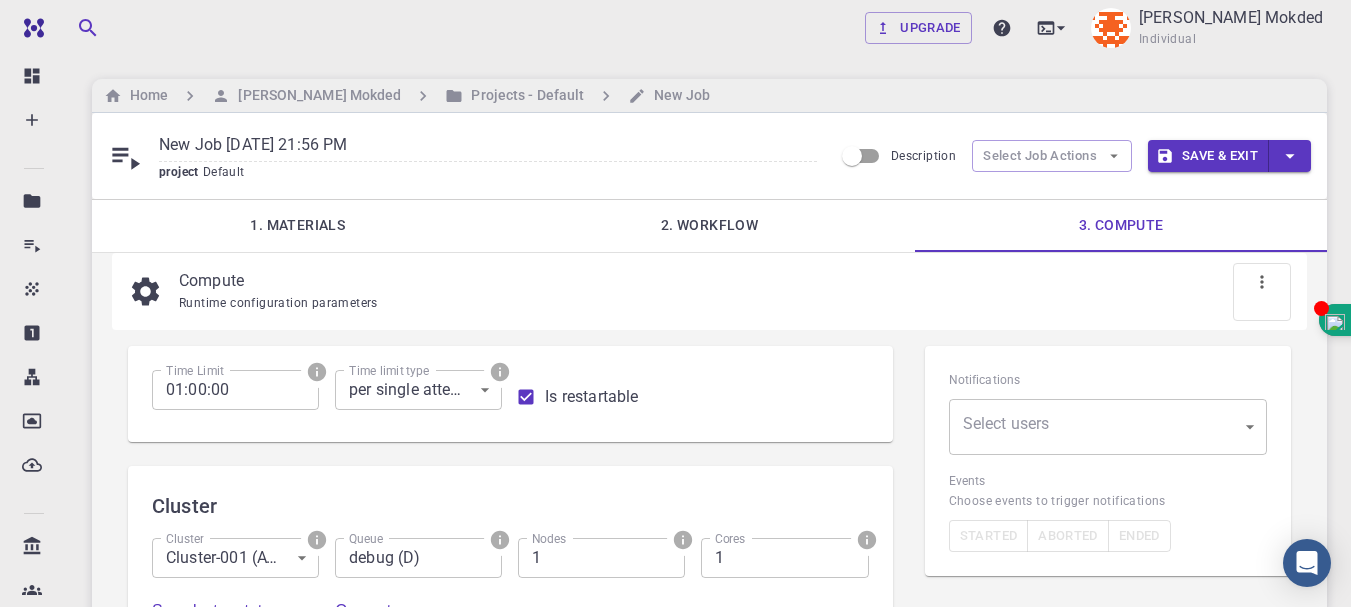 click on "Runtime configuration parameters" at bounding box center [278, 303] 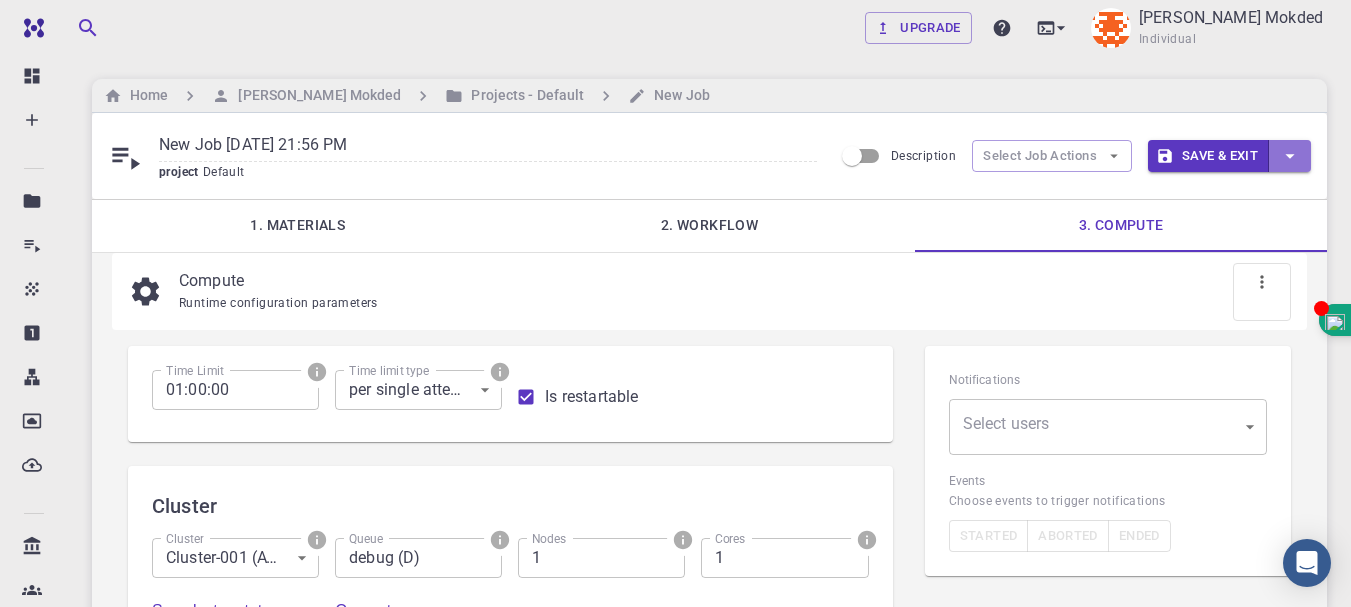 click 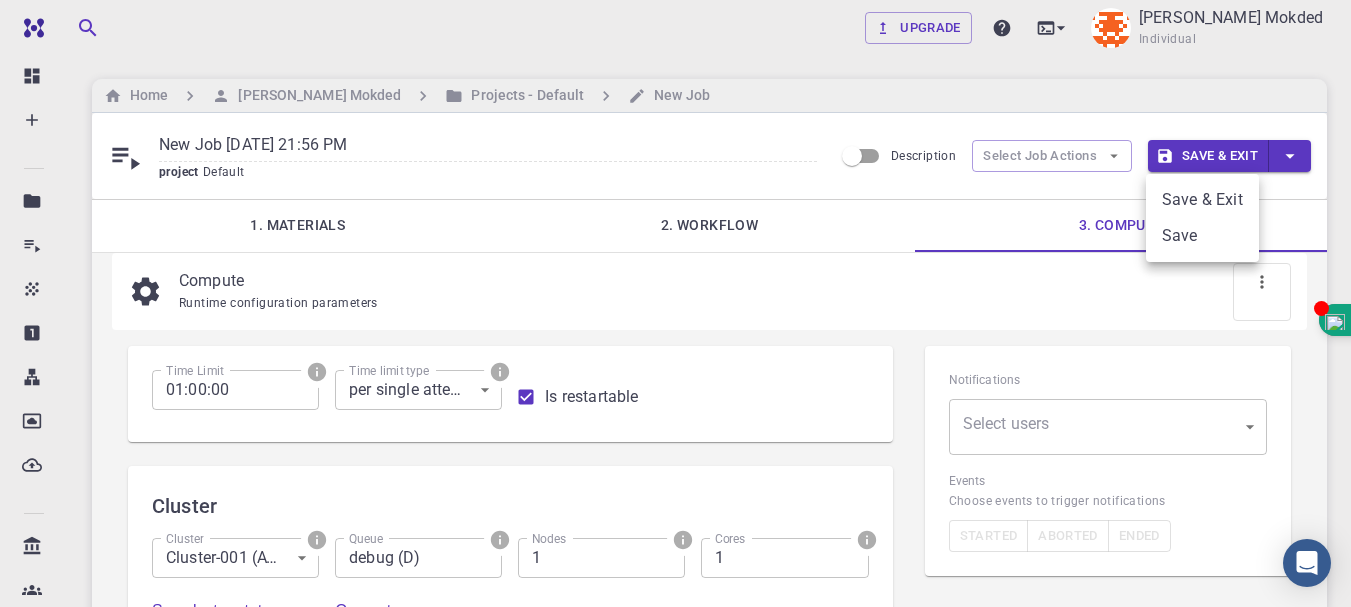click at bounding box center [675, 303] 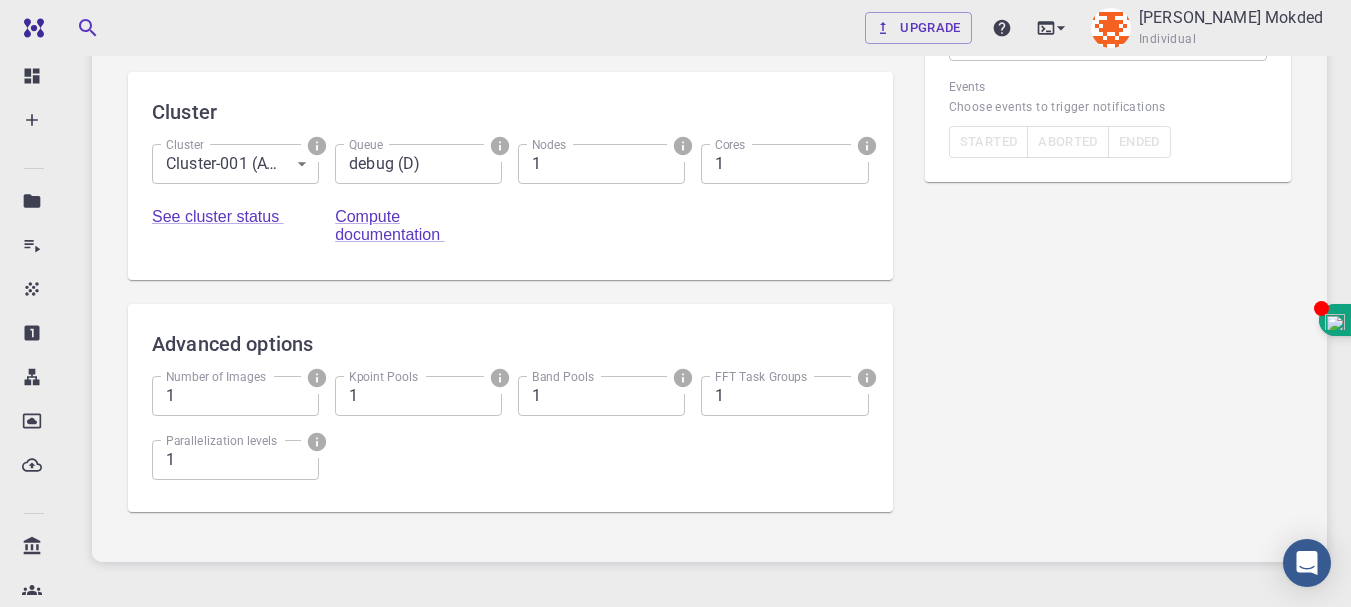 scroll, scrollTop: 400, scrollLeft: 0, axis: vertical 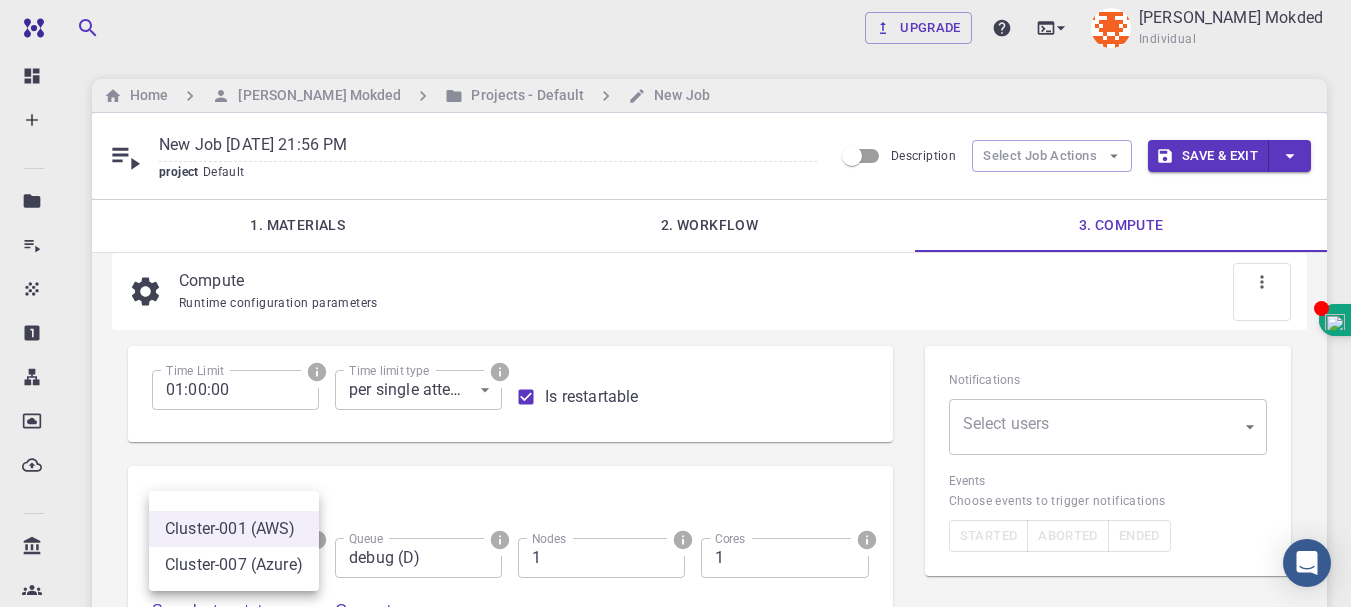 click on "Free Dashboard Create New Job New Material Create Material Upload File Import from Bank Import from 3rd Party New Workflow New Project Projects Jobs Materials Properties Workflows Dropbox External Uploads Bank Materials Workflows Accounts Shared with me Shared publicly Shared externally Documentation Contact Support Compute load: Low Upgrade Bachani Mokded Individual Home Bachani Mokded Projects - Default New Job New Job Jul 30, 2025, 21:56 PM project Default Description Select Job Actions Save & Exit 1. Materials 2. Workflow 3. Compute Compute Runtime configuration parameters Time Limit 01:00:00 Time Limit   Time limit type per single attempt 0 Time limit type     Is restartable Cluster Cluster Cluster-001 (AWS) 0 Cluster   Queue debug (D) Queue   Nodes 1 Nodes   Cores 1 Cores   See cluster status   Compute documentation   Advanced options Number of Images 1 Number of Images   Kpoint Pools 1 Kpoint Pools   Band Pools 1 Band Pools   FFT Task Groups 1 FFT Task Groups   1   Notifications ." at bounding box center (675, 557) 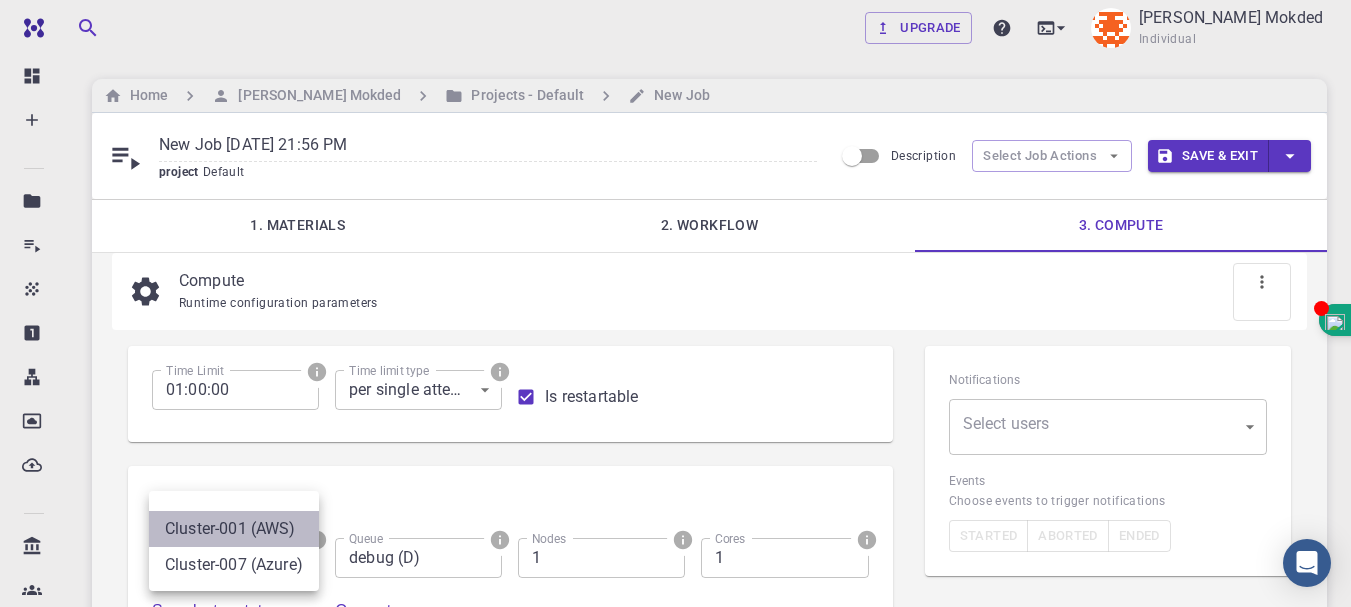 click on "Cluster-001 (AWS)" at bounding box center [234, 529] 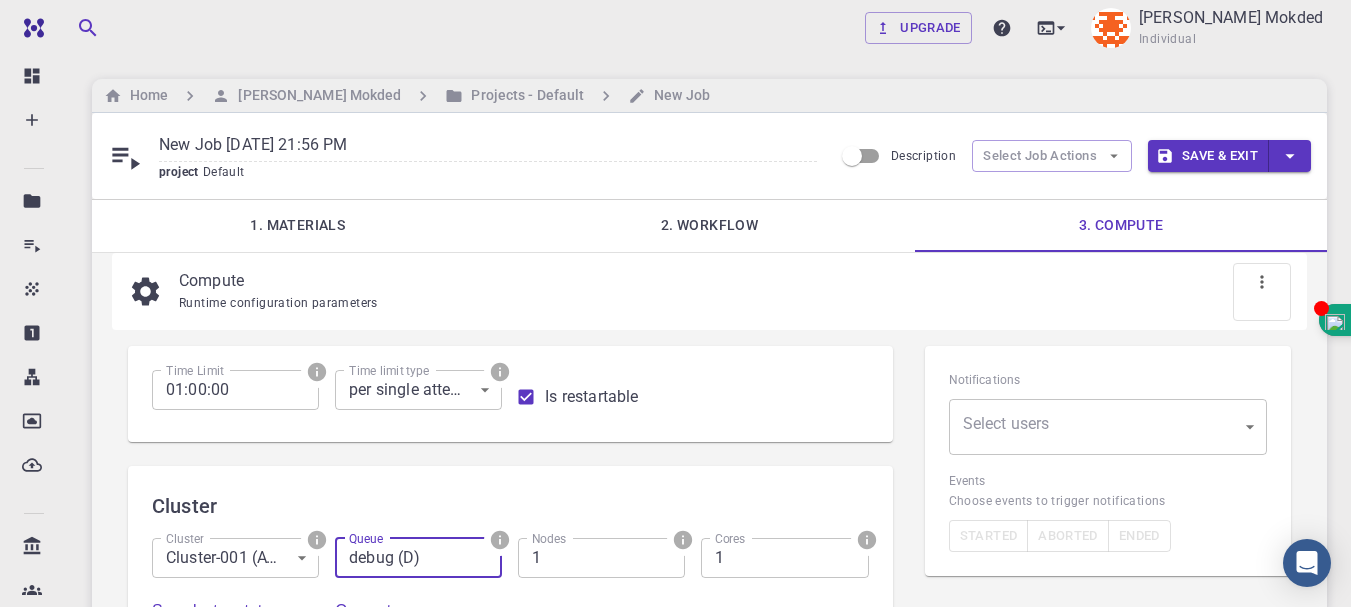 click on "debug (D)" at bounding box center (418, 558) 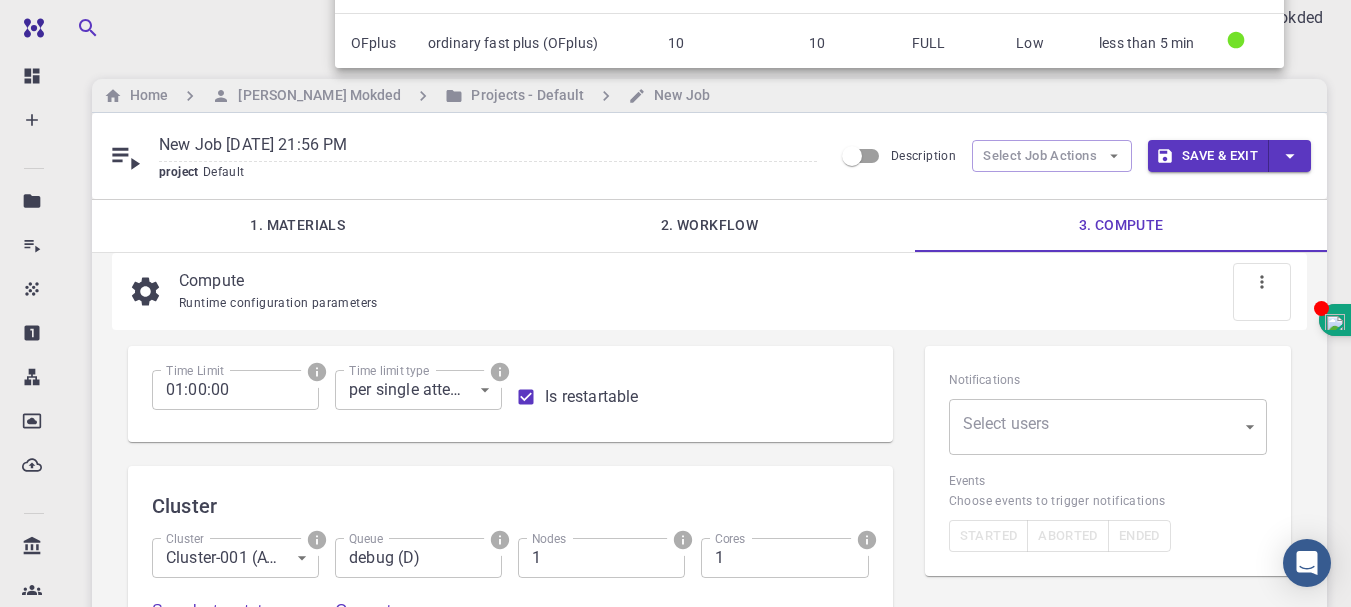 scroll, scrollTop: 240, scrollLeft: 0, axis: vertical 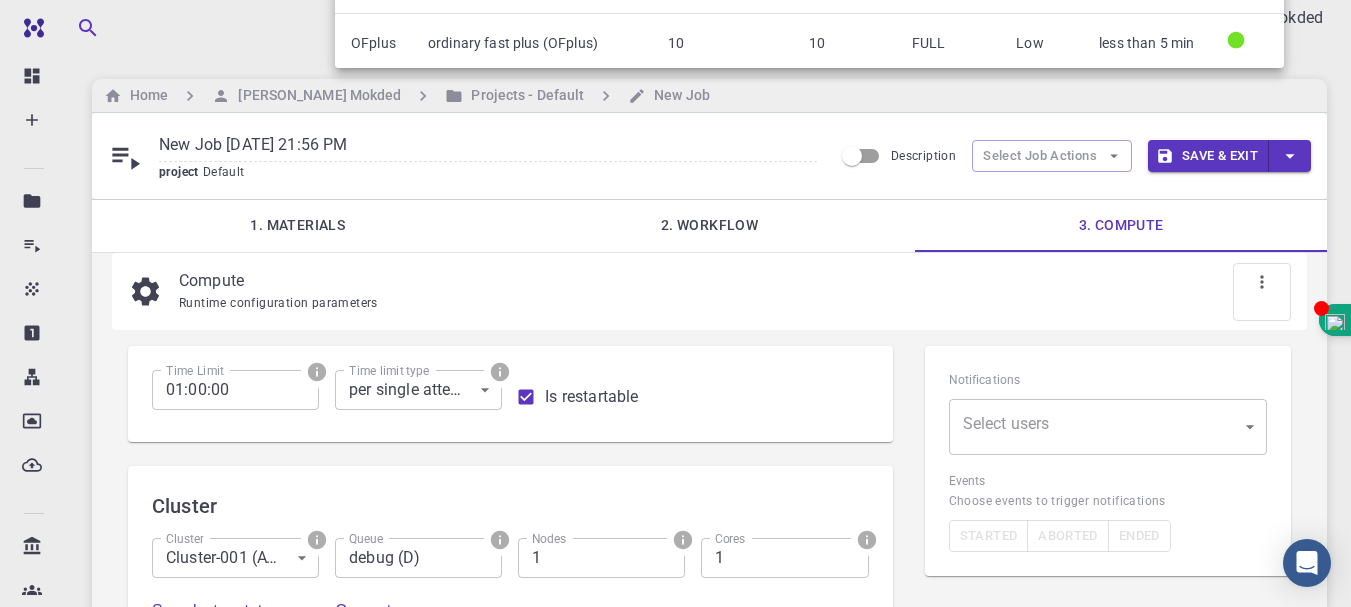 click on "Name Full name Max Nodes Nodes/Job Capacity Load Wait Time Status D debug (D) 9 1 FULL Low less than 5 min G4OF 4 GPUs ordinary fast (G4OF) 10 FULL Low less than 5 min G4SF 4 GPUs saving fast (G4SF) 10 FULL Low less than 5 min G8OF 8 GPUs ordinary fast (G8OF) 10 FULL Low less than 5 min G8SF 8 GPUs saving fast (G8SF) 10 FULL Low less than 5 min GOF 1 GPU ordinary fast (GOF) 10 10 FULL Low less than 5 min GSF 1 GPU saving fast (GSF) 10 10 FULL Low less than 5 min OF ordinary fast (OF) 100 10 FULL Low less than 5 min OFplus ordinary fast plus (OFplus) 10 10 FULL Low less than 5 min OR ordinary regular (OR) 10 1 FULL Low less than 5 min OR16 16 cores ordinary regular (OR16) 20 1 FULL Low less than 5 min OR4 4 cores ordinary regular (OR4) 20 1 FULL Low less than 5 min OR8 8 cores ordinary regular (OR8) 20 1 FULL Low less than 5 min SF saving fast (SF) 100 10 DEGRADED Medium less than 5 min SFplus saving fast plus (SFplus) 10 10 DEGRADED Medium less than 5 min SR saving regular (SR) 7 1 DEGRADED Medium SR16 20 1 1" 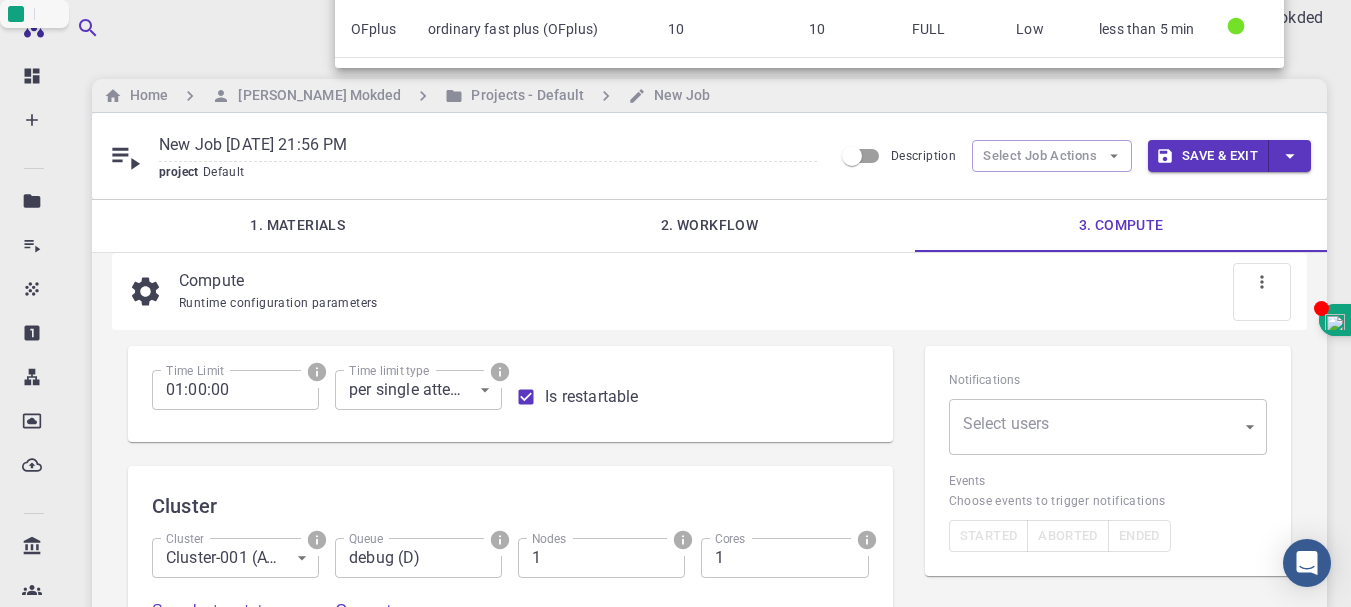 scroll, scrollTop: 79, scrollLeft: 0, axis: vertical 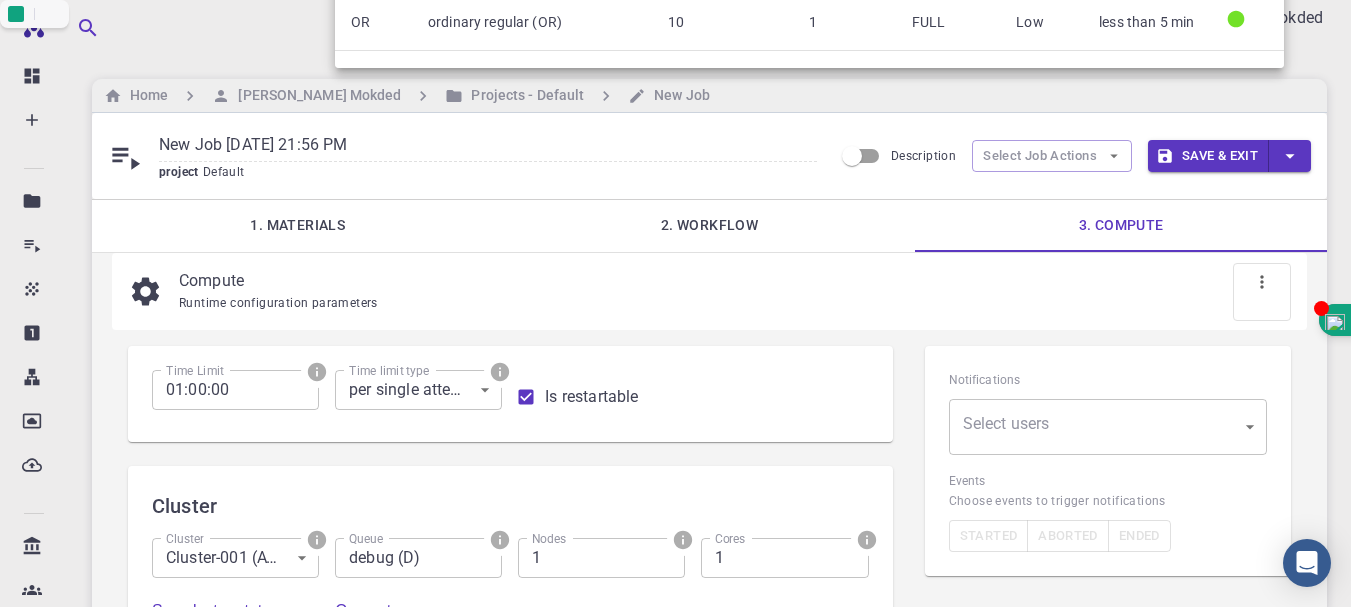 click at bounding box center [675, 303] 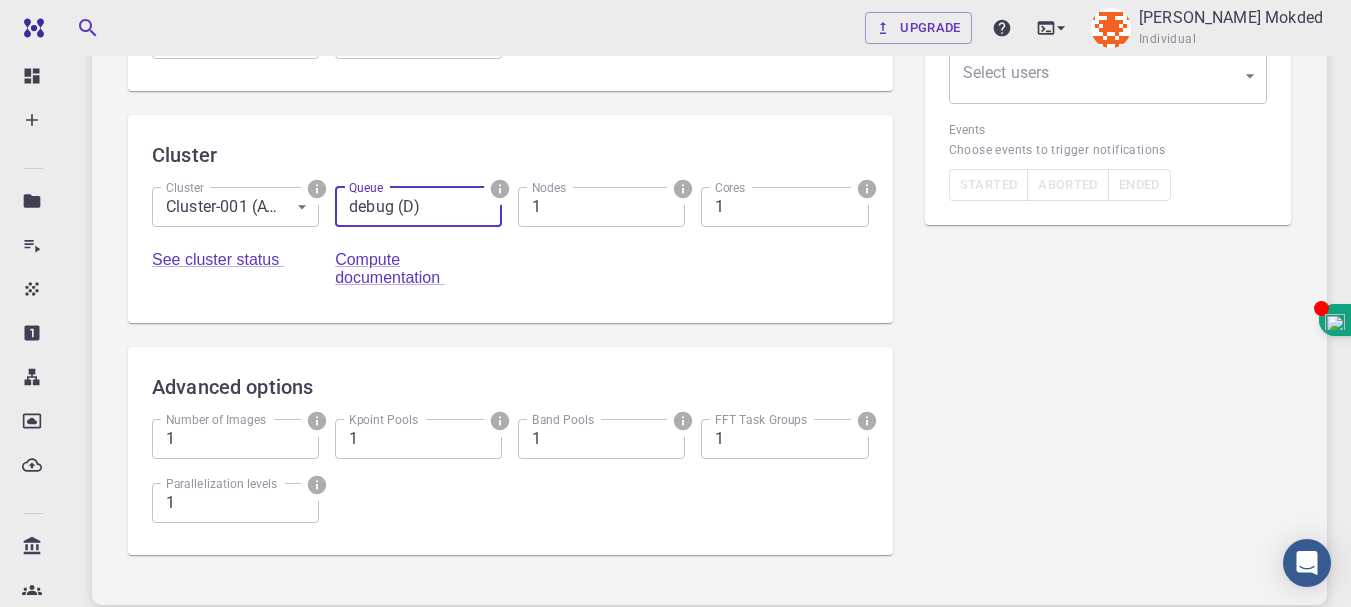 scroll, scrollTop: 212, scrollLeft: 0, axis: vertical 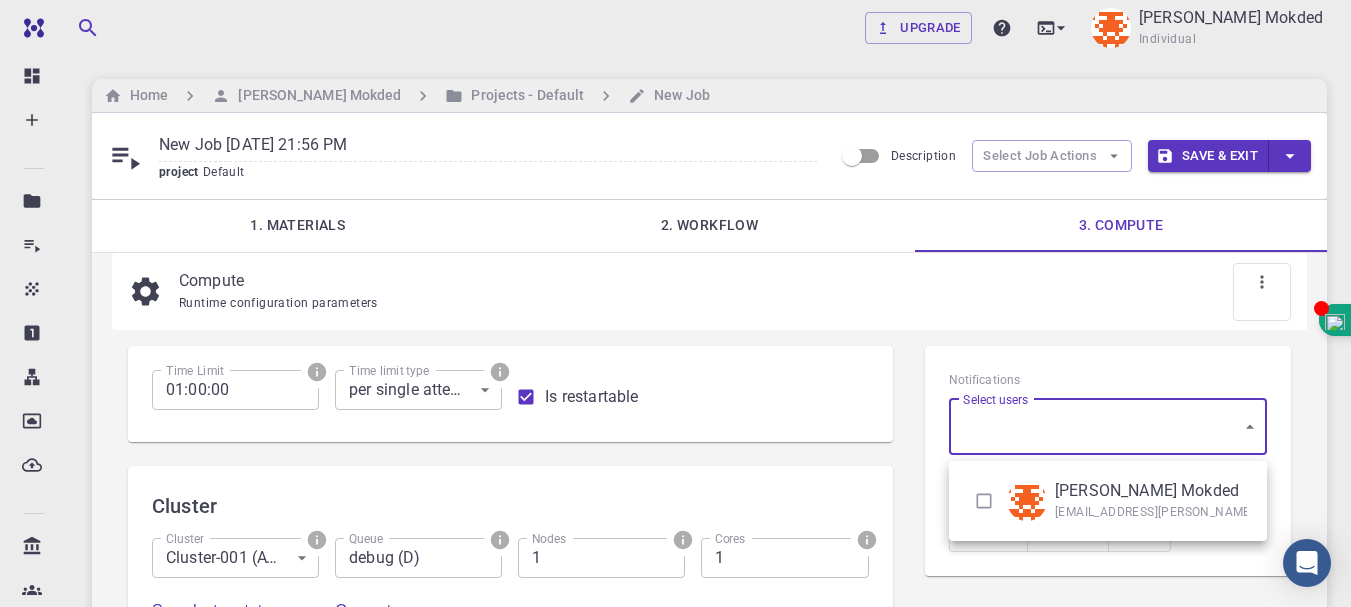 click on "Free Dashboard Create New Job New Material Create Material Upload File Import from Bank Import from 3rd Party New Workflow New Project Projects Jobs Materials Properties Workflows Dropbox External Uploads Bank Materials Workflows Accounts Shared with me Shared publicly Shared externally Documentation Contact Support Compute load: Low Upgrade Bachani Mokded Individual Home Bachani Mokded Projects - Default New Job New Job Jul 30, 2025, 21:56 PM project Default Description Select Job Actions Save & Exit 1. Materials 2. Workflow 3. Compute Compute Runtime configuration parameters Time Limit 01:00:00 Time Limit   Time limit type per single attempt 0 Time limit type     Is restartable Cluster Cluster Cluster-001 (AWS) 0 Cluster   Queue debug (D) Queue   Nodes 1 Nodes   Cores 1 Cores   See cluster status   Compute documentation   Advanced options Number of Images 1 Number of Images   Kpoint Pools 1 Kpoint Pools   Band Pools 1 Band Pools   FFT Task Groups 1 FFT Task Groups   1   Notifications ." at bounding box center (675, 557) 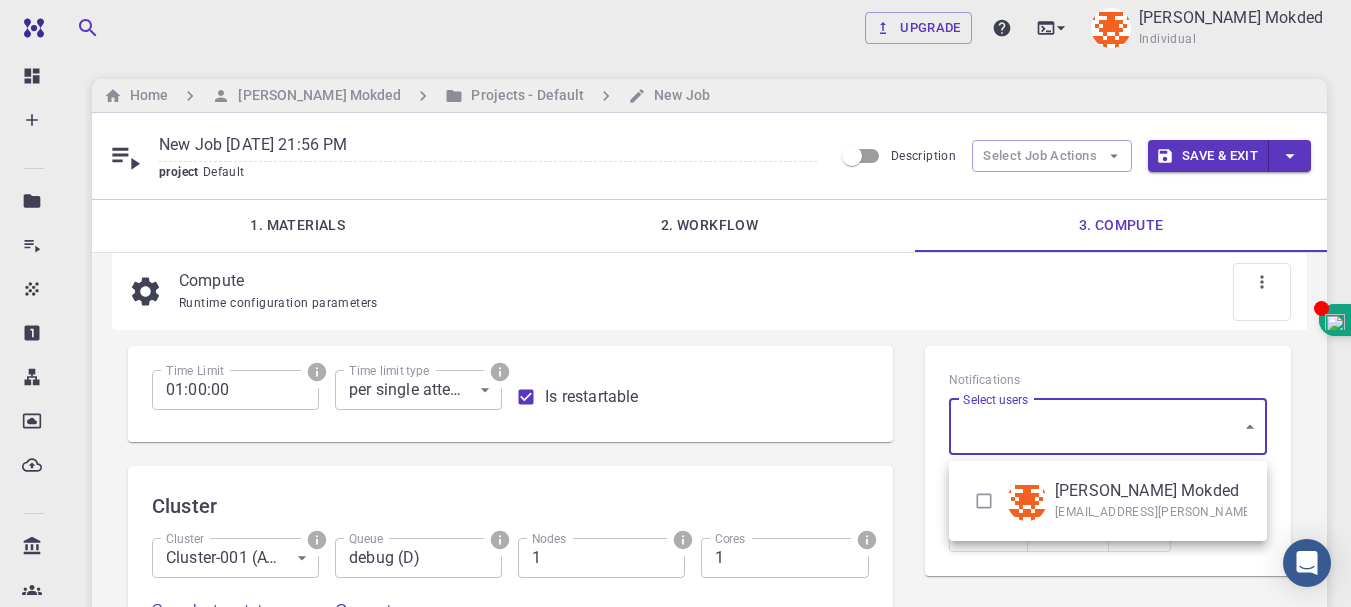 click at bounding box center [675, 303] 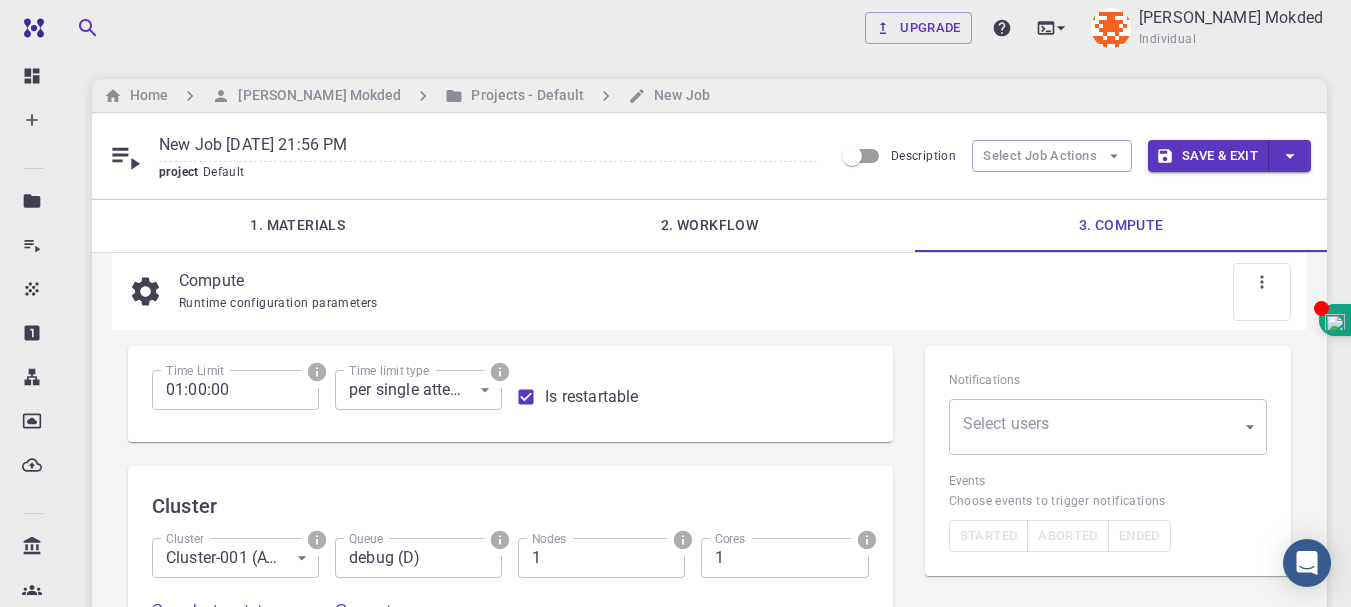 click on "Notifications Select users ​ Select users Events Choose events to trigger notifications Started Aborted Ended" at bounding box center [1108, 461] 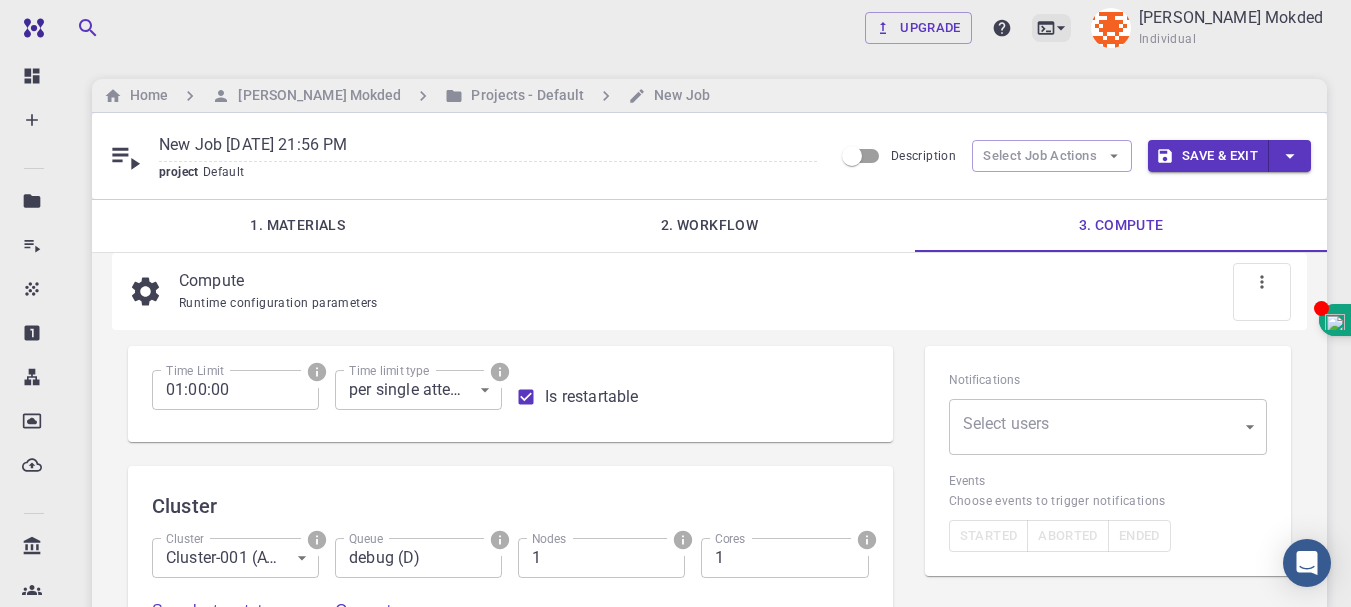 click 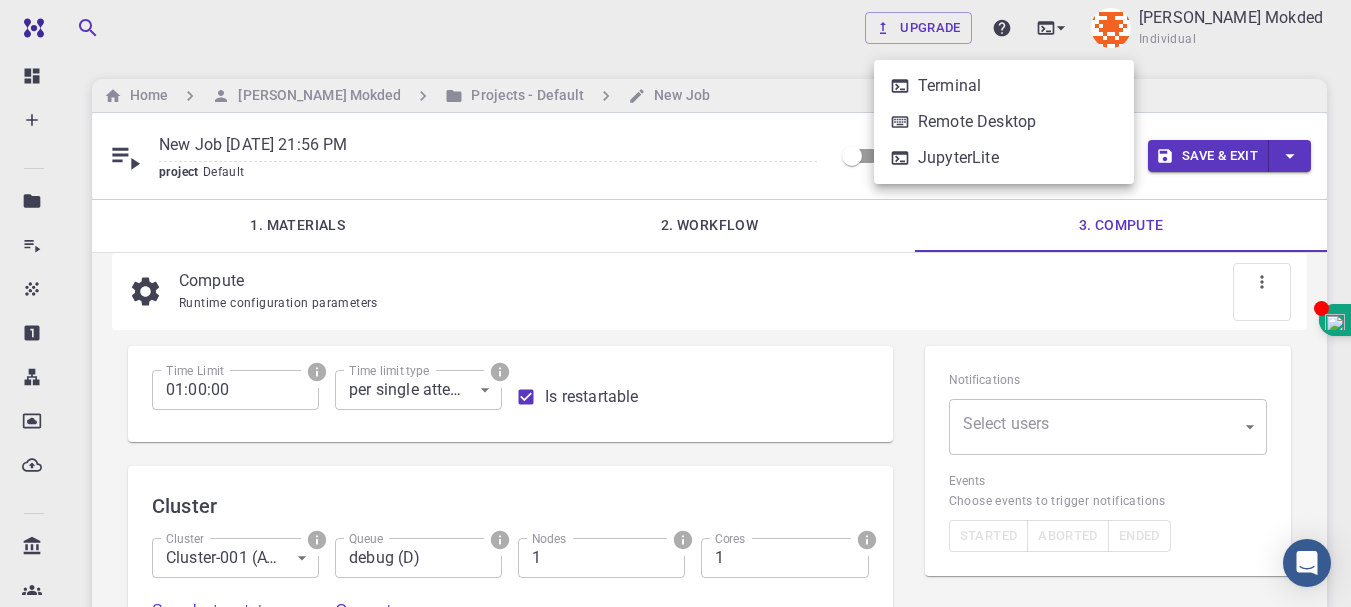 click at bounding box center (675, 303) 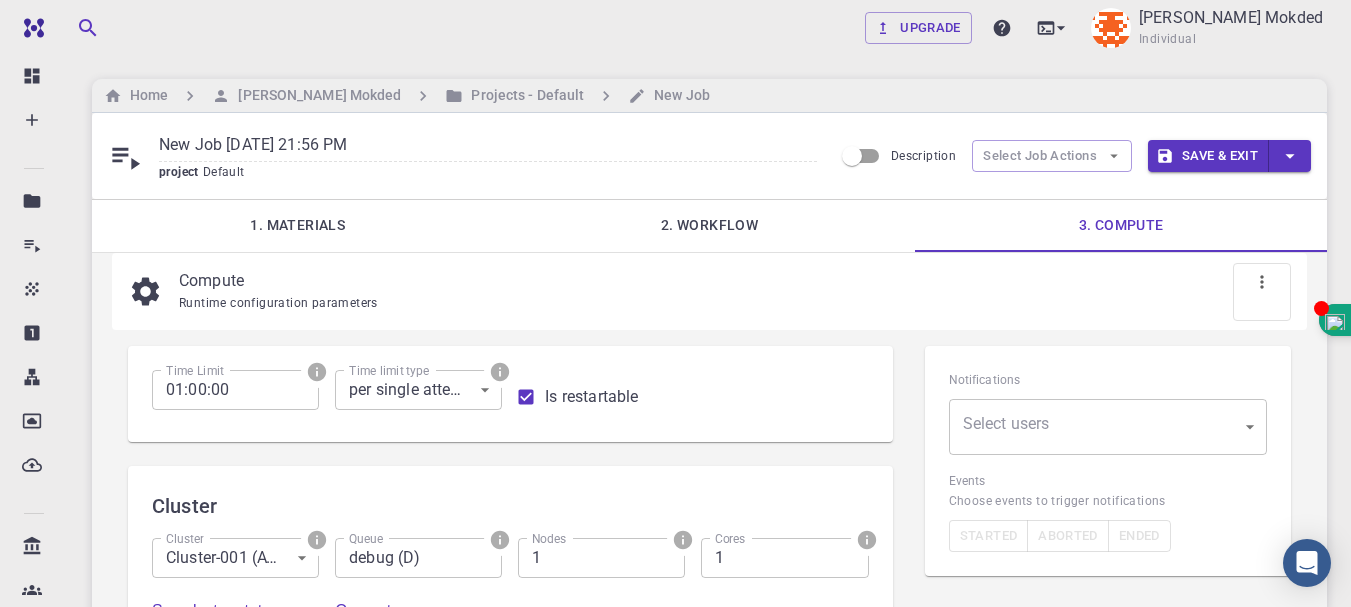 click 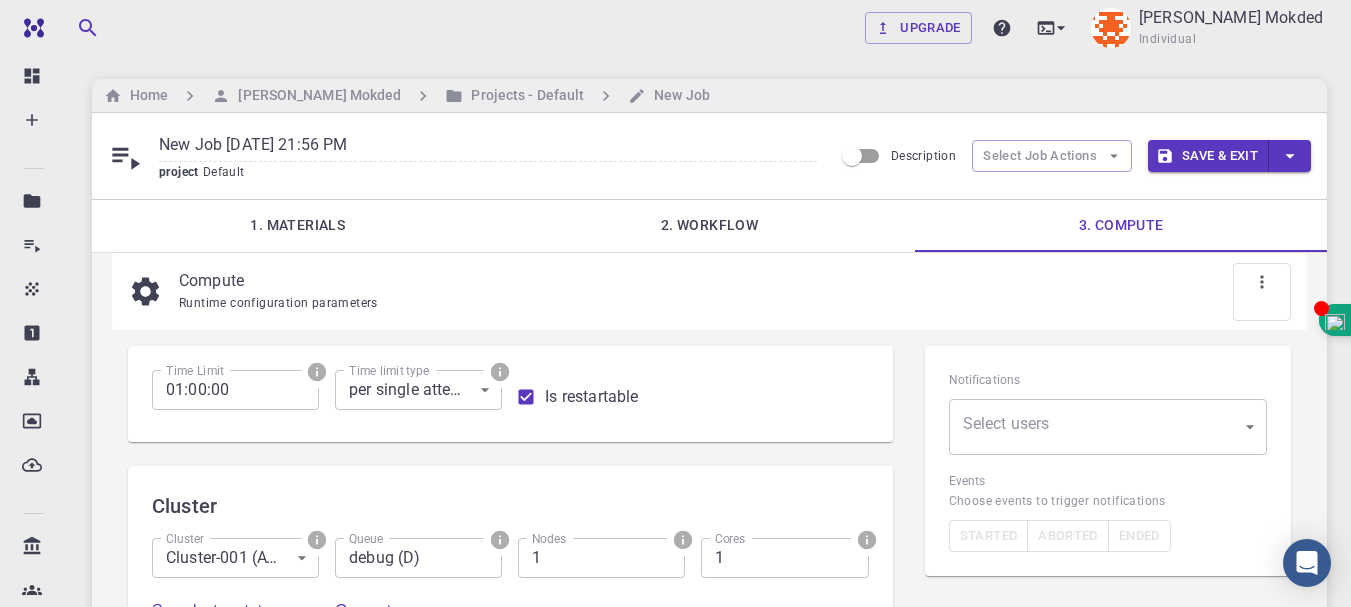 click 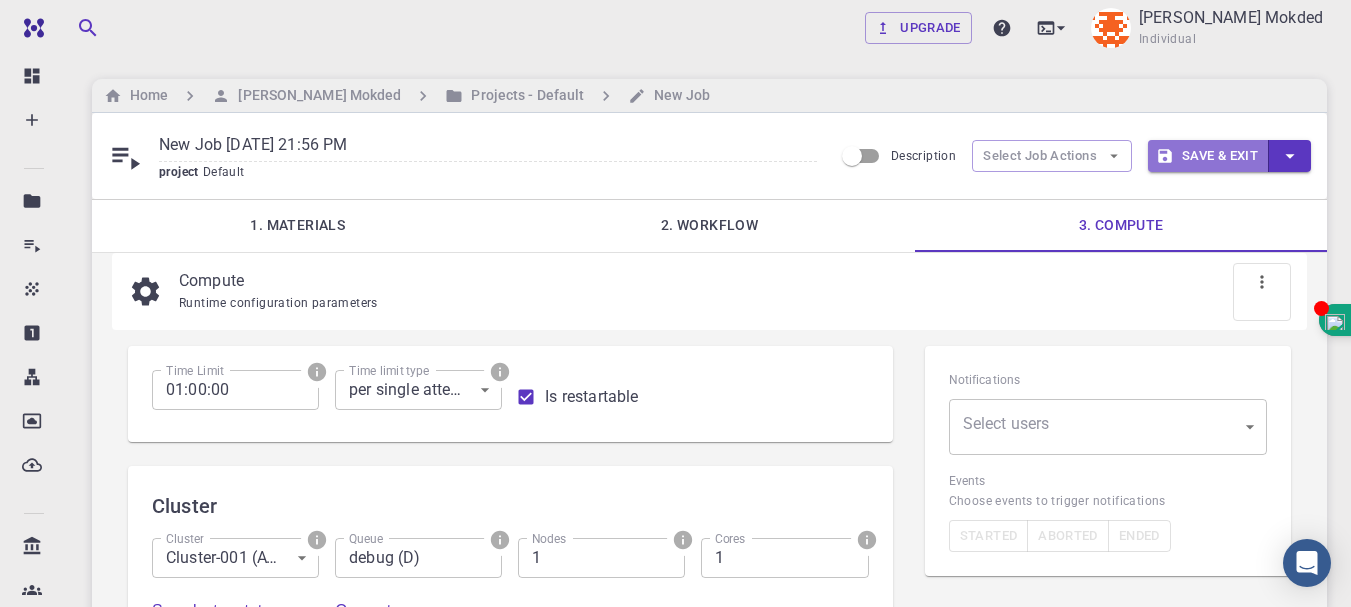 click on "Save & Exit" at bounding box center (1208, 156) 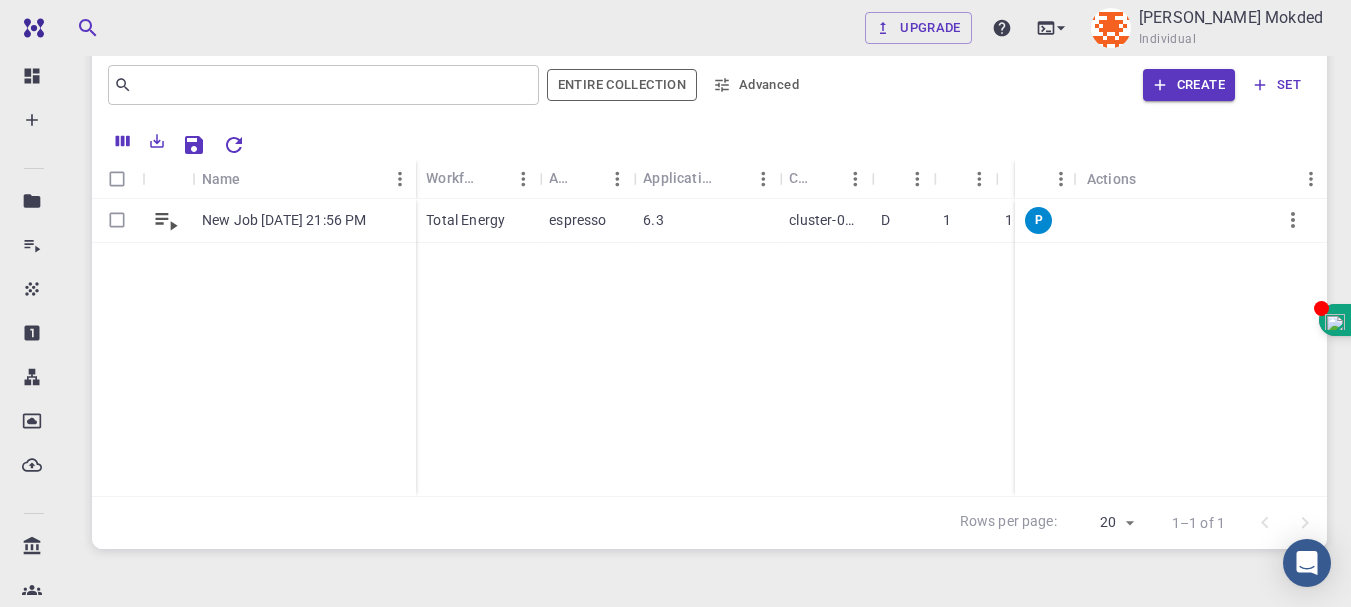scroll, scrollTop: 328, scrollLeft: 0, axis: vertical 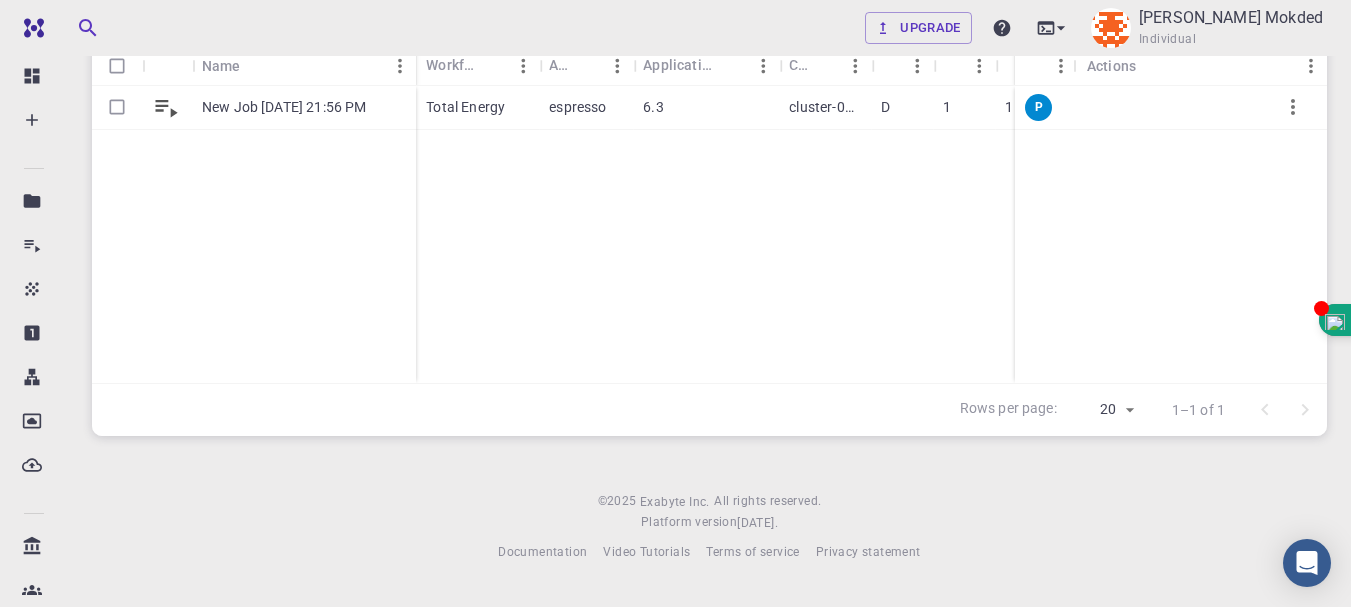 click on "Upgrade Bachani Mokded Individual Home Bachani Mokded Projects - Default Default accounting name mokded-default description :   Default project Description Overview Jobs ​ Entire collection Advanced Create set Name Workflow Name Application Application Version Cluster Queue Nodes Cores Run Time Wait Time Created Shared Public Ext+lnk Status Actions New Job Jul 30, 2025, 21:56 PM Total Energy espresso 6.3 cluster-001 D 1 1 07-30-2025 10:00 P Rows per page: 20 20 1–1 of 1 ©  2025   Exabyte Inc.   All rights reserved. Platform version  2025.7.24 . Documentation Video Tutorials Terms of service Privacy statement" at bounding box center [709, 133] 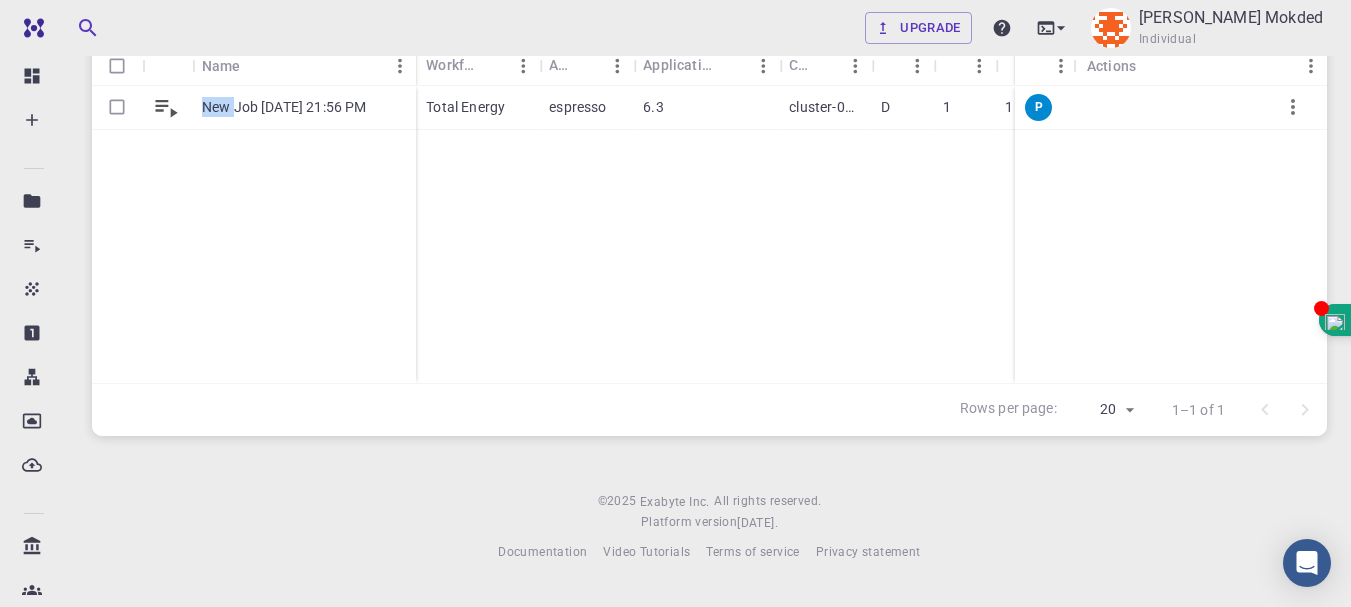 type on "New" 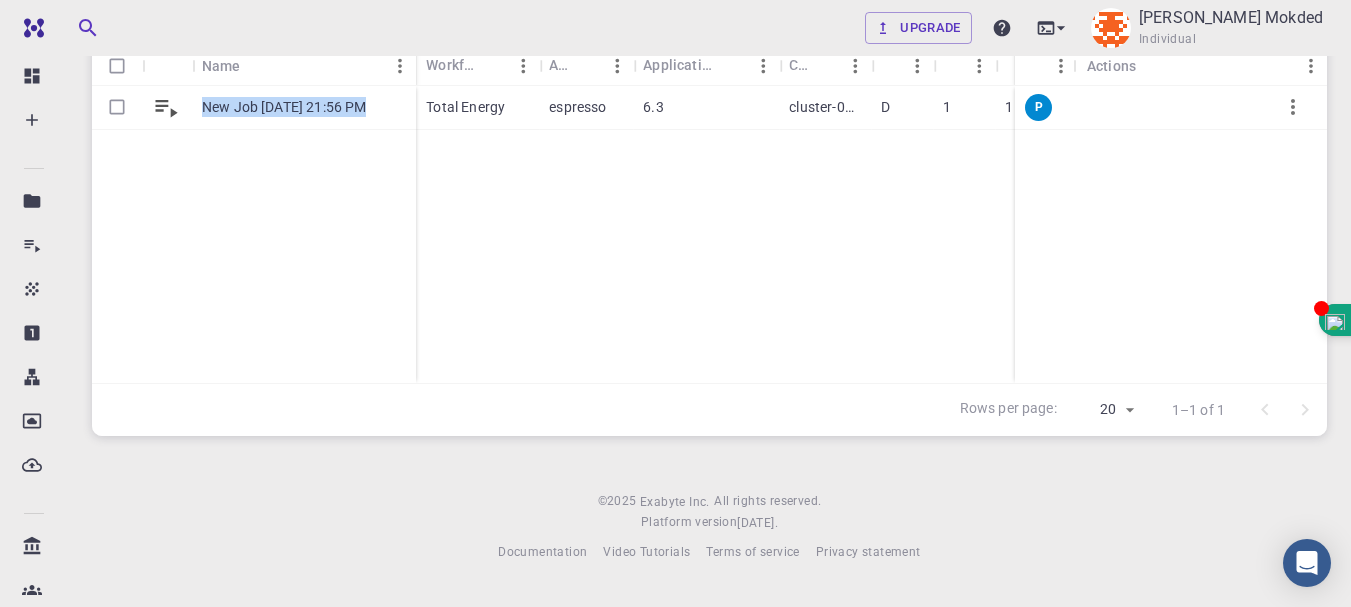 click on "Upgrade Bachani Mokded Individual Home Bachani Mokded Projects - Default Default accounting name mokded-default description :   Default project Description Overview Jobs ​ Entire collection Advanced Create set Name Workflow Name Application Application Version Cluster Queue Nodes Cores Run Time Wait Time Created Shared Public Ext+lnk Status Actions New Job Jul 30, 2025, 21:56 PM Total Energy espresso 6.3 cluster-001 D 1 1 07-30-2025 10:00 P Rows per page: 20 20 1–1 of 1 ©  2025   Exabyte Inc.   All rights reserved. Platform version  2025.7.24 . Documentation Video Tutorials Terms of service Privacy statement" at bounding box center (709, 133) 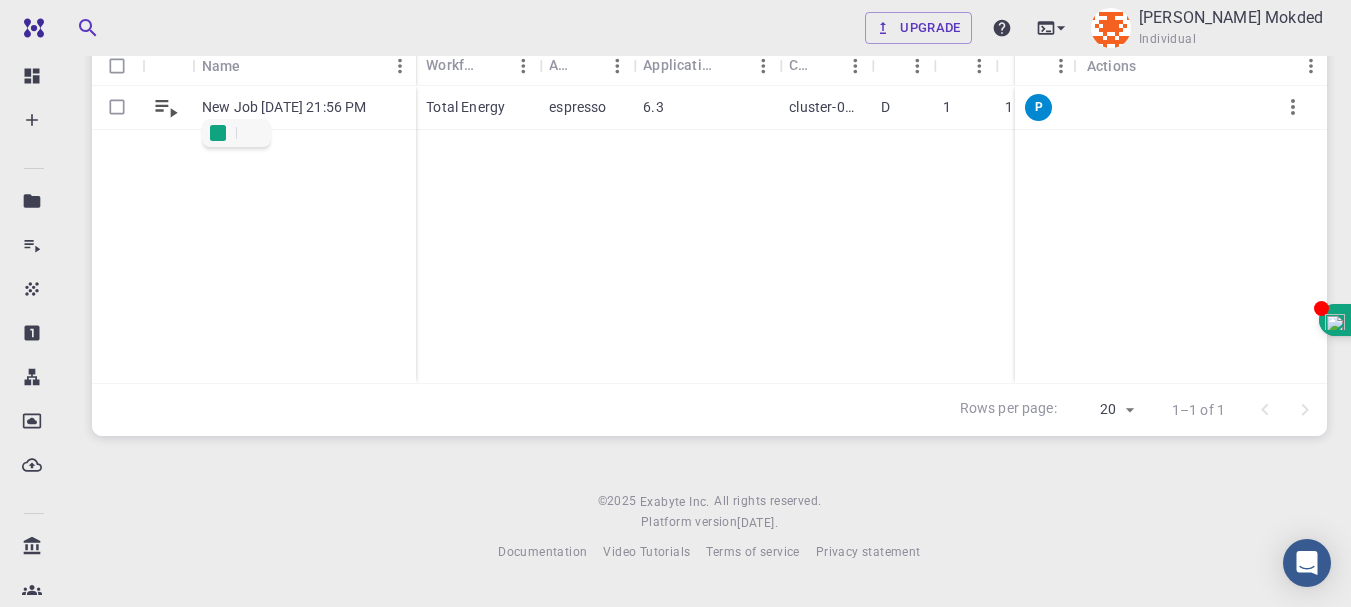 click on "P" at bounding box center (1171, 234) 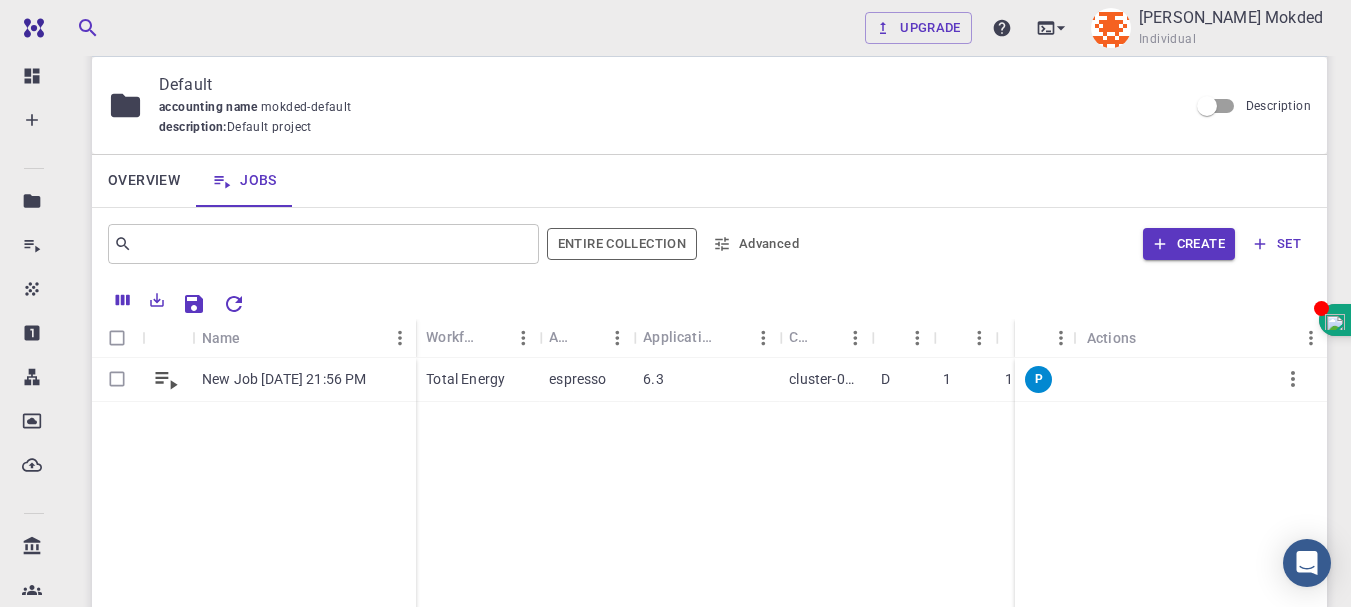 scroll, scrollTop: 0, scrollLeft: 0, axis: both 